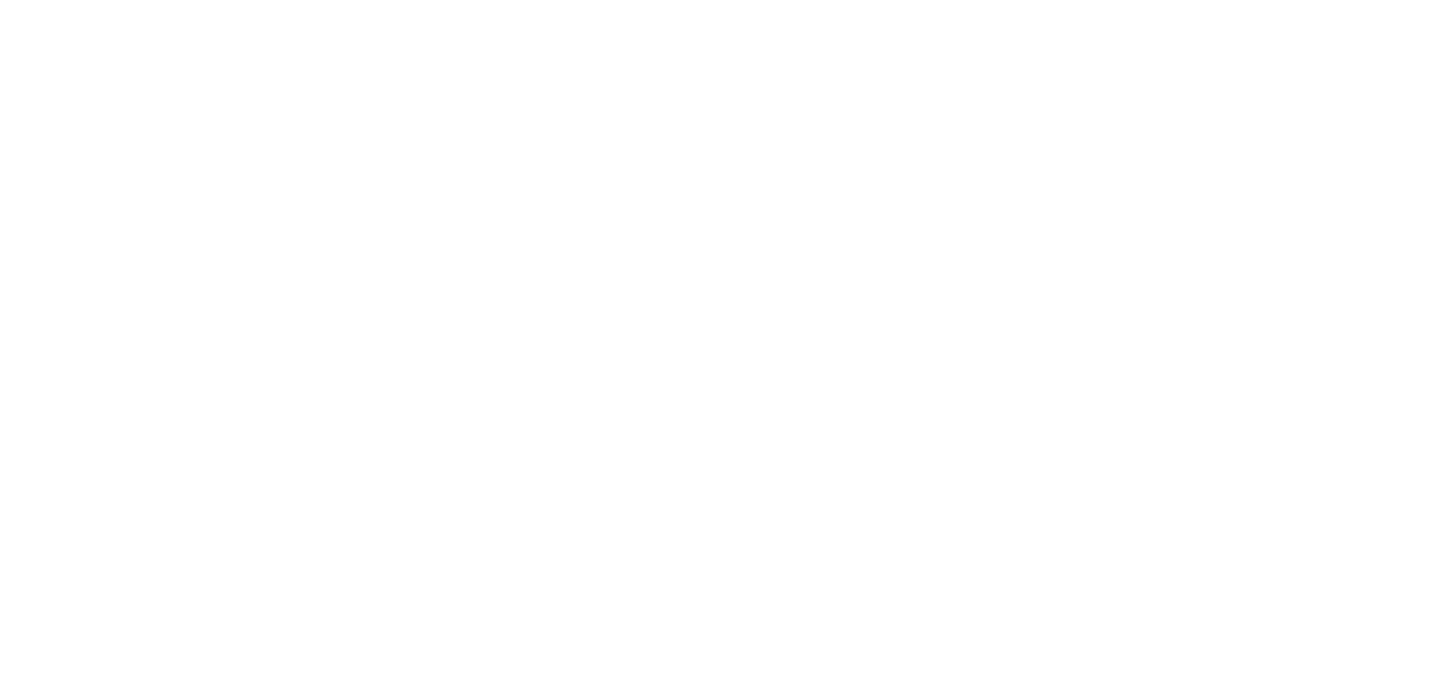 scroll, scrollTop: 0, scrollLeft: 0, axis: both 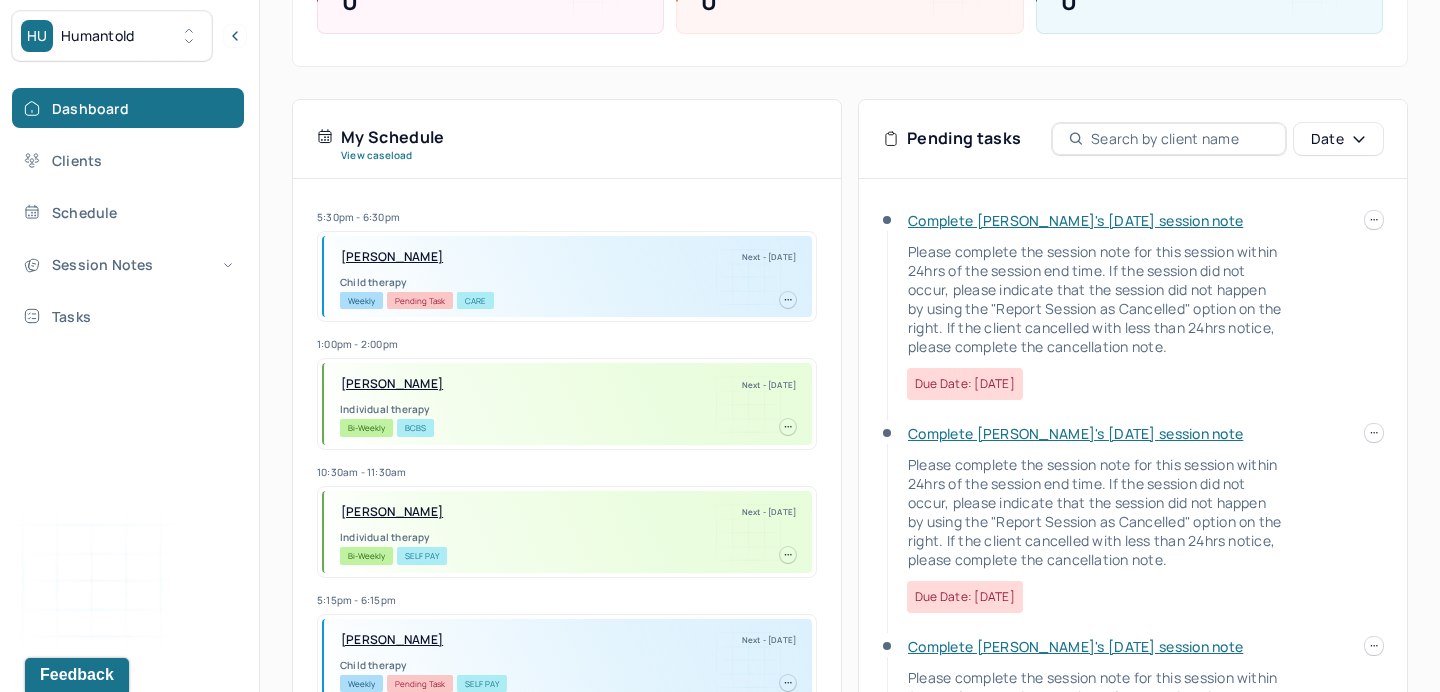 click 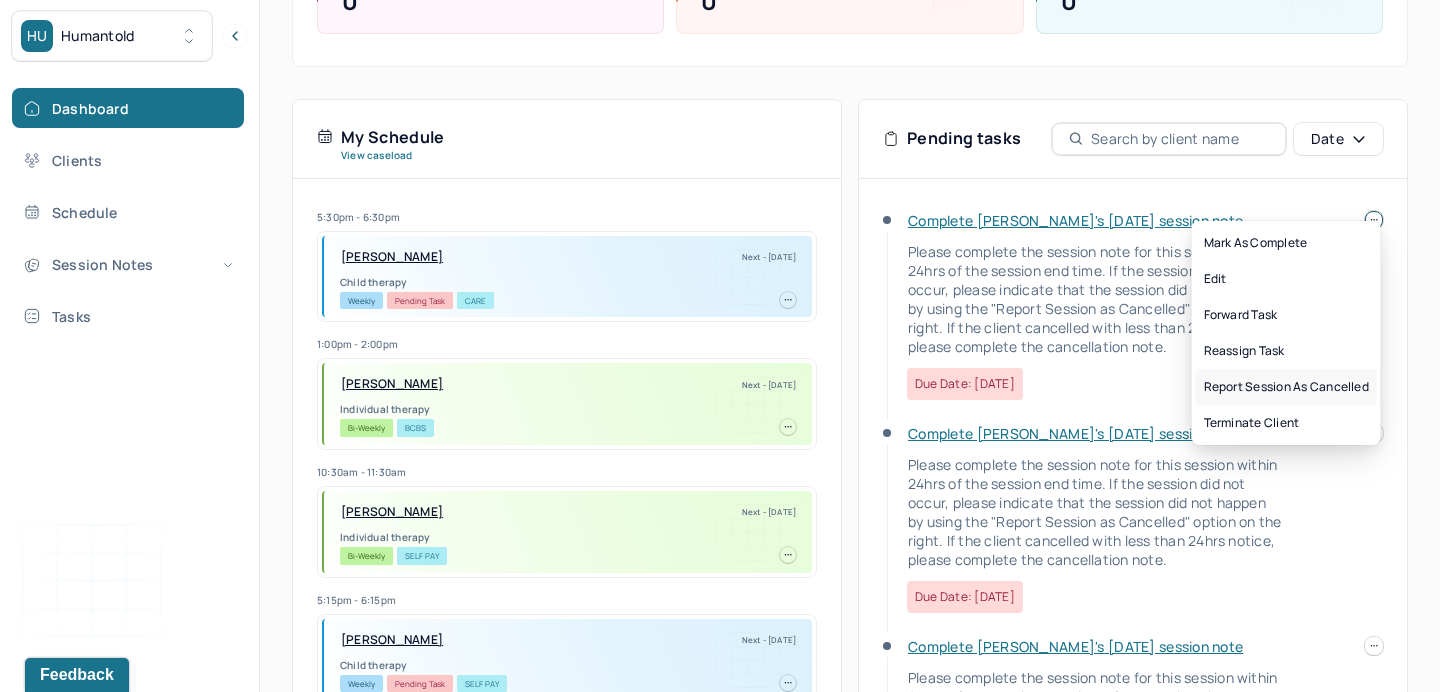 click on "Report session as cancelled" at bounding box center (1286, 387) 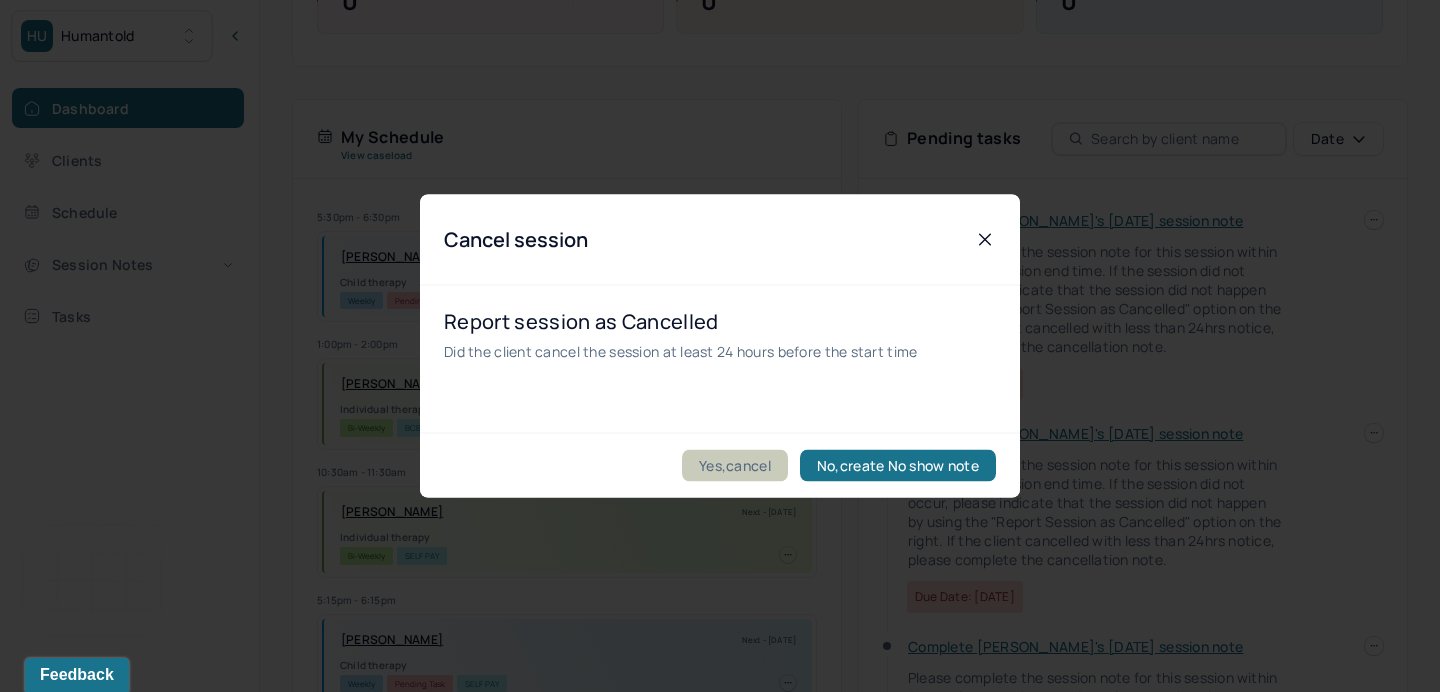 click on "Yes,cancel" at bounding box center [735, 466] 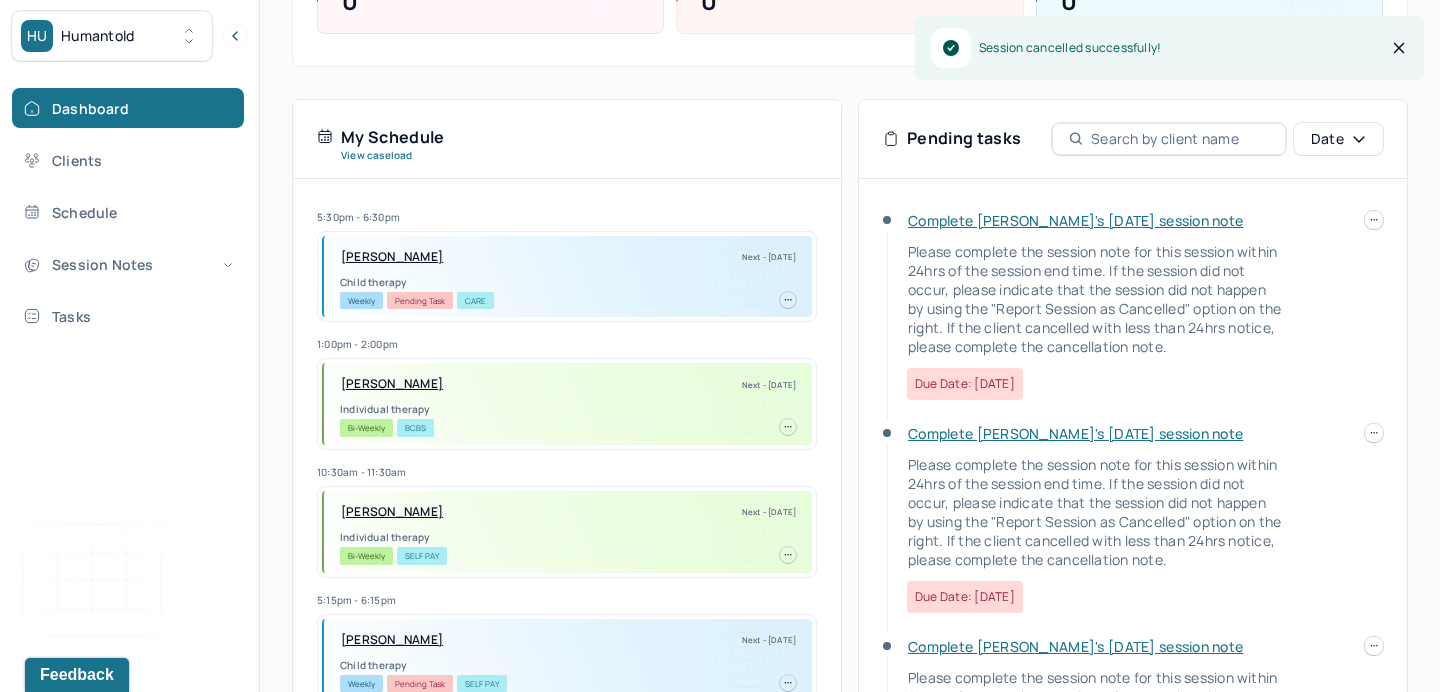 click on "Complete [PERSON_NAME]'s [DATE] session note Please complete the session note for this session within 24hrs of the session end time. If the session did not occur, please indicate that the session did not happen by using the "Report Session as Cancelled" option on the right. If the client cancelled with less than 24hrs notice, please complete the cancellation note. Due date: [DATE]" at bounding box center (1133, 317) 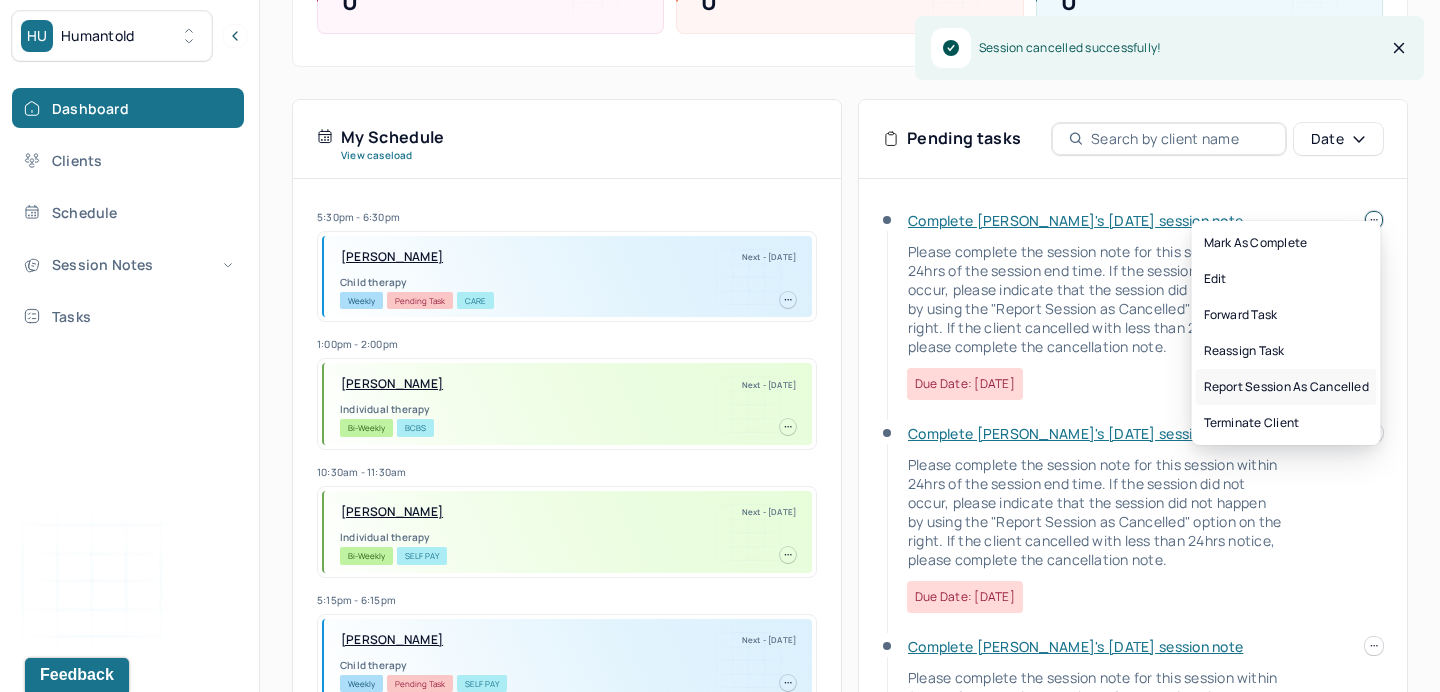 click on "Report session as cancelled" at bounding box center [1286, 387] 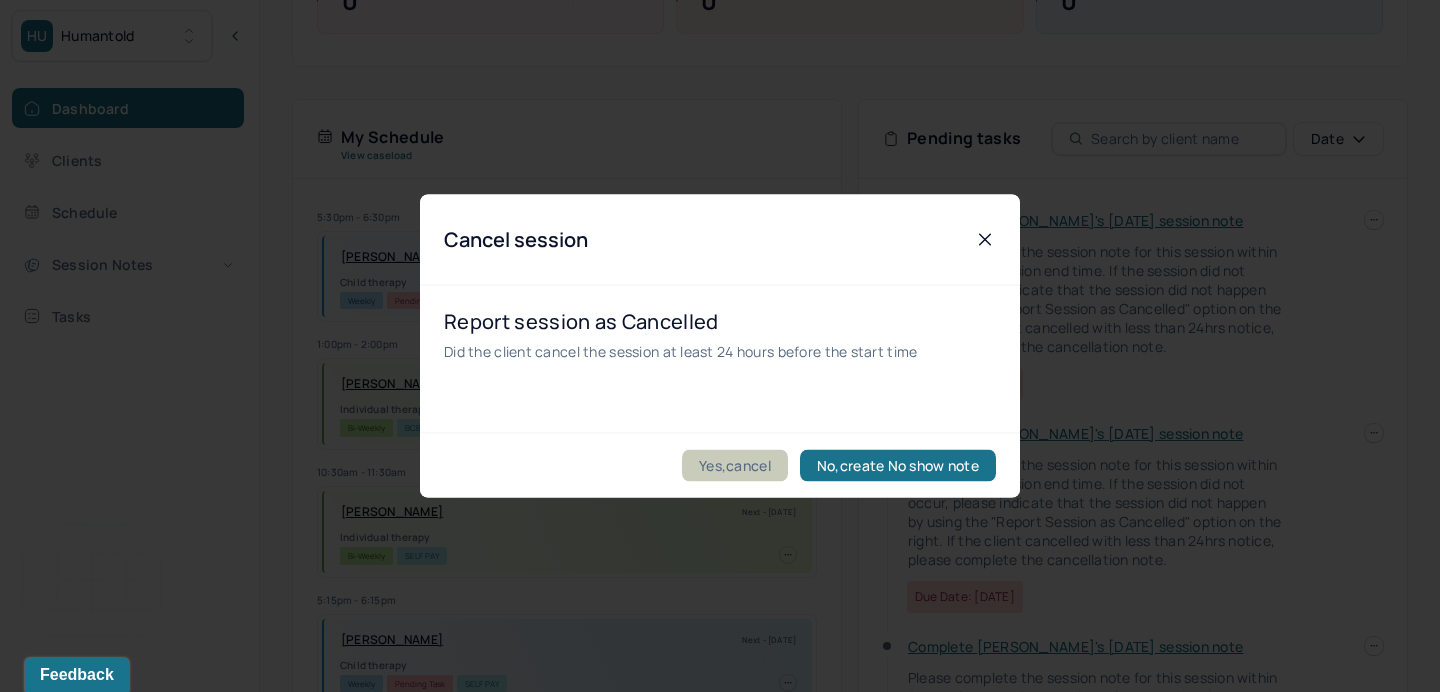 click on "Yes,cancel" at bounding box center [735, 466] 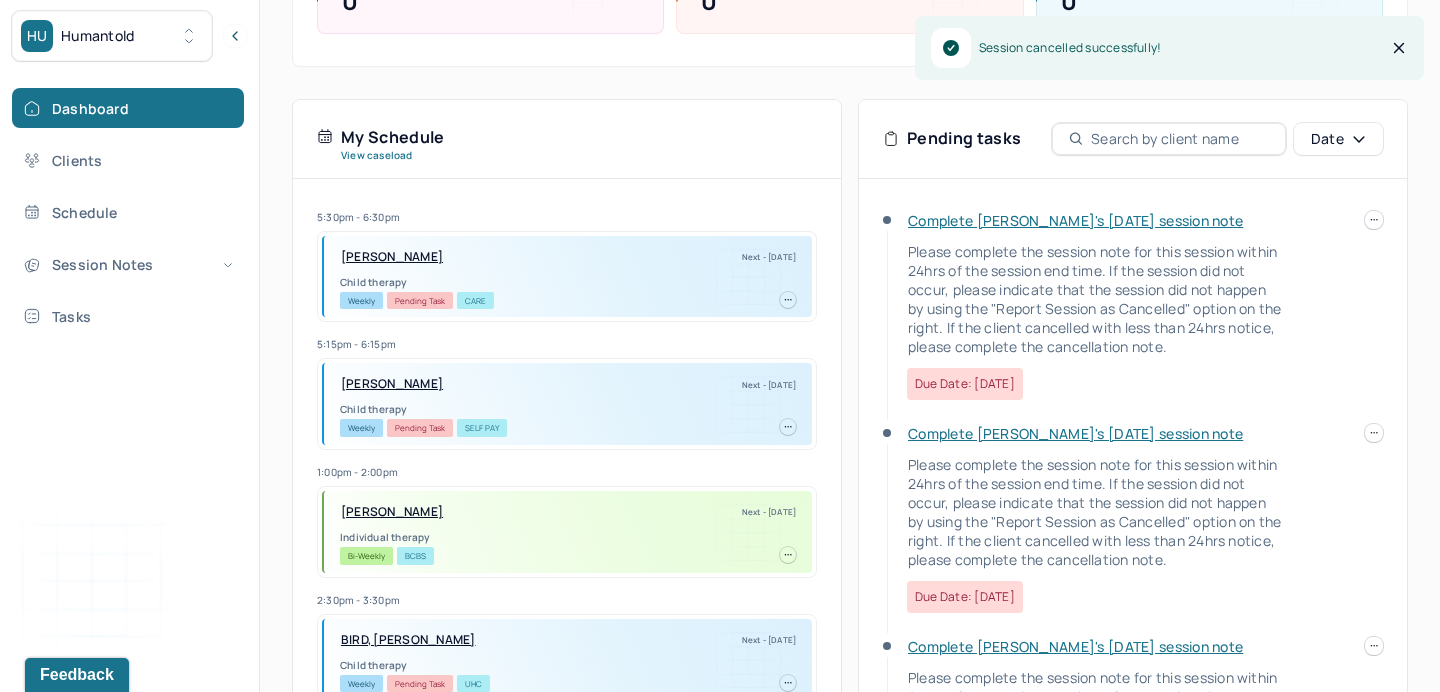 click on "HU Humantold       Dashboard Clients Schedule Session Notes Tasks RB [PERSON_NAME] provider   Logout   Diagnosis codes on session notes are currently limited to one (1). Only input the primary diagnosis.       Search by client name, chart number     FAQs     RB [PERSON_NAME] Let’s get you started 🚀 You can manage your caseload and availability here   this week   SESSIONS SCHEDULED 0 COMPLETED NOTES 0 LATE NOTES 0 My Schedule View caseload 5:30pm - 6:30pm   [PERSON_NAME]   Next - [DATE] Child therapy Weekly Pending Task CARE     5:15pm - 6:15pm   [PERSON_NAME]   Next - [DATE] Child therapy Weekly Pending Task Self Pay     1:00pm - 2:00pm   [PERSON_NAME]   Next - [DATE] Individual therapy Bi-Weekly BCBS     2:30pm - 3:30pm   BIRD, [PERSON_NAME]   Next - [DATE] Child therapy Weekly Pending Task UHC     4:00pm - 5:00pm   [PERSON_NAME]   Next - [DATE] Child therapy Weekly Pending Task CARE     2:30pm - 3:30pm   [PERSON_NAME]   Next - [DATE] Individual therapy Bi-Weekly CARE" at bounding box center [720, 227] 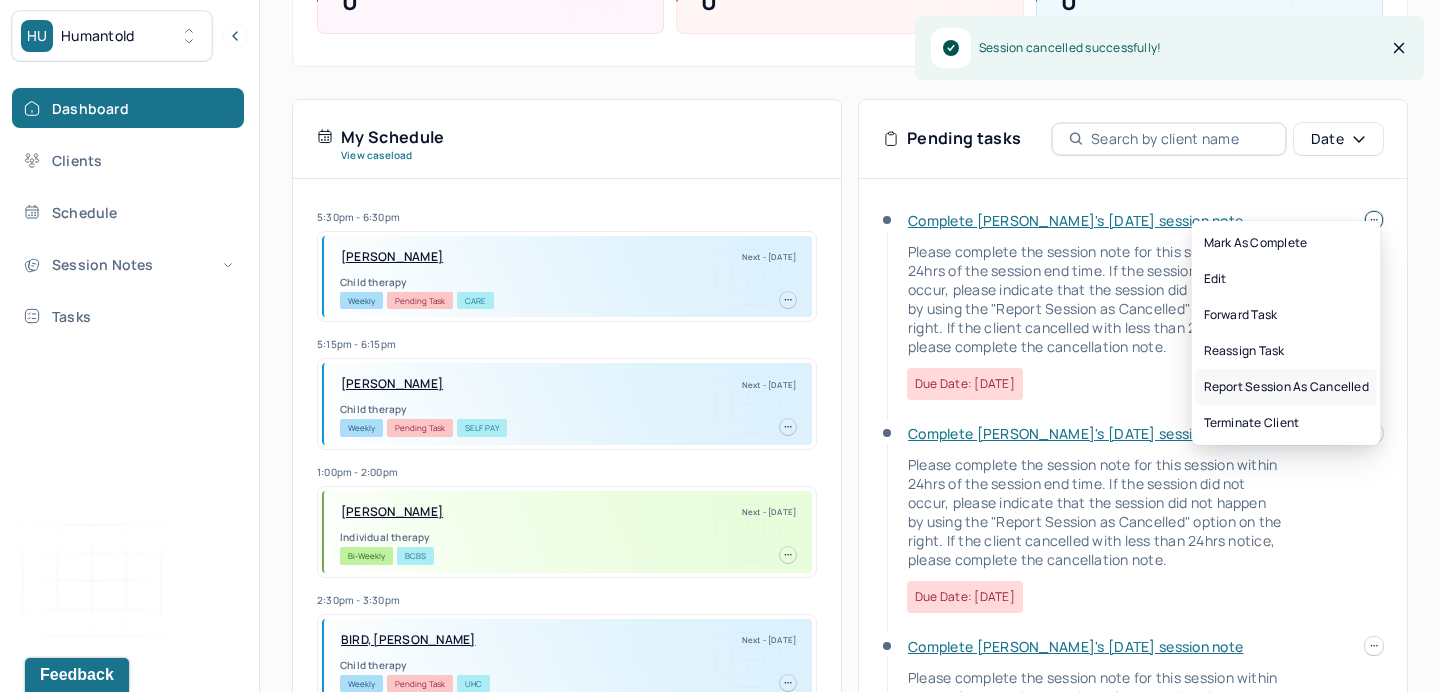 click on "Report session as cancelled" at bounding box center (1286, 387) 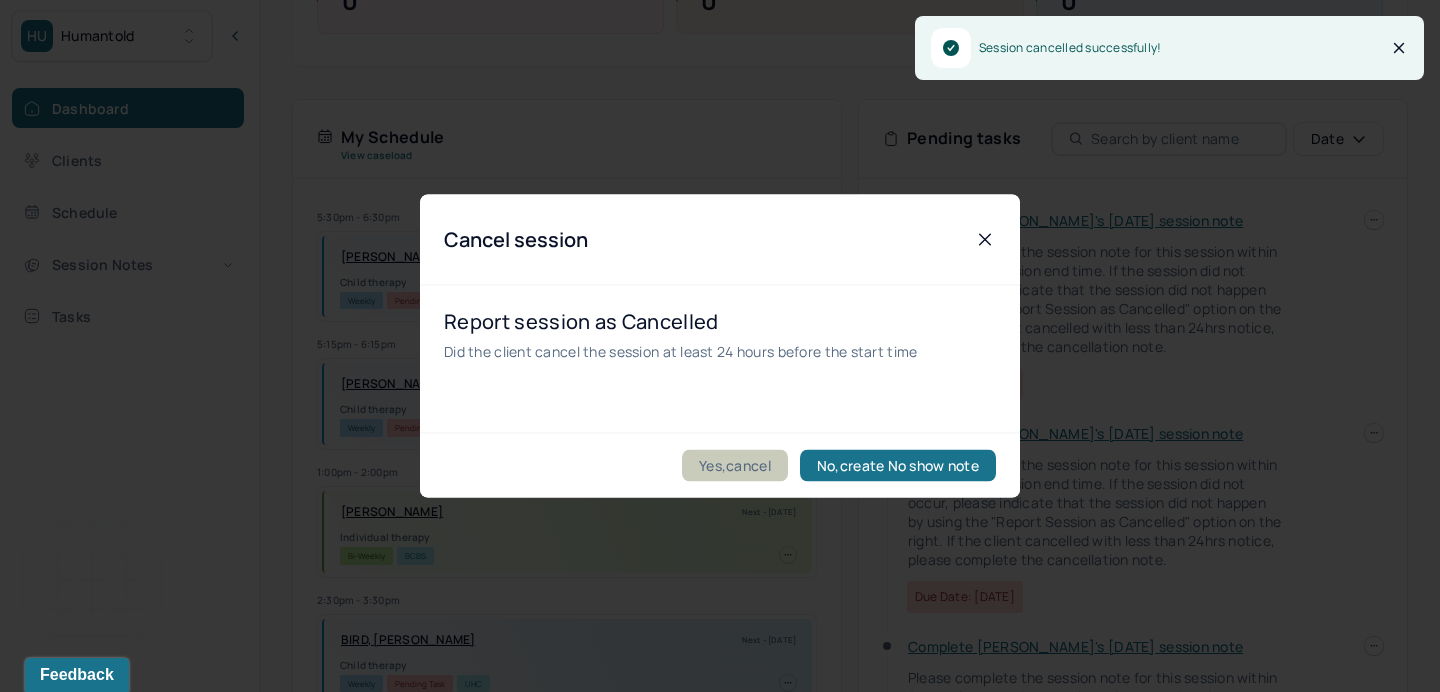click on "Yes,cancel" at bounding box center (735, 466) 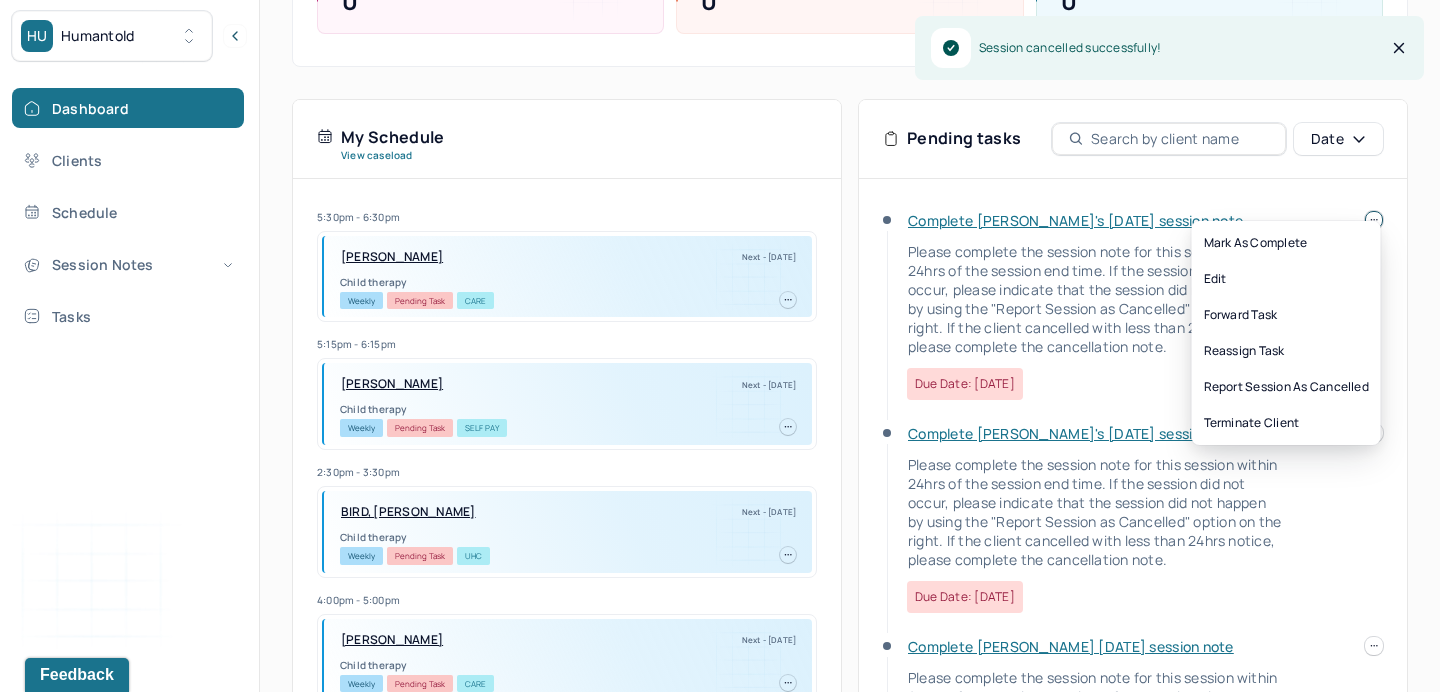 click at bounding box center (1374, 220) 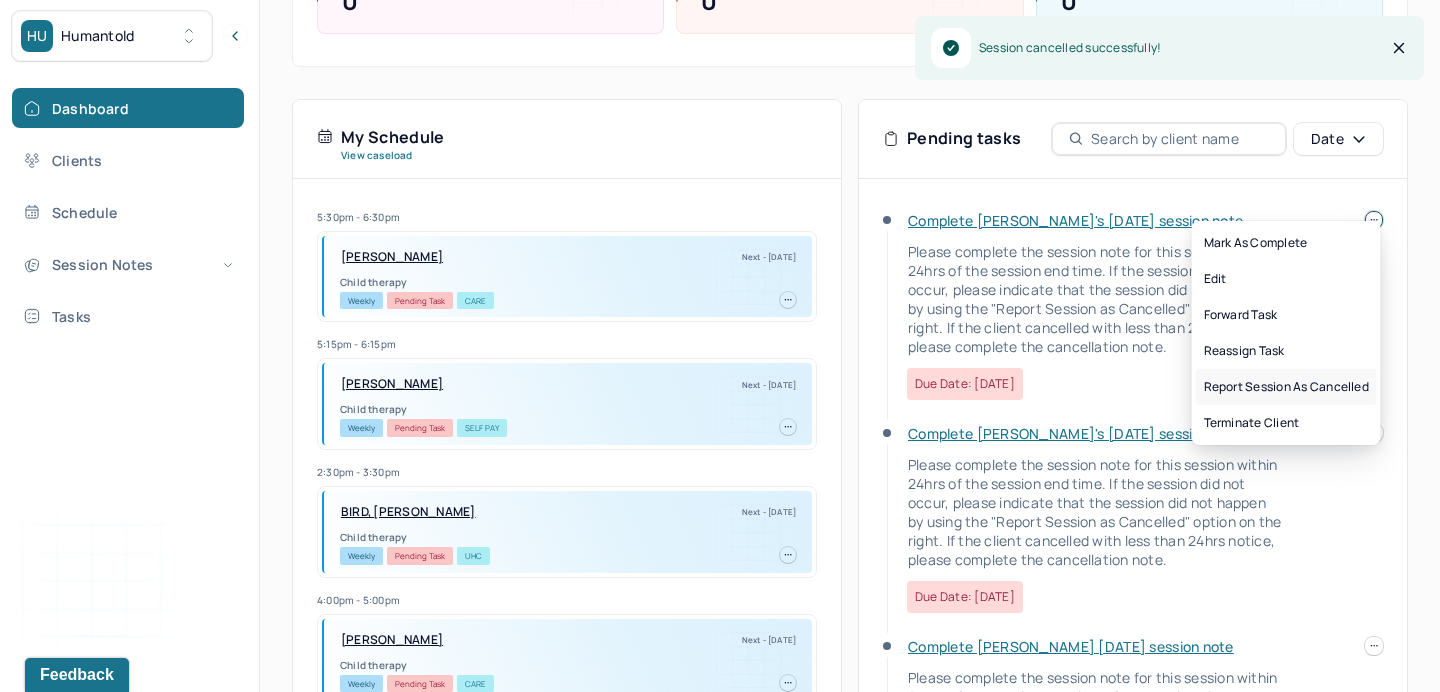 click on "Report session as cancelled" at bounding box center [1286, 387] 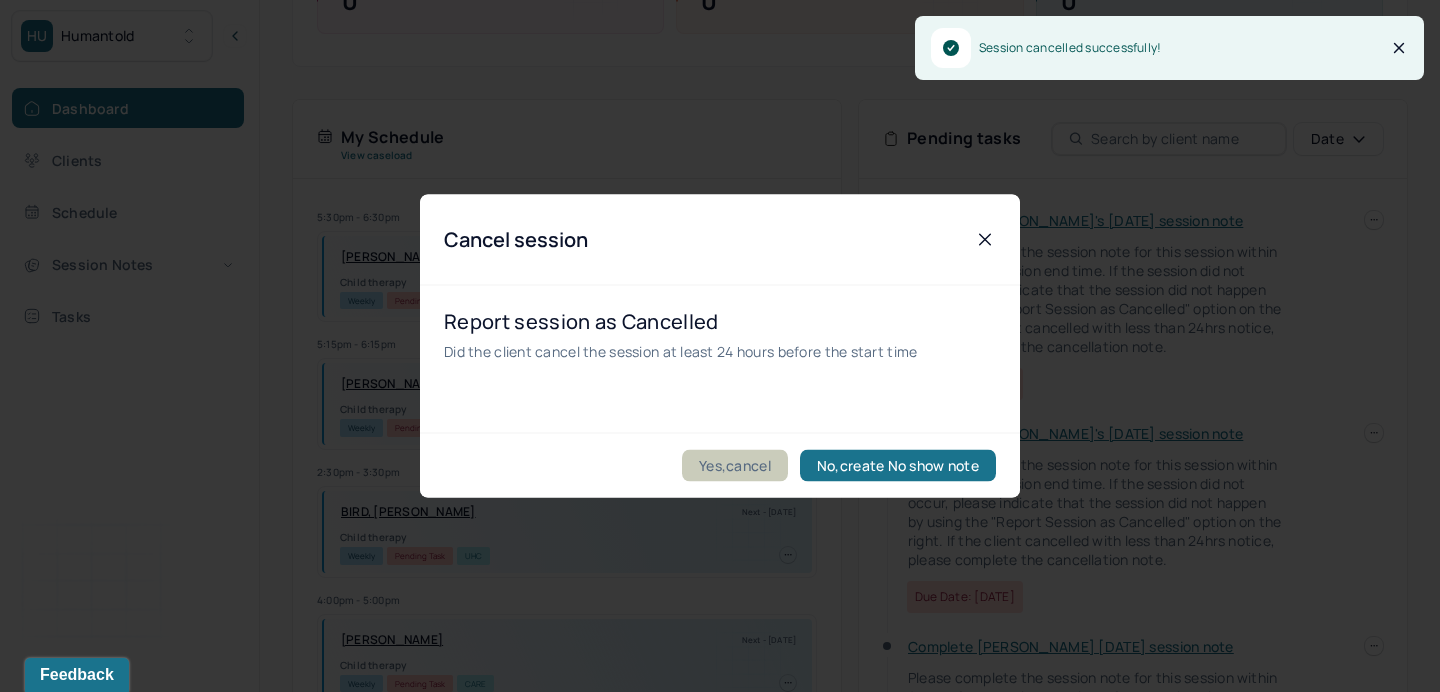 click on "Yes,cancel" at bounding box center (735, 466) 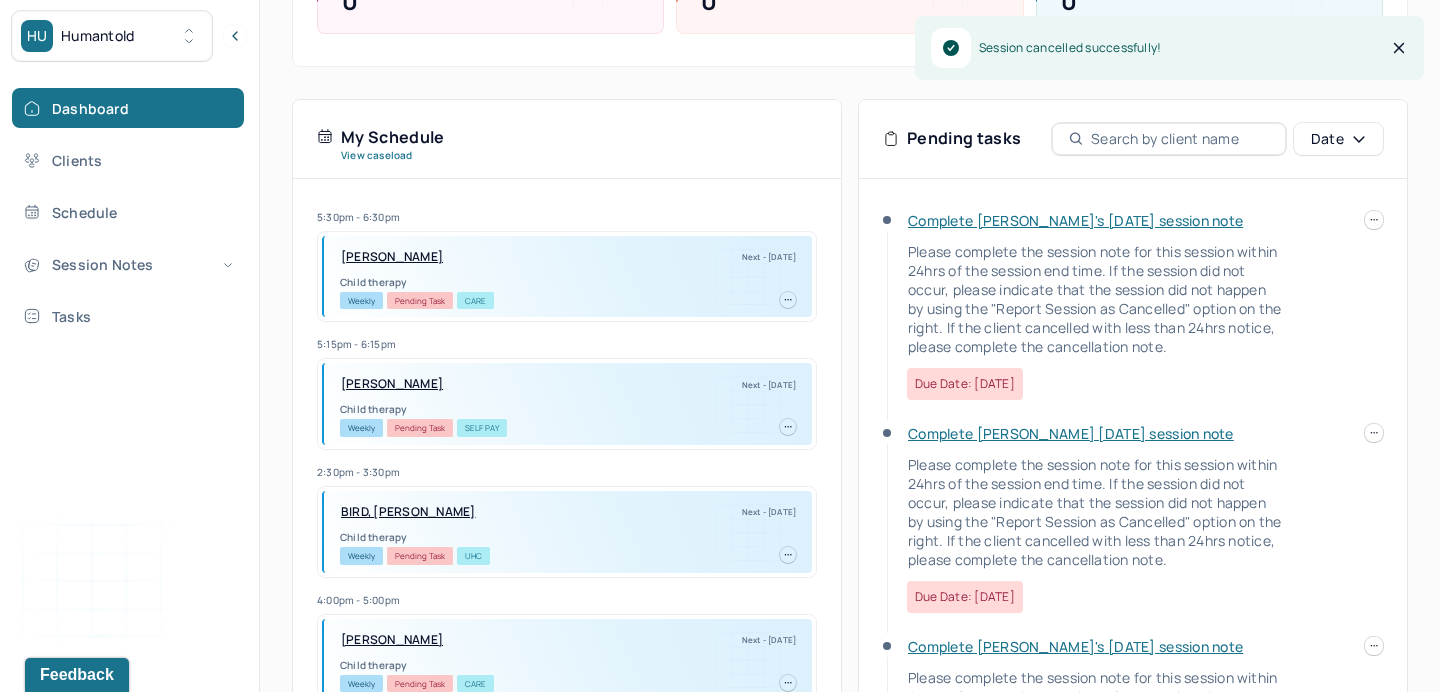 click on "HU Humantold       Dashboard Clients Schedule Session Notes Tasks RB [PERSON_NAME] provider   Logout   Diagnosis codes on session notes are currently limited to one (1). Only input the primary diagnosis.       Search by client name, chart number     FAQs     RB [PERSON_NAME] Let’s get you started 🚀 You can manage your caseload and availability here   this week   SESSIONS SCHEDULED 0 COMPLETED NOTES 0 LATE NOTES 0 My Schedule View caseload 5:30pm - 6:30pm   [PERSON_NAME]   Next - [DATE] Child therapy Weekly Pending Task CARE     5:15pm - 6:15pm   [PERSON_NAME]   Next - [DATE] Child therapy Weekly Pending Task Self Pay     2:30pm - 3:30pm   BIRD, [PERSON_NAME]   Next - [DATE] Child therapy Weekly Pending Task UHC     4:00pm - 5:00pm   [PERSON_NAME]   Next - [DATE] Child therapy Weekly Pending Task CARE     2:30pm - 3:30pm   [PERSON_NAME]   Next - [DATE] Individual therapy Bi-Weekly Pending Task CARE     1:15pm - 2:15pm   [PERSON_NAME], [PERSON_NAME]   Next - [DATE] Weekly BCBS" at bounding box center (720, 227) 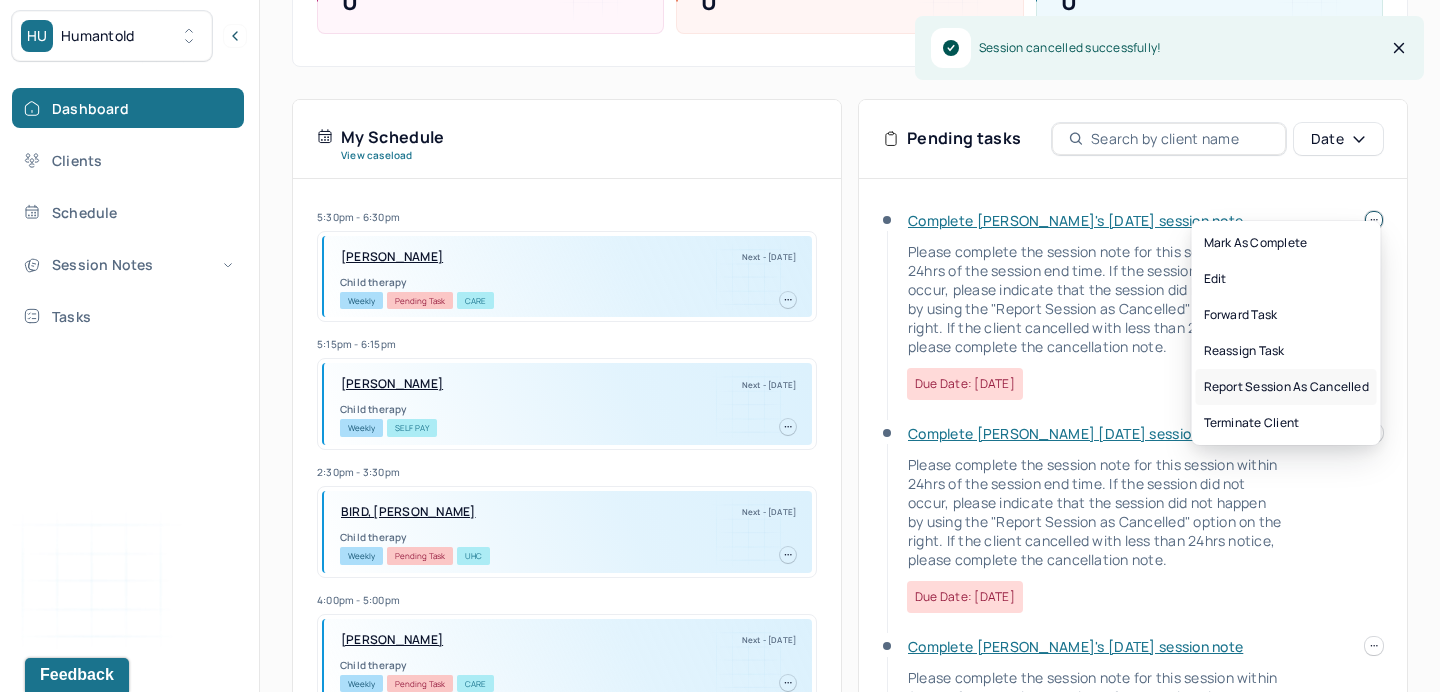 click on "Report session as cancelled" at bounding box center (1286, 387) 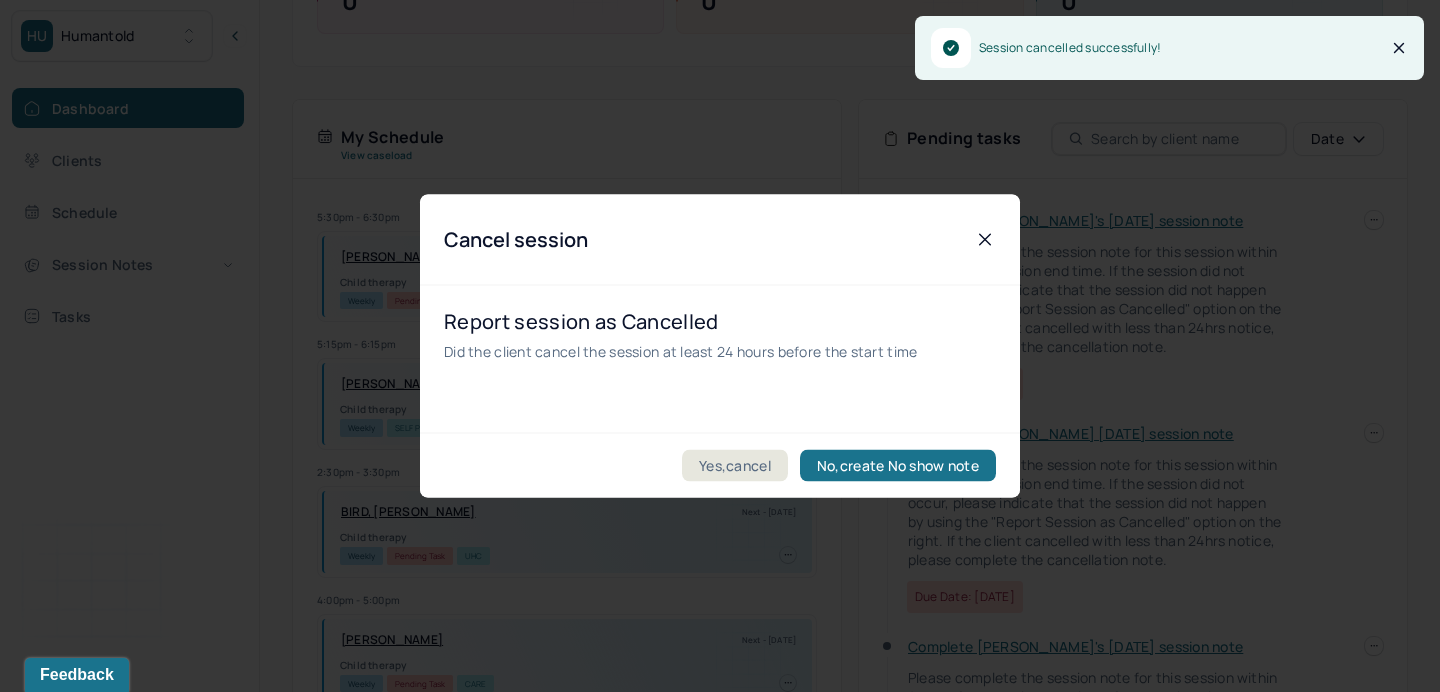 click on "Yes,cancel     No,create No show note" at bounding box center [720, 465] 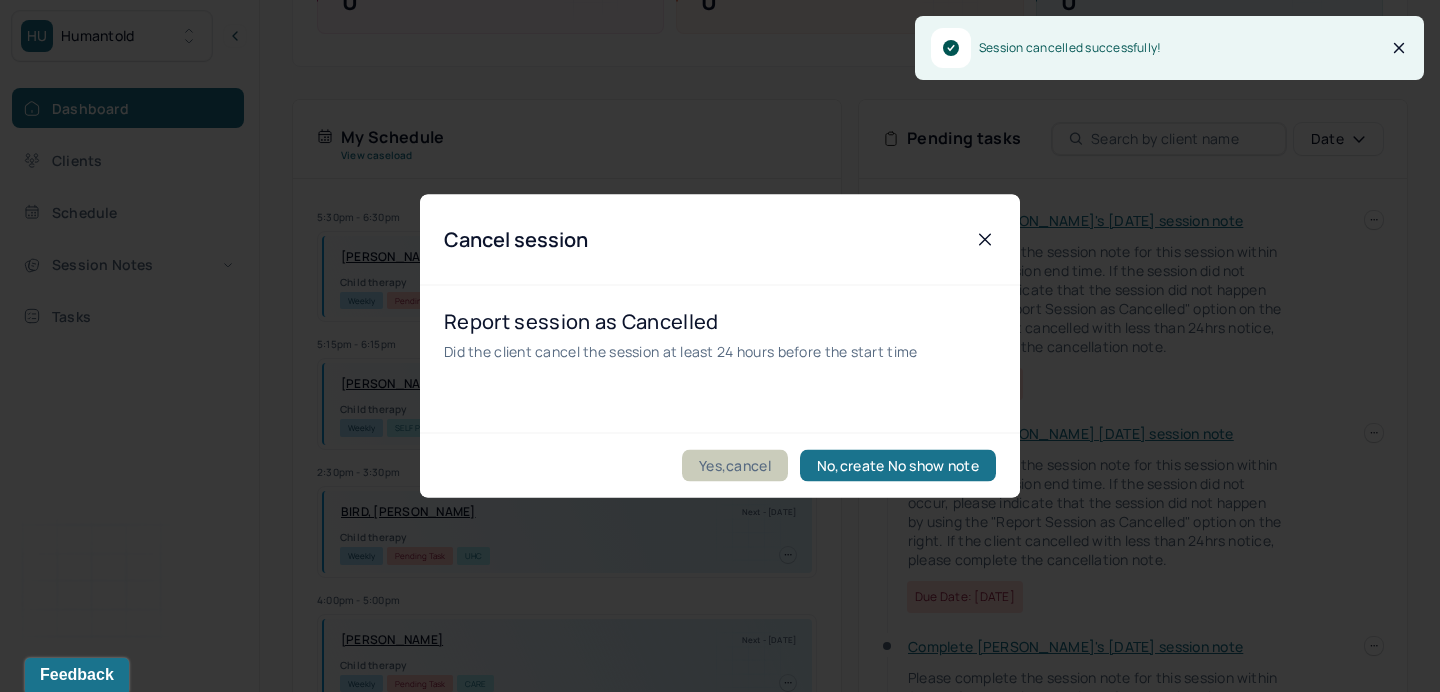 click on "Yes,cancel" at bounding box center [735, 466] 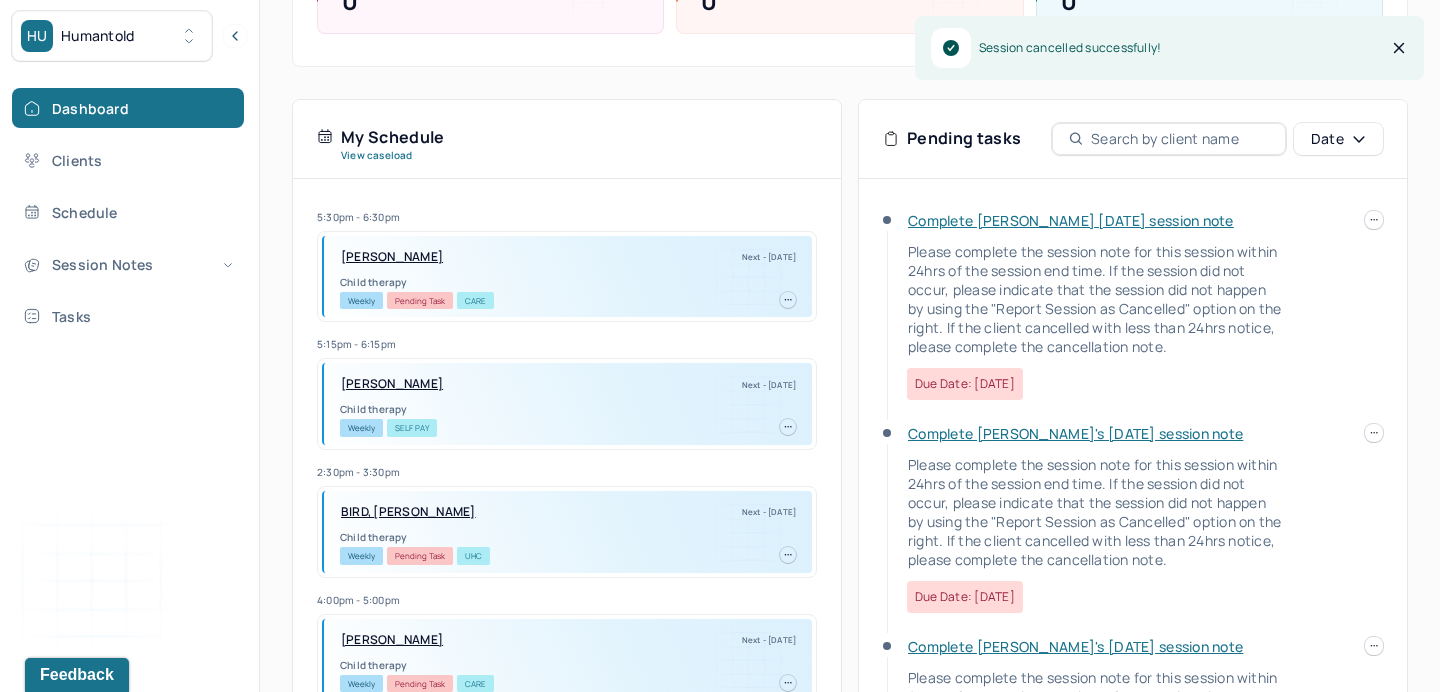 click 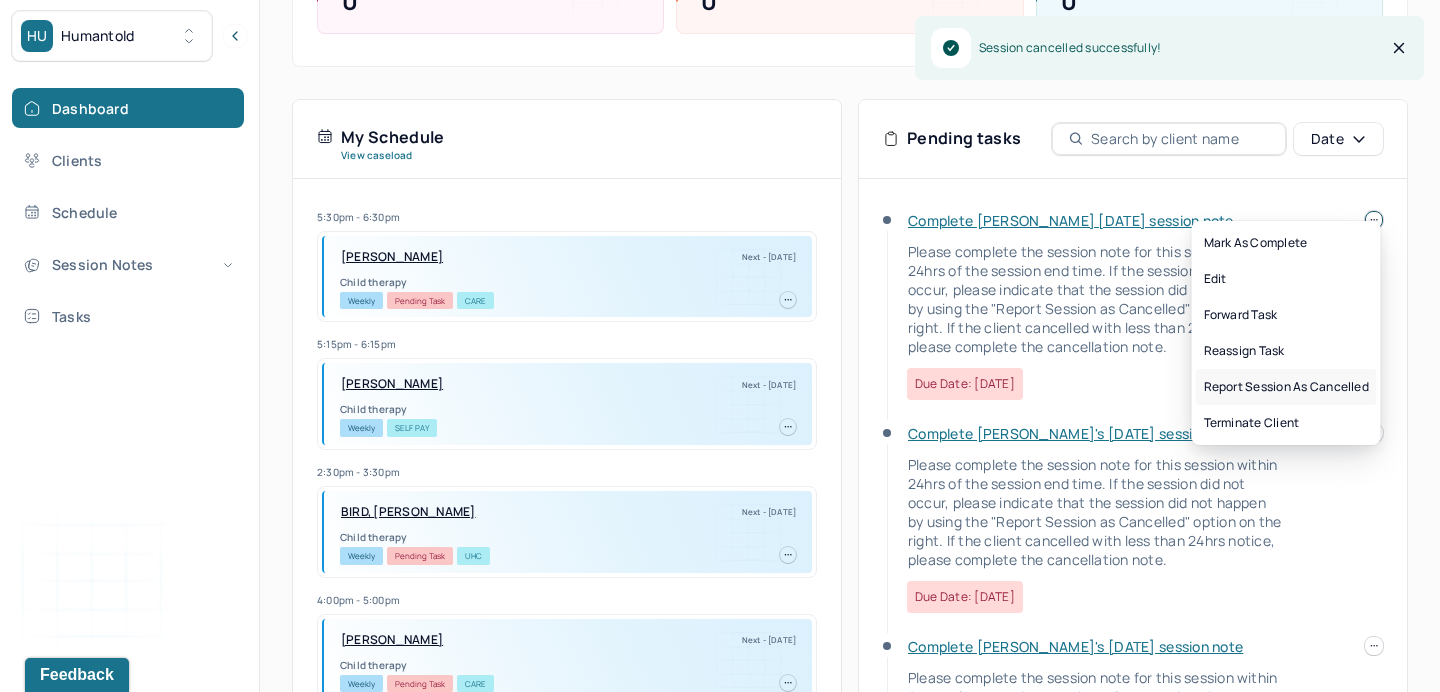 click on "Report session as cancelled" at bounding box center [1286, 387] 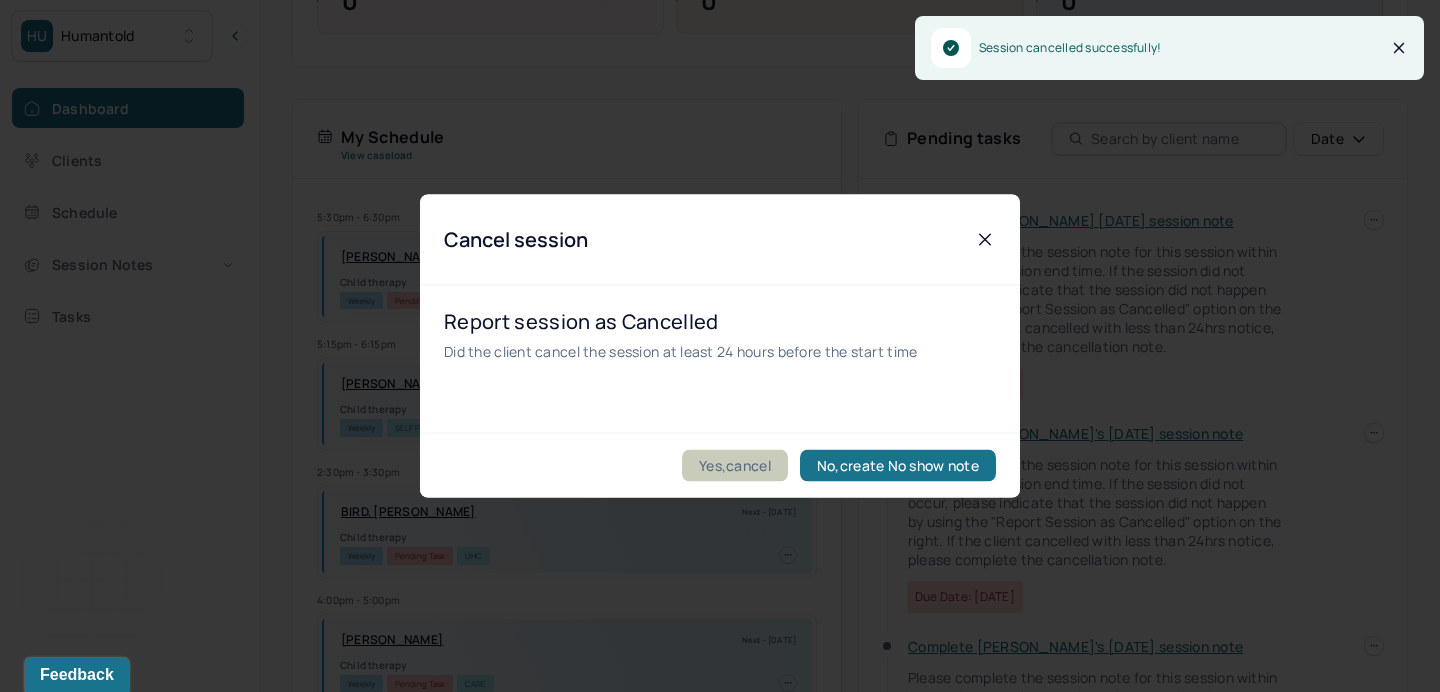click on "Yes,cancel" at bounding box center (735, 466) 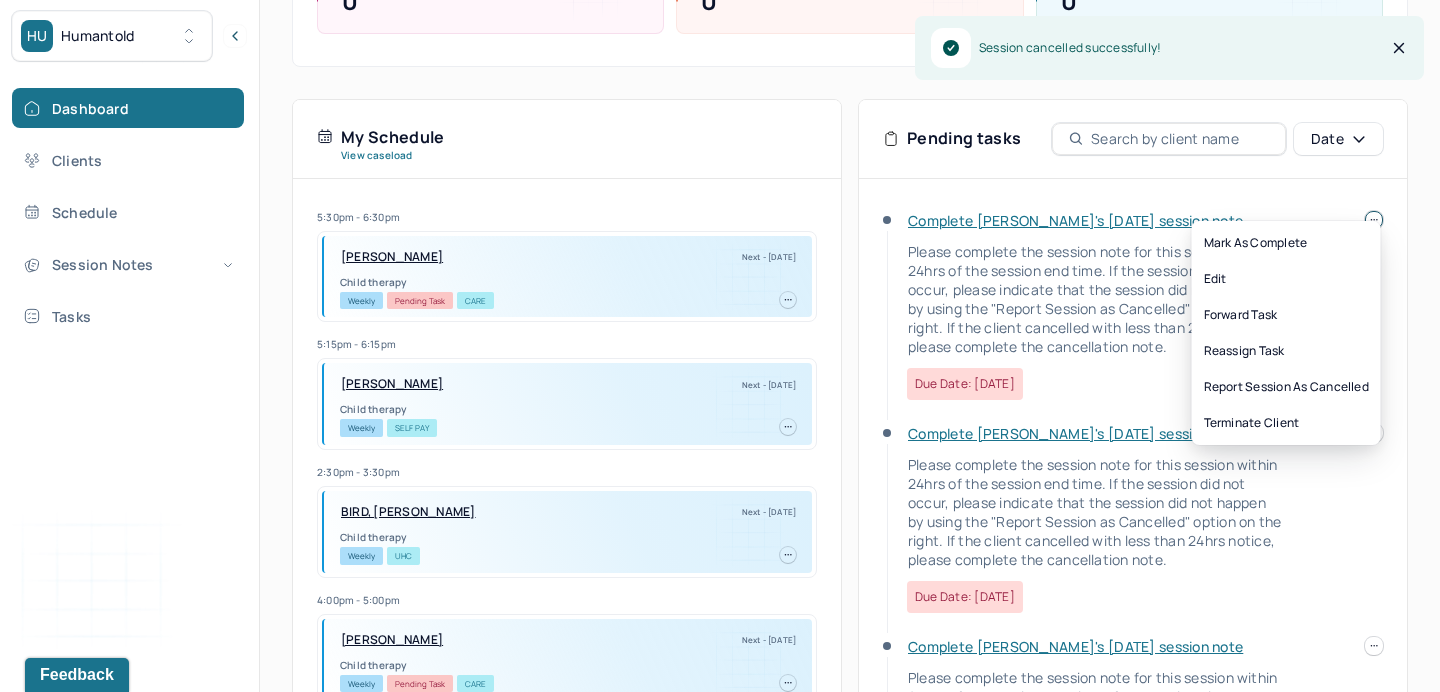 click at bounding box center [1374, 220] 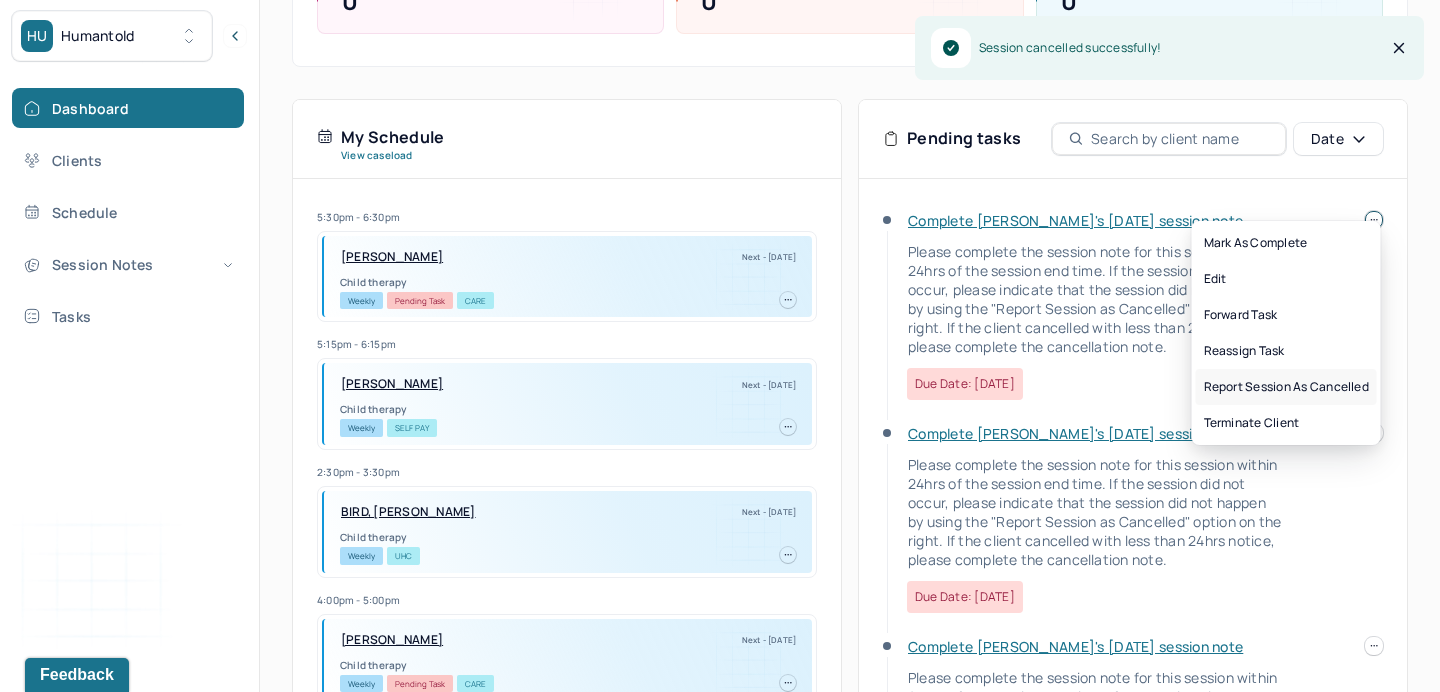 click on "Report session as cancelled" at bounding box center [1286, 387] 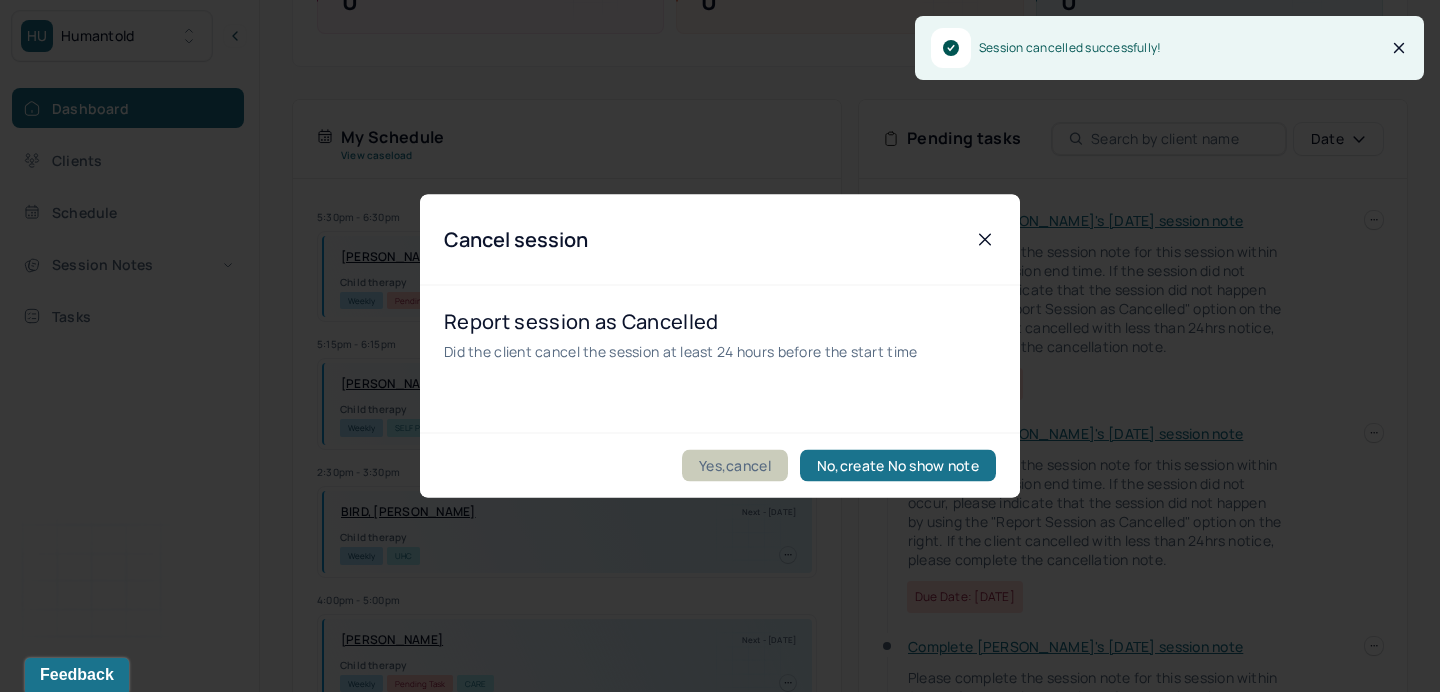 click on "Yes,cancel" at bounding box center [735, 466] 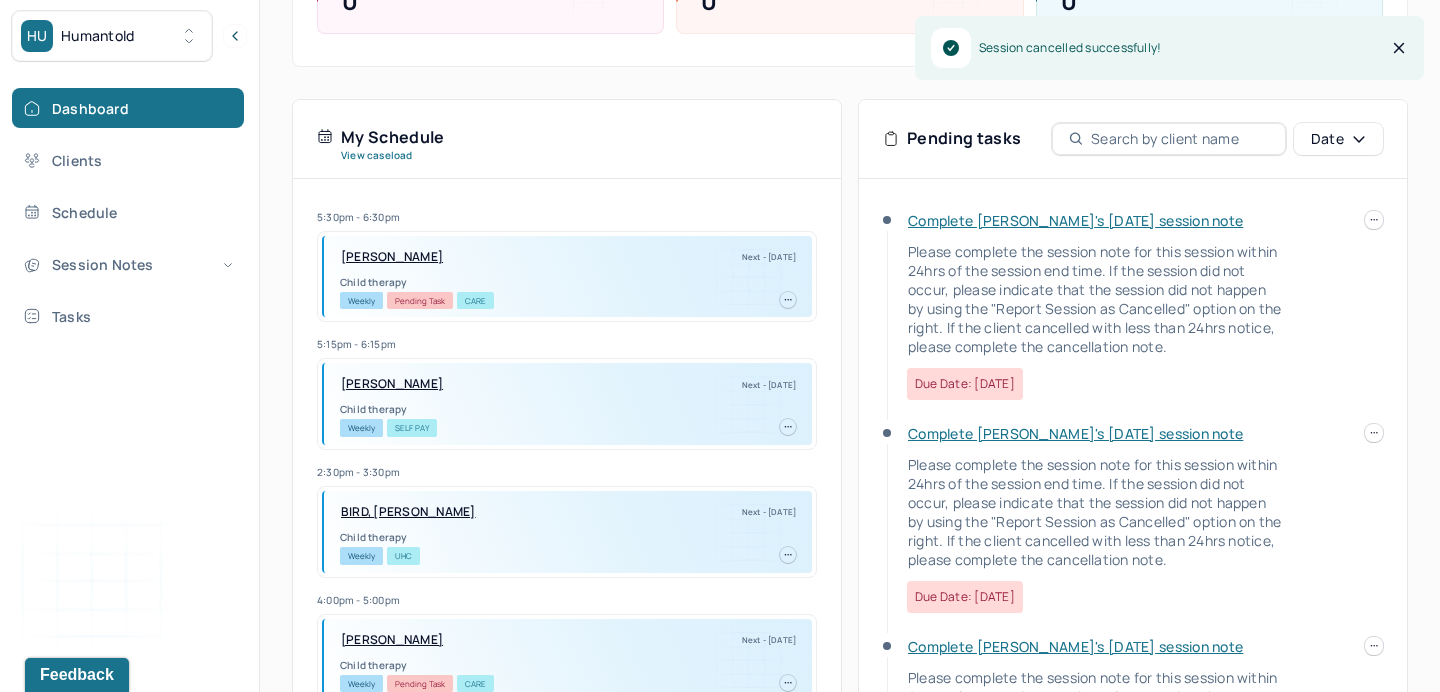 click on "HU Humantold       Dashboard Clients Schedule Session Notes Tasks RB [PERSON_NAME] provider   Logout   Diagnosis codes on session notes are currently limited to one (1). Only input the primary diagnosis.       Search by client name, chart number     FAQs     RB [PERSON_NAME] Let’s get you started 🚀 You can manage your caseload and availability here   this week   SESSIONS SCHEDULED 0 COMPLETED NOTES 0 LATE NOTES 0 My Schedule View caseload 5:30pm - 6:30pm   [PERSON_NAME]   Next - [DATE] Child therapy Weekly Pending Task CARE     5:15pm - 6:15pm   [PERSON_NAME]   Next - [DATE] Child therapy Weekly Self Pay     2:30pm - 3:30pm   BIRD, [PERSON_NAME]   Next - [DATE] Child therapy Weekly UHC     4:00pm - 5:00pm   [PERSON_NAME][GEOGRAPHIC_DATA]   Next - [DATE] Child therapy Weekly Pending Task CARE     2:30pm - 3:30pm   [PERSON_NAME]   Next - [DATE] Individual therapy Bi-Weekly Pending Task CARE     1:15pm - 2:15pm   [PERSON_NAME], [PERSON_NAME]   Next - [DATE] Individual therapy Weekly Pending Task BCBS" at bounding box center [720, 227] 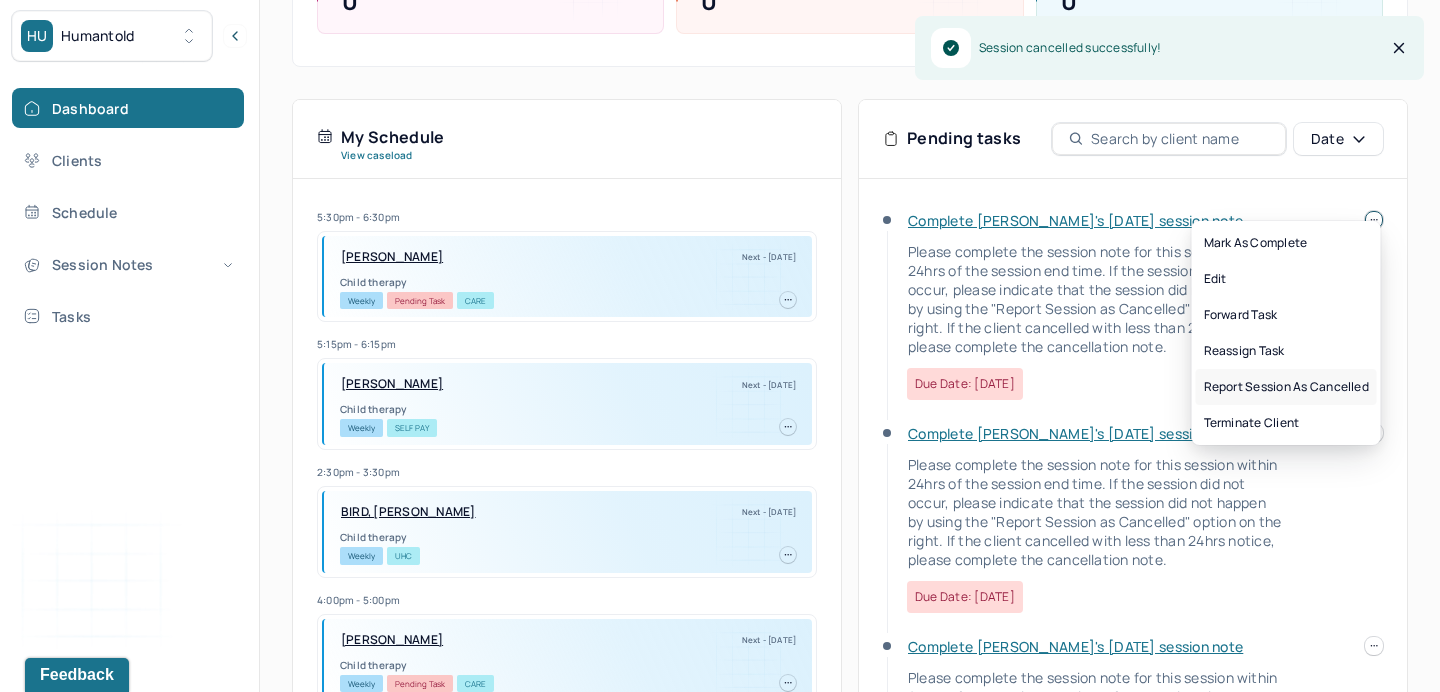click on "Report session as cancelled" at bounding box center [1286, 387] 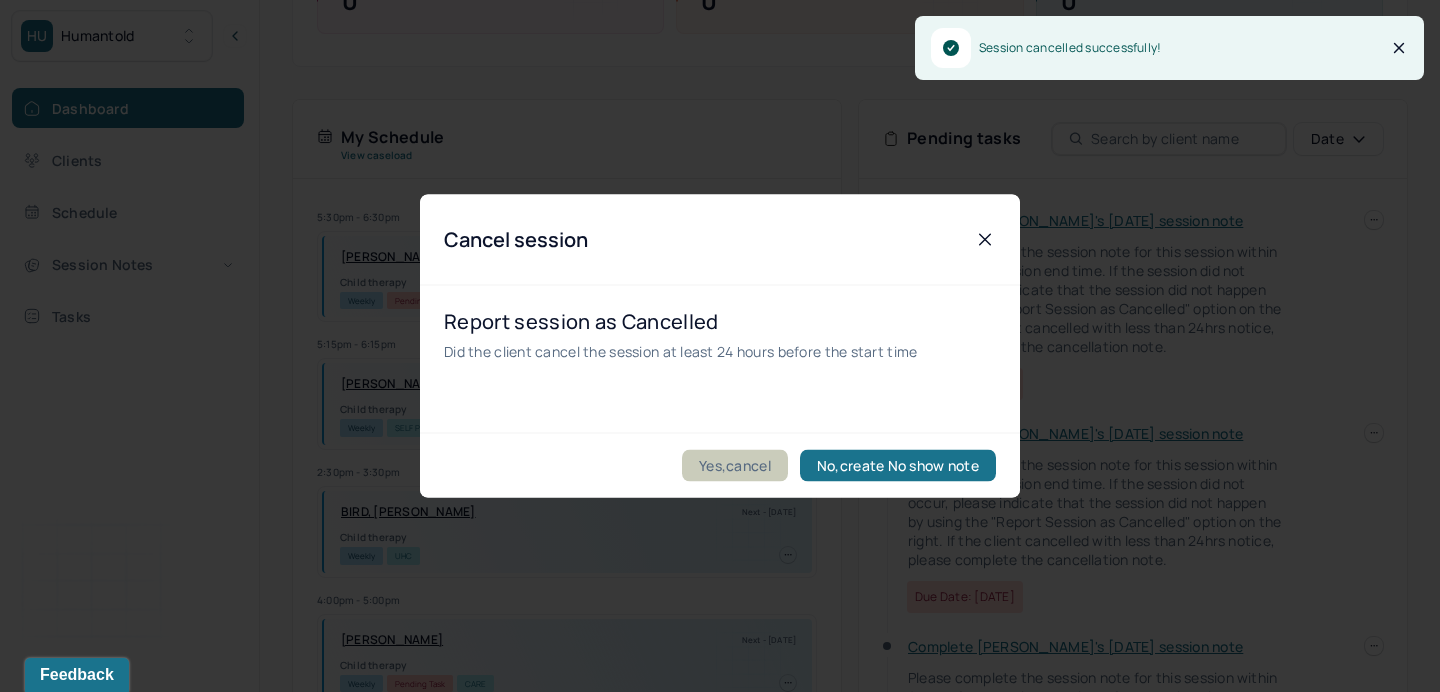 click on "Yes,cancel" at bounding box center [735, 466] 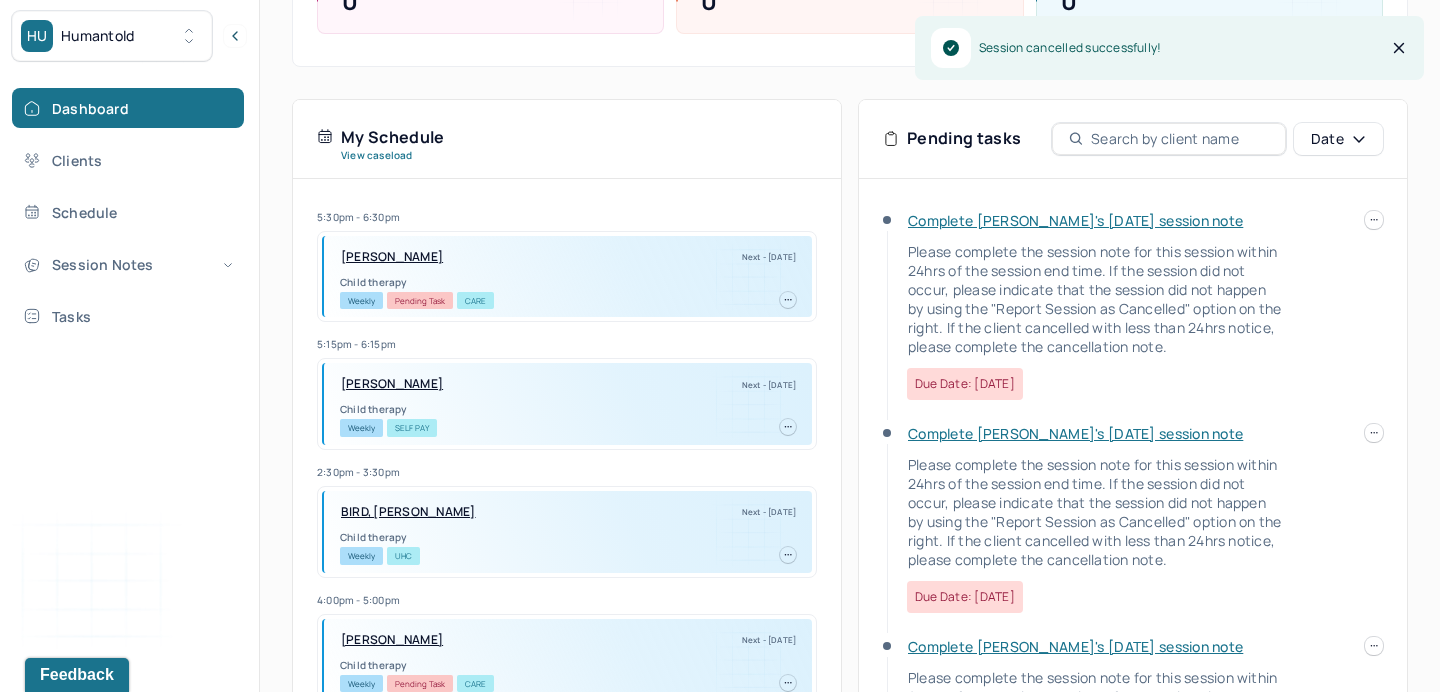 click at bounding box center [1374, 220] 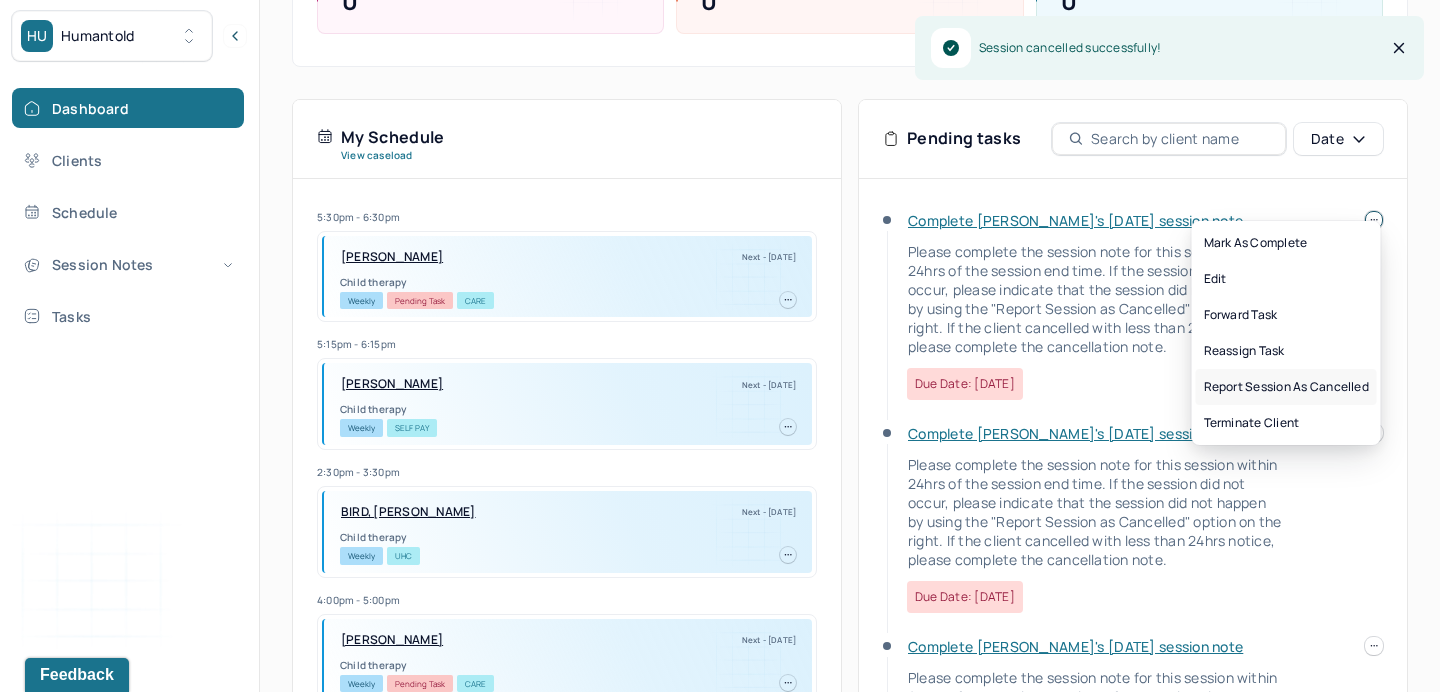 click on "Report session as cancelled" at bounding box center [1286, 387] 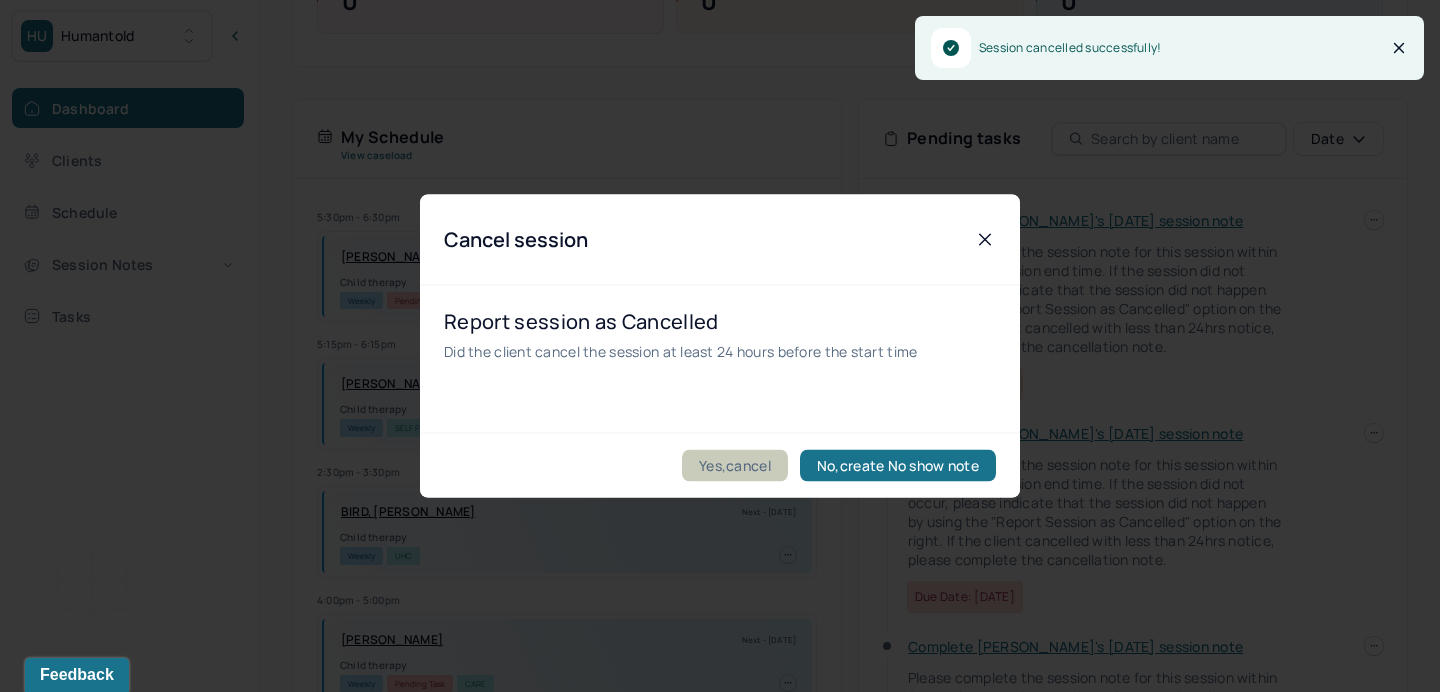 click on "Yes,cancel" at bounding box center (735, 466) 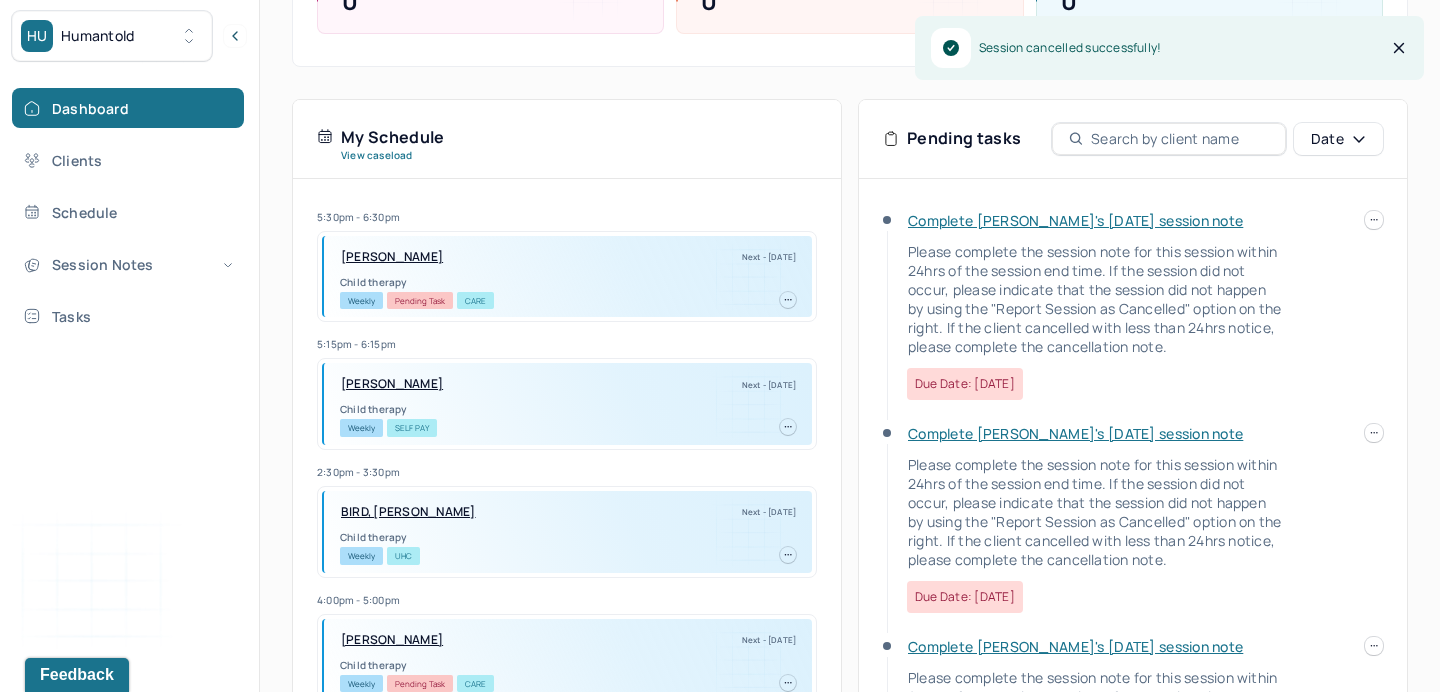 click at bounding box center [1374, 220] 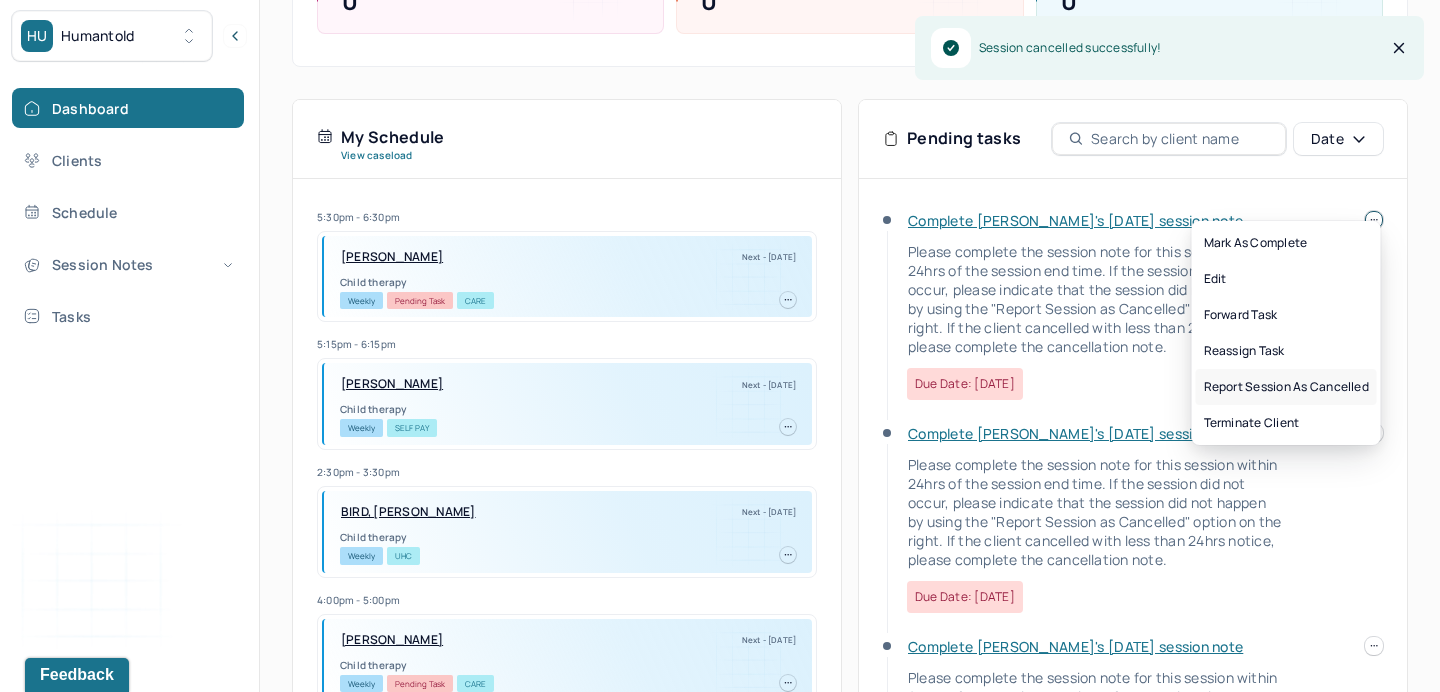 click on "Report session as cancelled" at bounding box center [1286, 387] 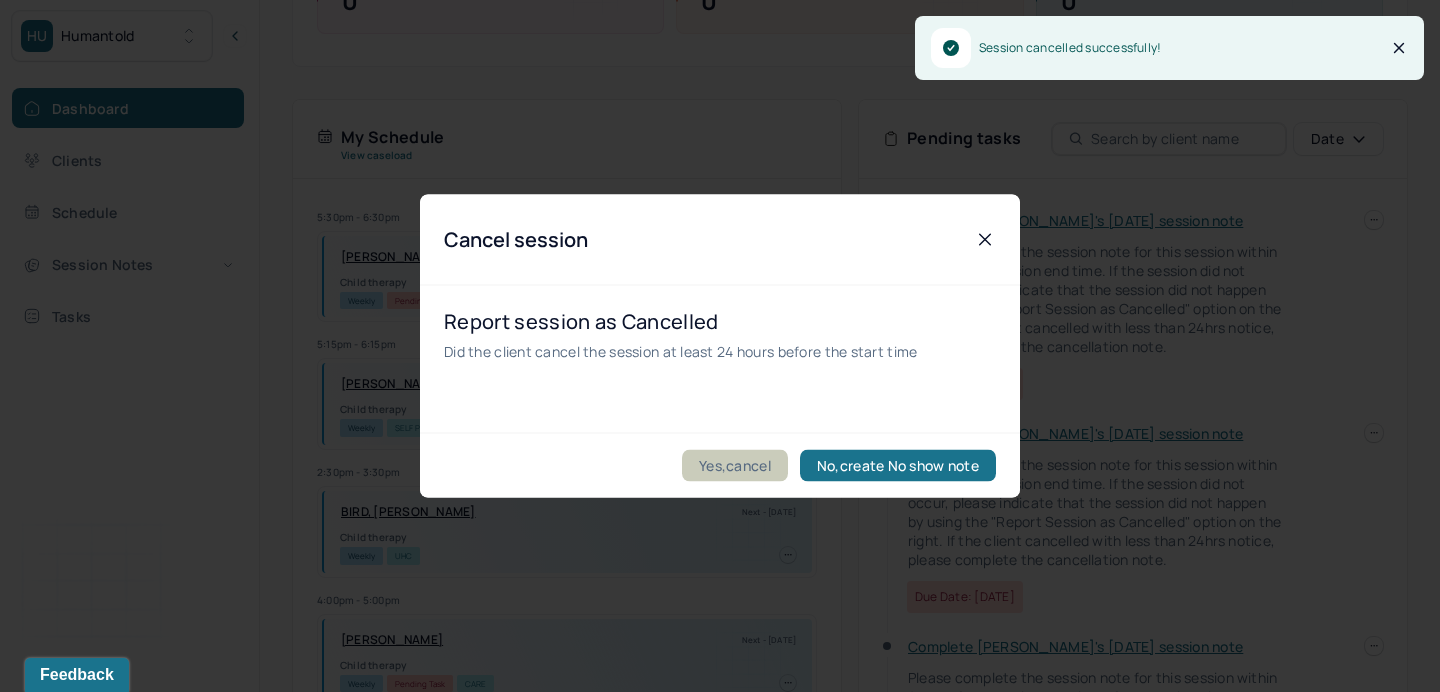 click on "Yes,cancel" at bounding box center (735, 466) 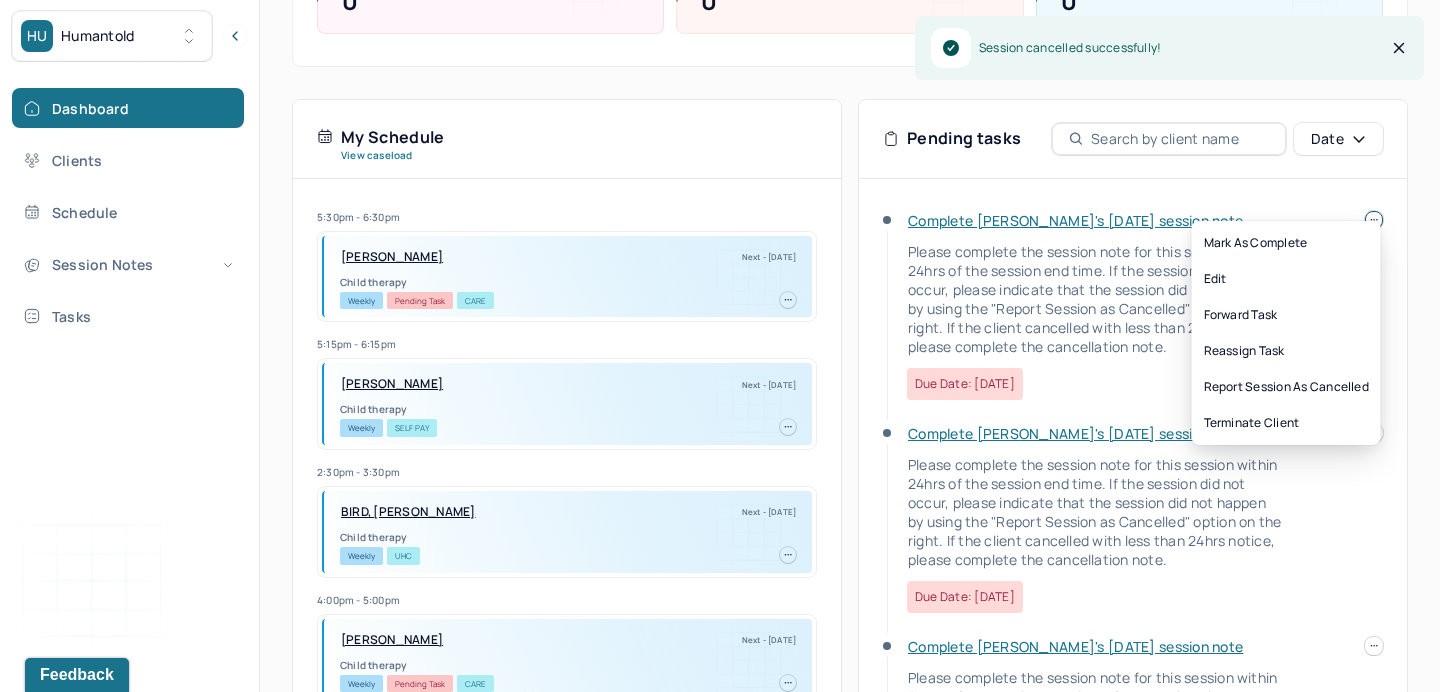 click at bounding box center [1374, 220] 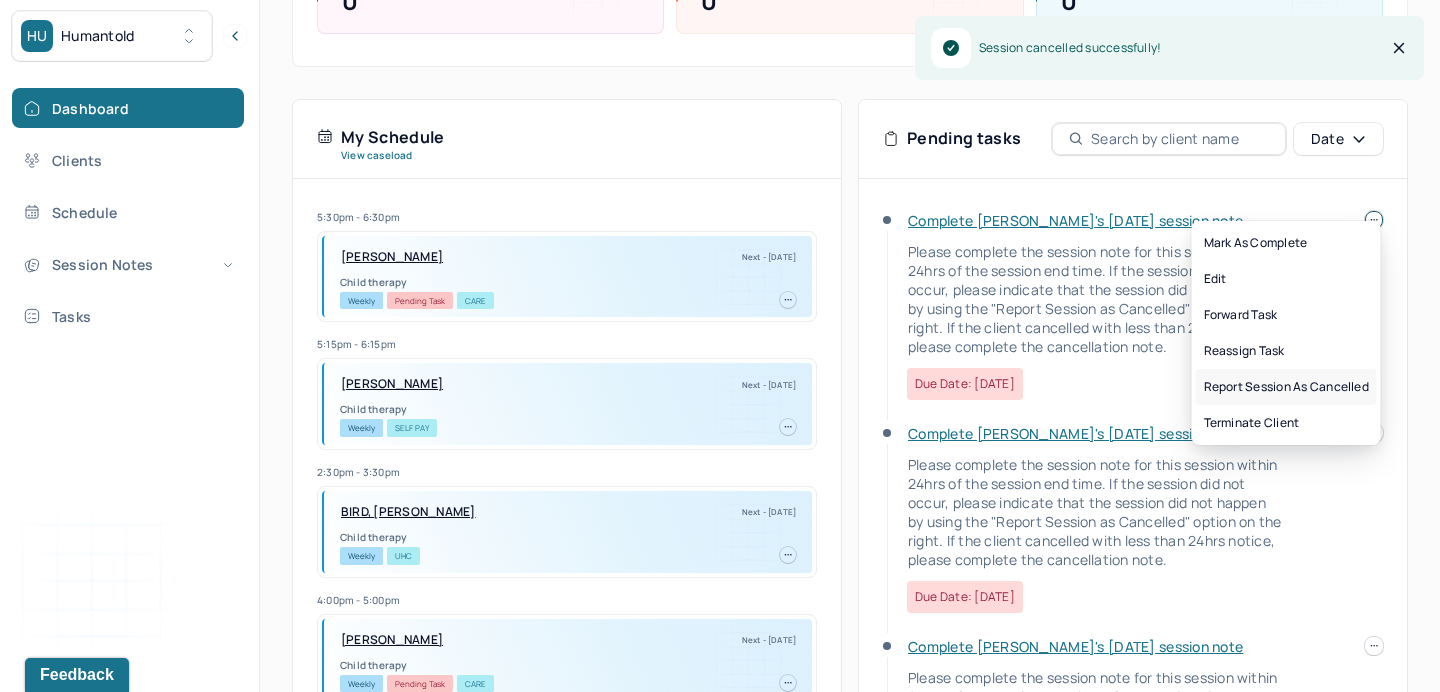 click on "Report session as cancelled" at bounding box center (1286, 387) 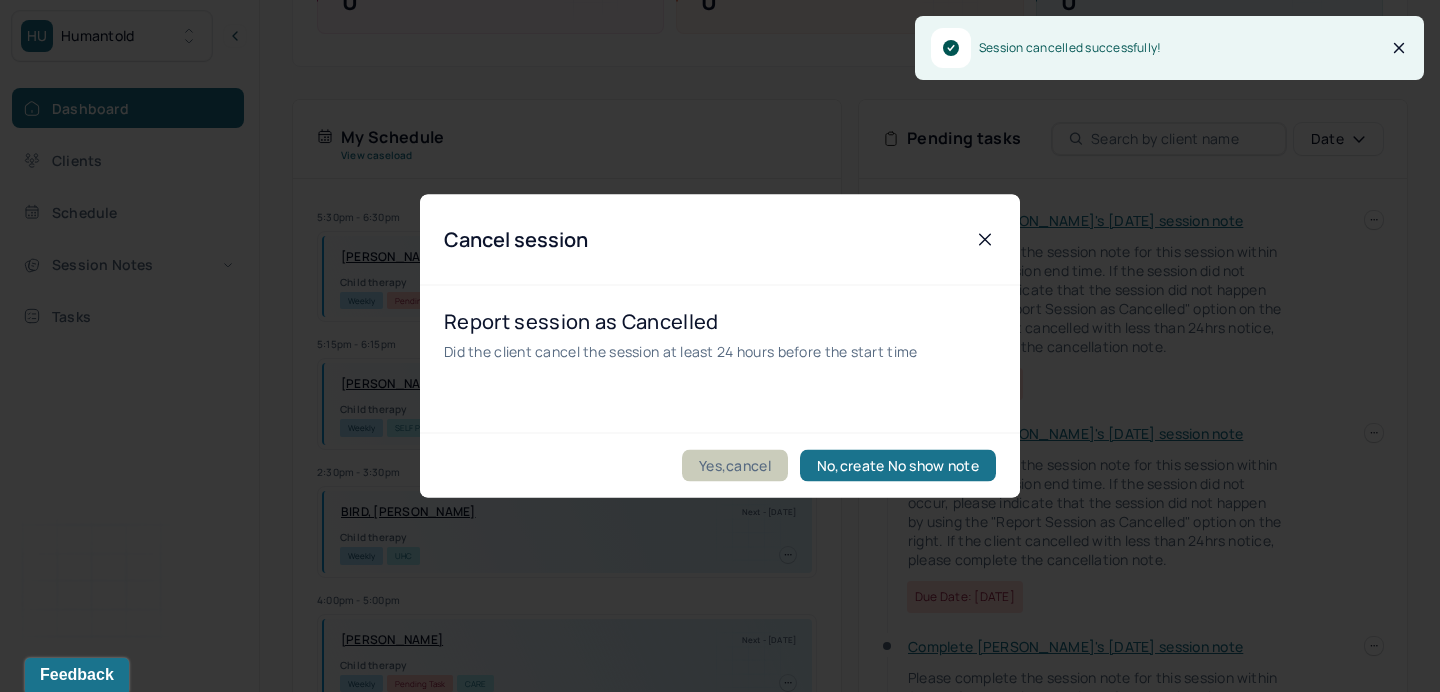click on "Yes,cancel" at bounding box center (735, 466) 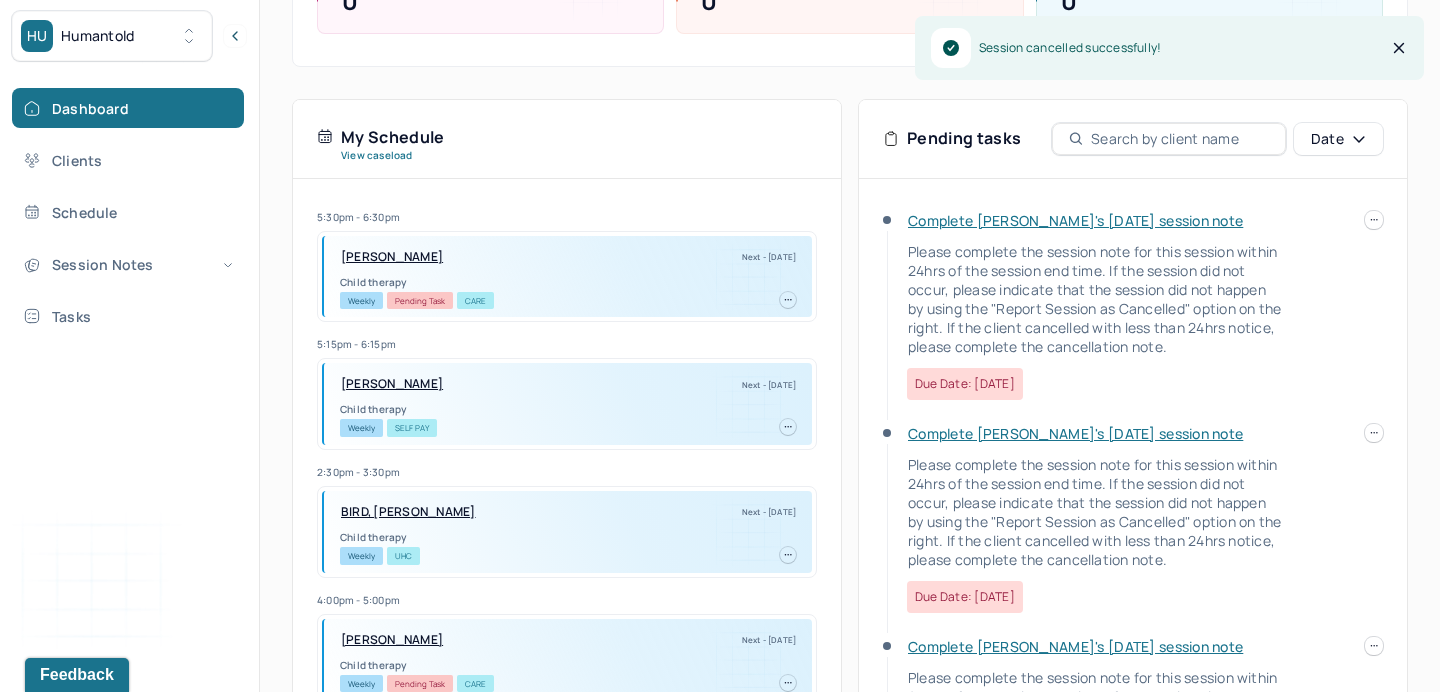 click at bounding box center (1374, 220) 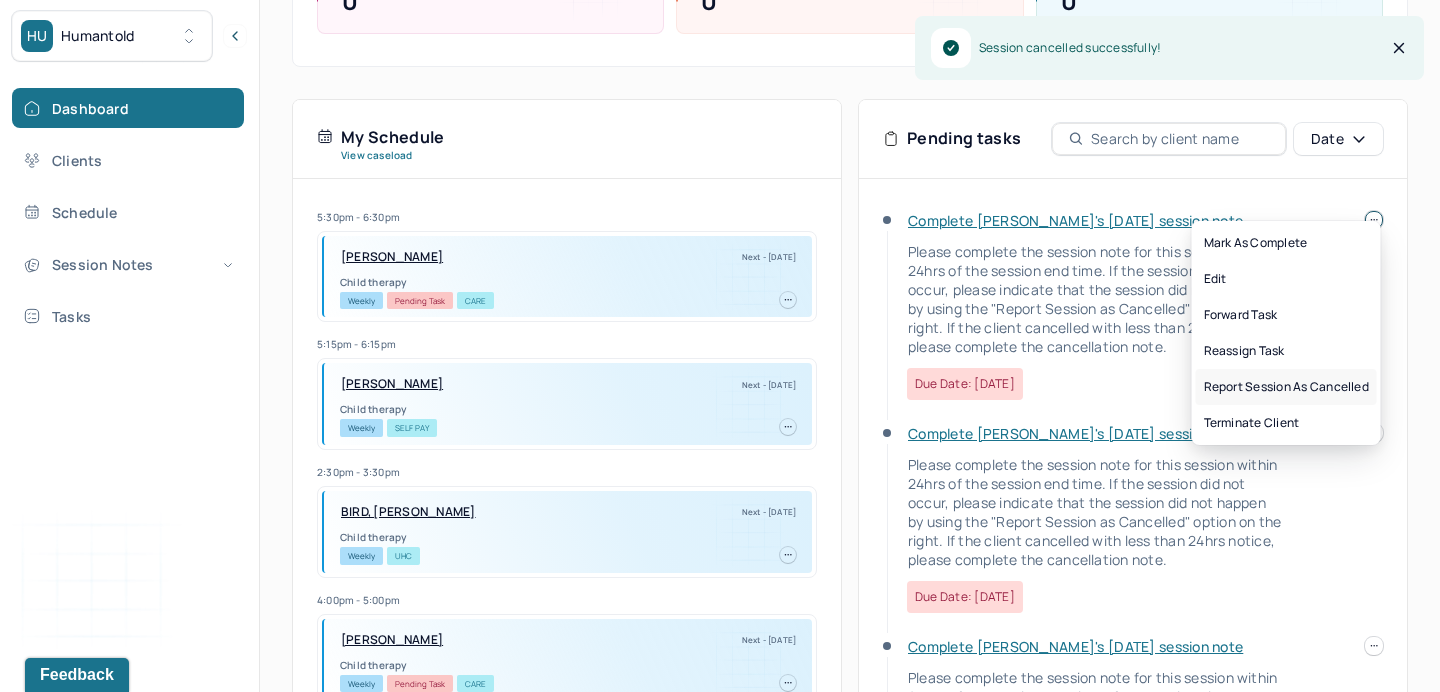 click on "Report session as cancelled" at bounding box center (1286, 387) 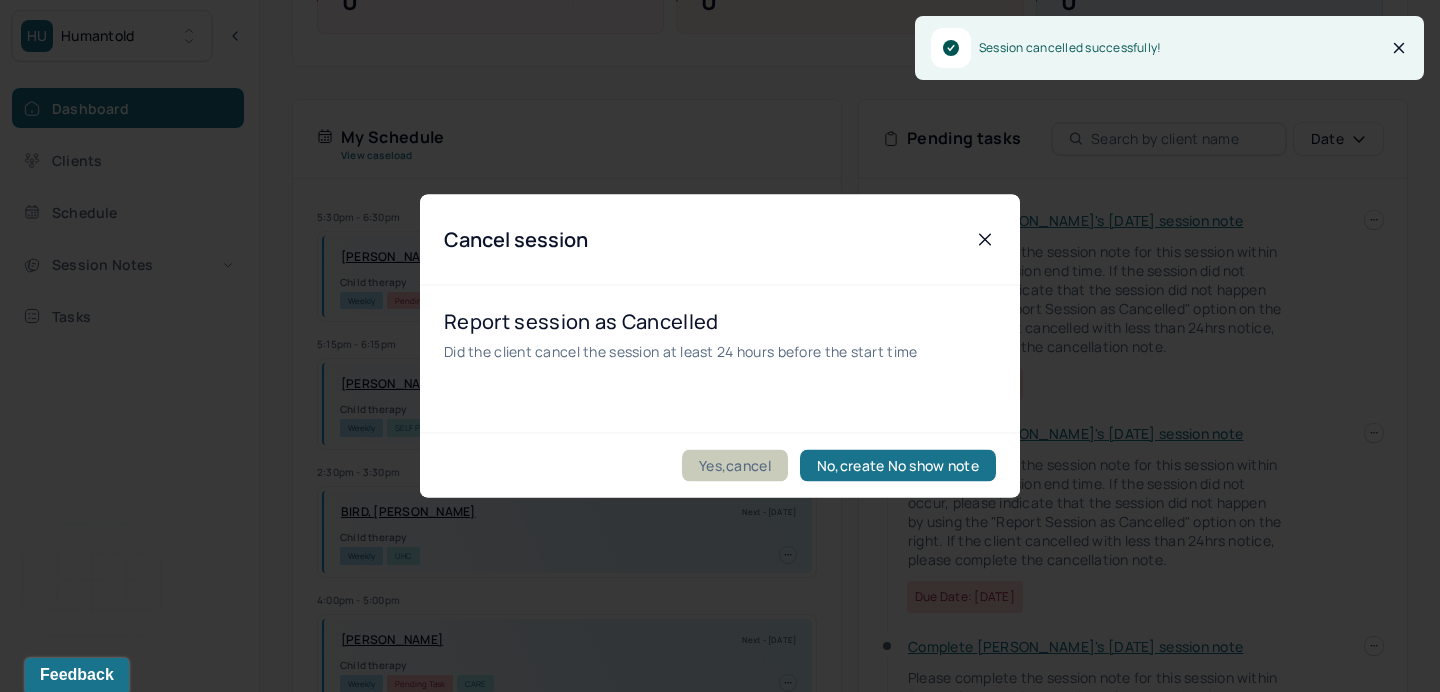 click on "Yes,cancel" at bounding box center [735, 466] 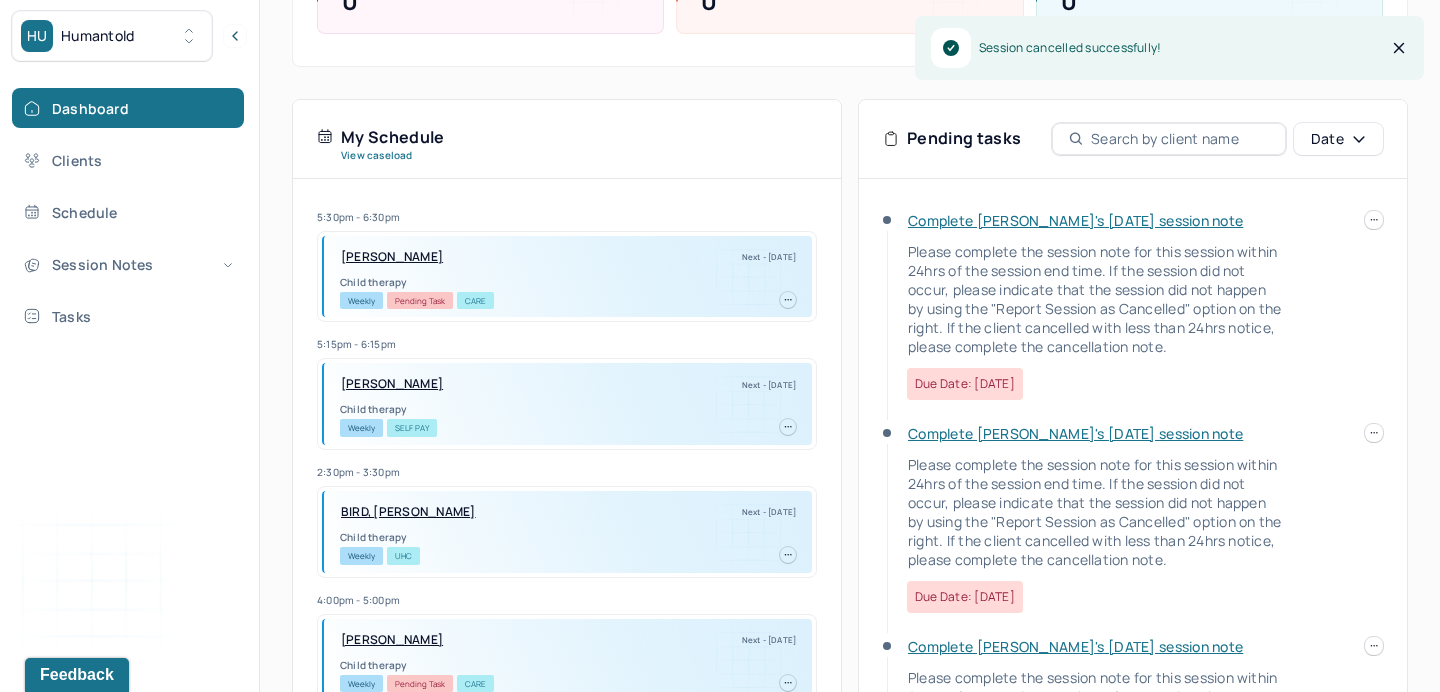 click at bounding box center [1374, 220] 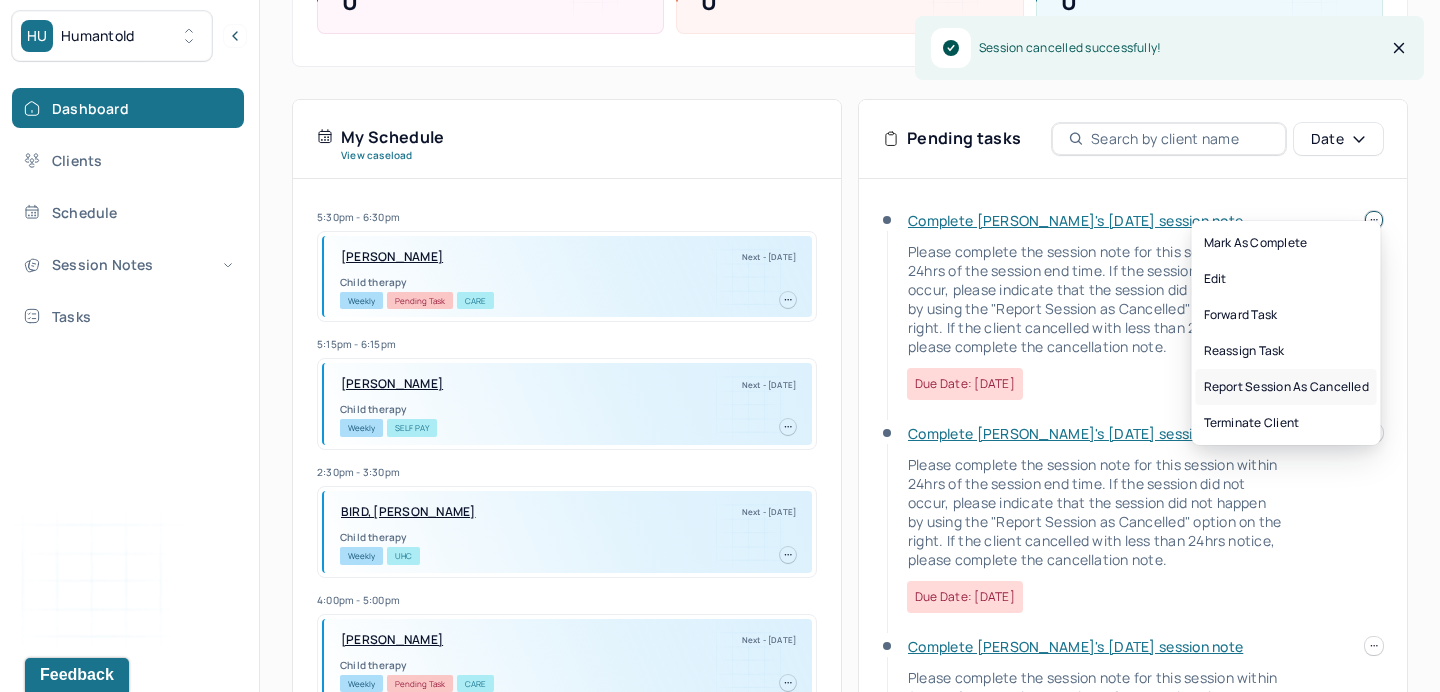 click on "Report session as cancelled" at bounding box center [1286, 387] 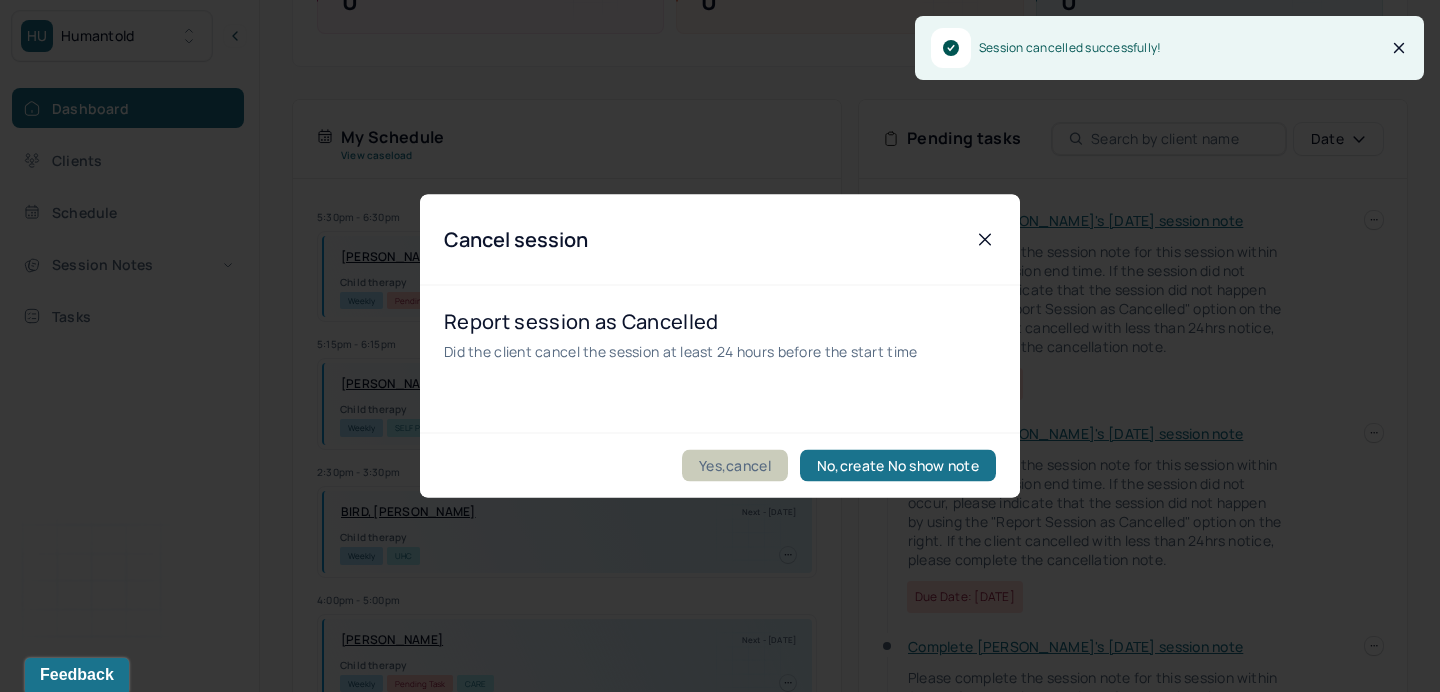 click on "Yes,cancel" at bounding box center (735, 466) 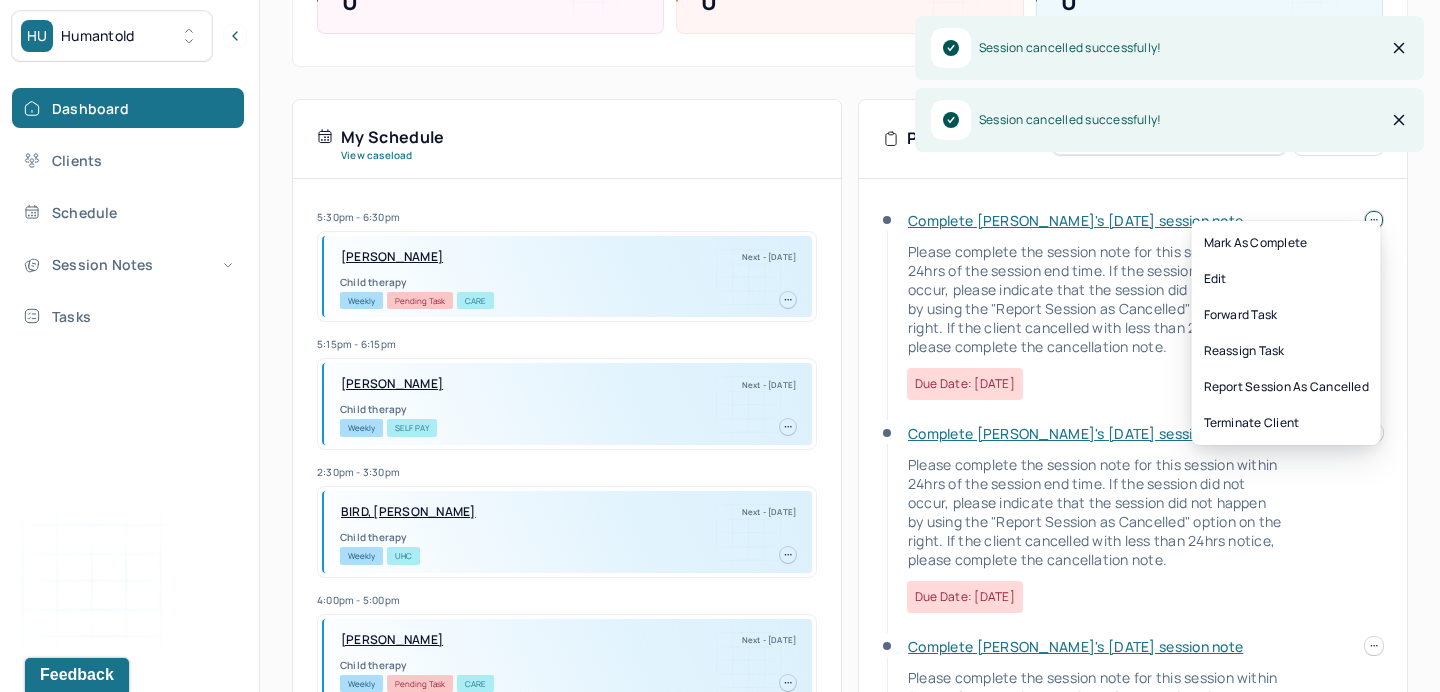 click on "HU Humantold       Dashboard Clients Schedule Session Notes Tasks RB [PERSON_NAME] provider   Logout   Diagnosis codes on session notes are currently limited to one (1). Only input the primary diagnosis.       Search by client name, chart number     FAQs     RB [PERSON_NAME] Let’s get you started 🚀 You can manage your caseload and availability here   this week   SESSIONS SCHEDULED 0 COMPLETED NOTES 0 LATE NOTES 0 My Schedule View caseload 5:30pm - 6:30pm   [PERSON_NAME]   Next - [DATE] Child therapy Weekly Pending Task CARE     5:15pm - 6:15pm   [PERSON_NAME]   Next - [DATE] Child therapy Weekly Self Pay     2:30pm - 3:30pm   BIRD, [PERSON_NAME]   Next - [DATE] Child therapy Weekly UHC     4:00pm - 5:00pm   [PERSON_NAME][GEOGRAPHIC_DATA]   Next - [DATE] Child therapy Weekly Pending Task CARE     3:30pm - 4:30pm   [PERSON_NAME]   Next - [DATE] Child therapy Weekly Pending Task OXF     10:00am - 11:00am   [PERSON_NAME]   Next - [DATE] Individual therapy Weekly Pending Task CARE" at bounding box center [720, 227] 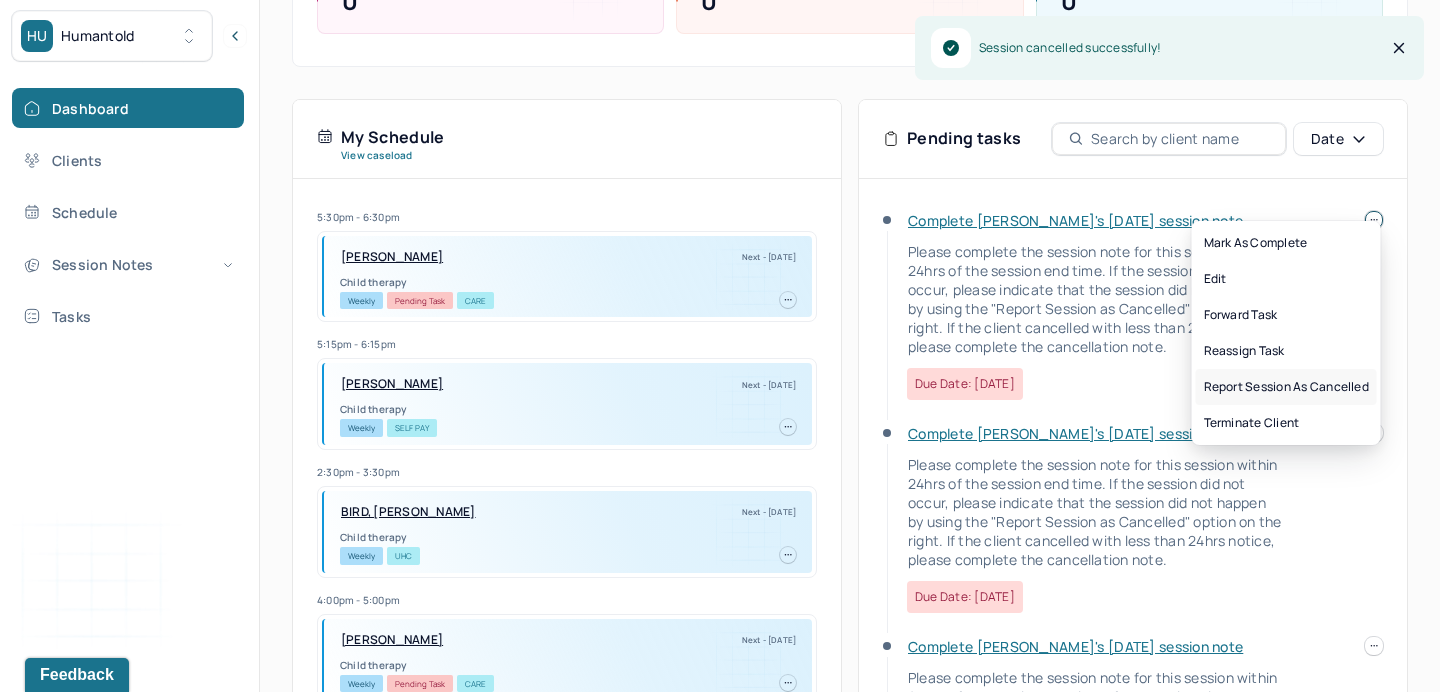click on "Report session as cancelled" at bounding box center [1286, 387] 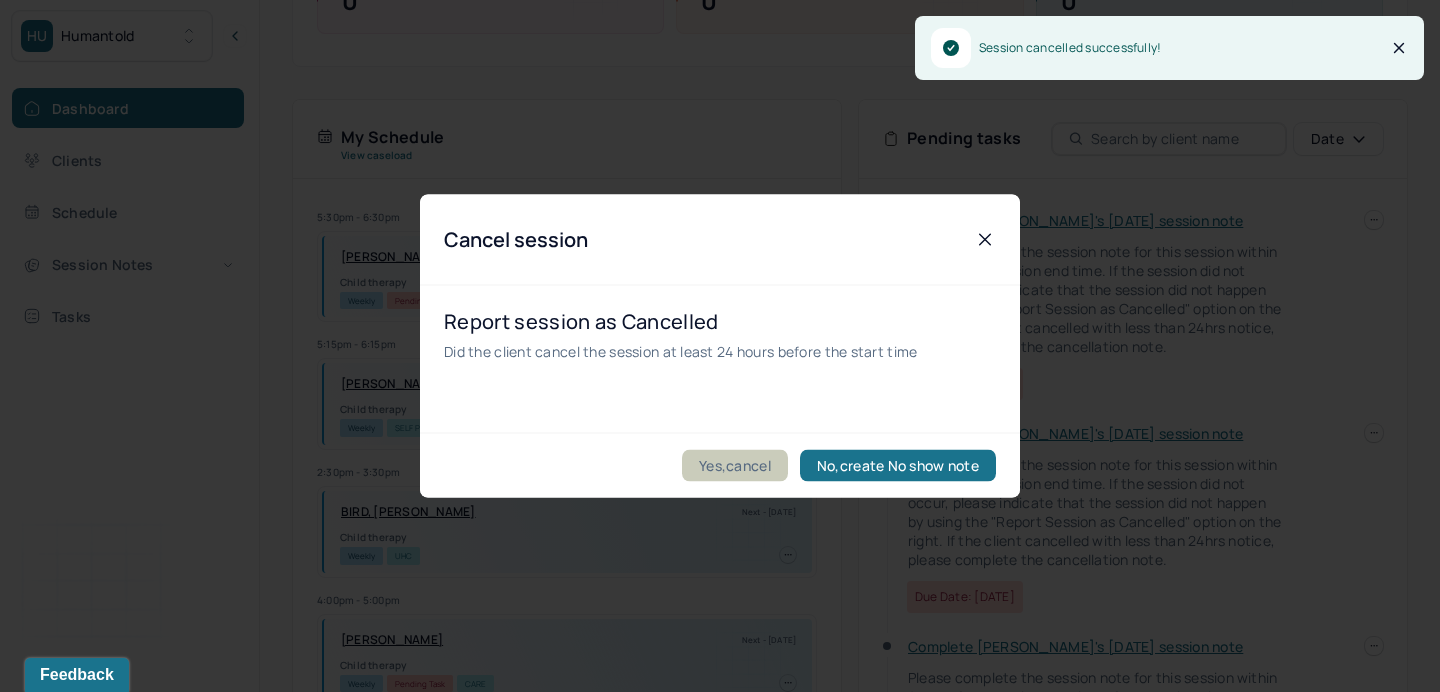 click on "Yes,cancel" at bounding box center (735, 466) 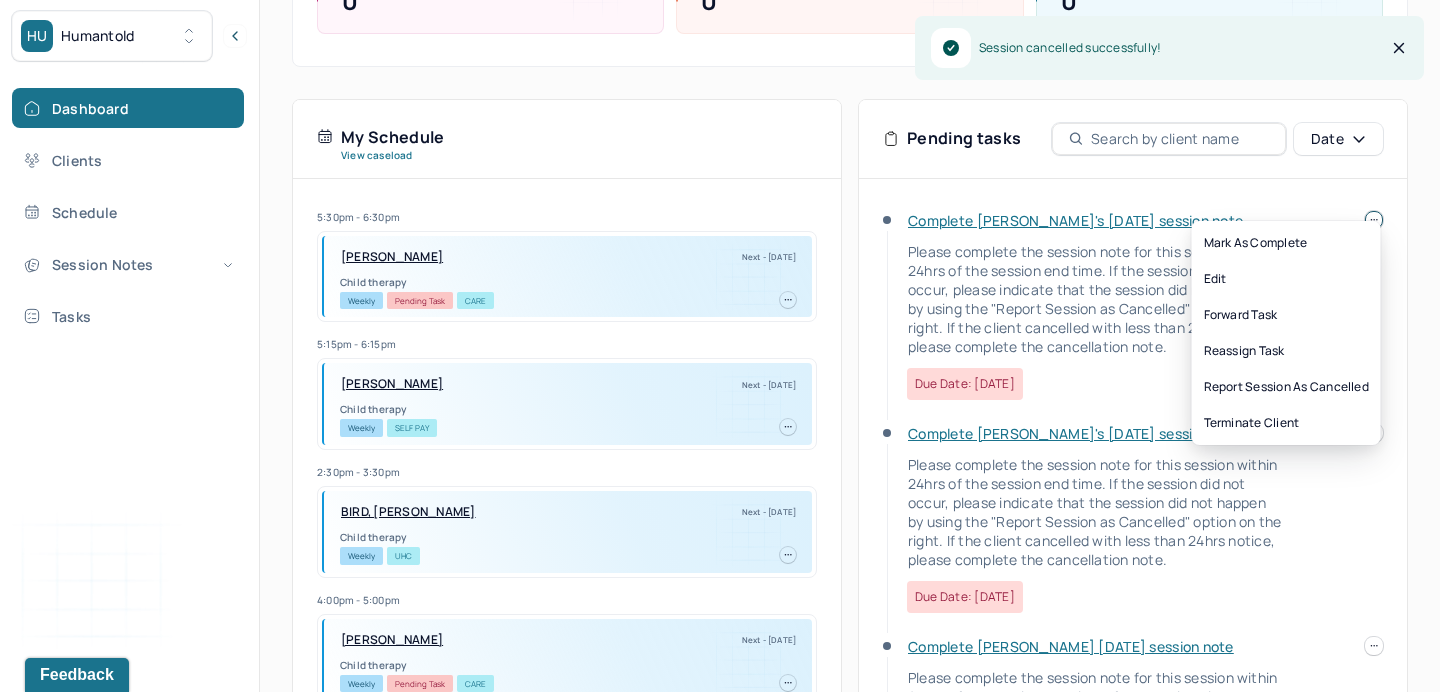 click on "HU Humantold       Dashboard Clients Schedule Session Notes Tasks RB [PERSON_NAME] provider   Logout   Diagnosis codes on session notes are currently limited to one (1). Only input the primary diagnosis.       Search by client name, chart number     FAQs     RB [PERSON_NAME] Let’s get you started 🚀 You can manage your caseload and availability here   this week   SESSIONS SCHEDULED 0 COMPLETED NOTES 0 LATE NOTES 0 My Schedule View caseload 5:30pm - 6:30pm   [PERSON_NAME]   Next - [DATE] Child therapy Weekly Pending Task CARE     5:15pm - 6:15pm   [PERSON_NAME]   Next - [DATE] Child therapy Weekly Self Pay     2:30pm - 3:30pm   BIRD, [PERSON_NAME]   Next - [DATE] Child therapy Weekly UHC     4:00pm - 5:00pm   [PERSON_NAME]   Next - [DATE] Child therapy Weekly Pending Task CARE     3:30pm - 4:30pm   [PERSON_NAME]   Next - [DATE] Child therapy Weekly OXF     10:00am - 11:00am   [PERSON_NAME]   Next - [DATE] Individual therapy Weekly Pending Task CARE     1:15pm - 2:15pm" at bounding box center [720, 227] 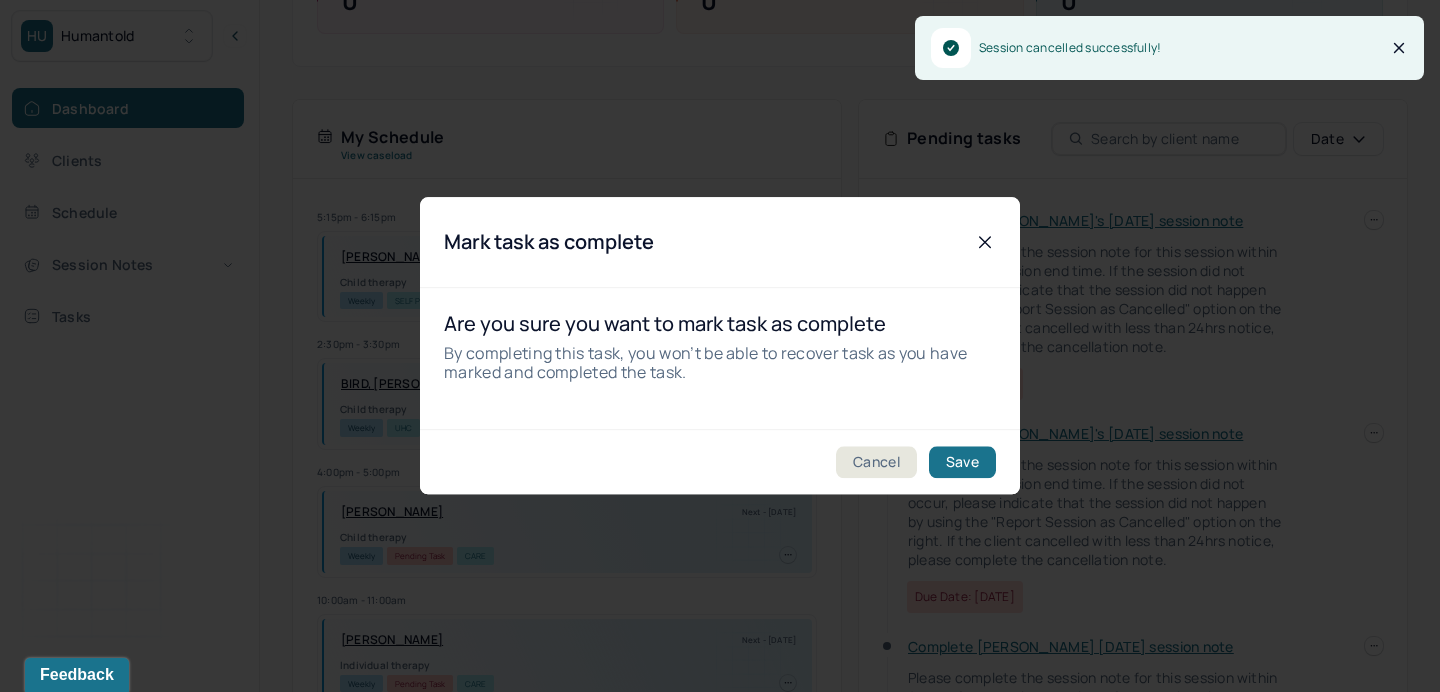 click 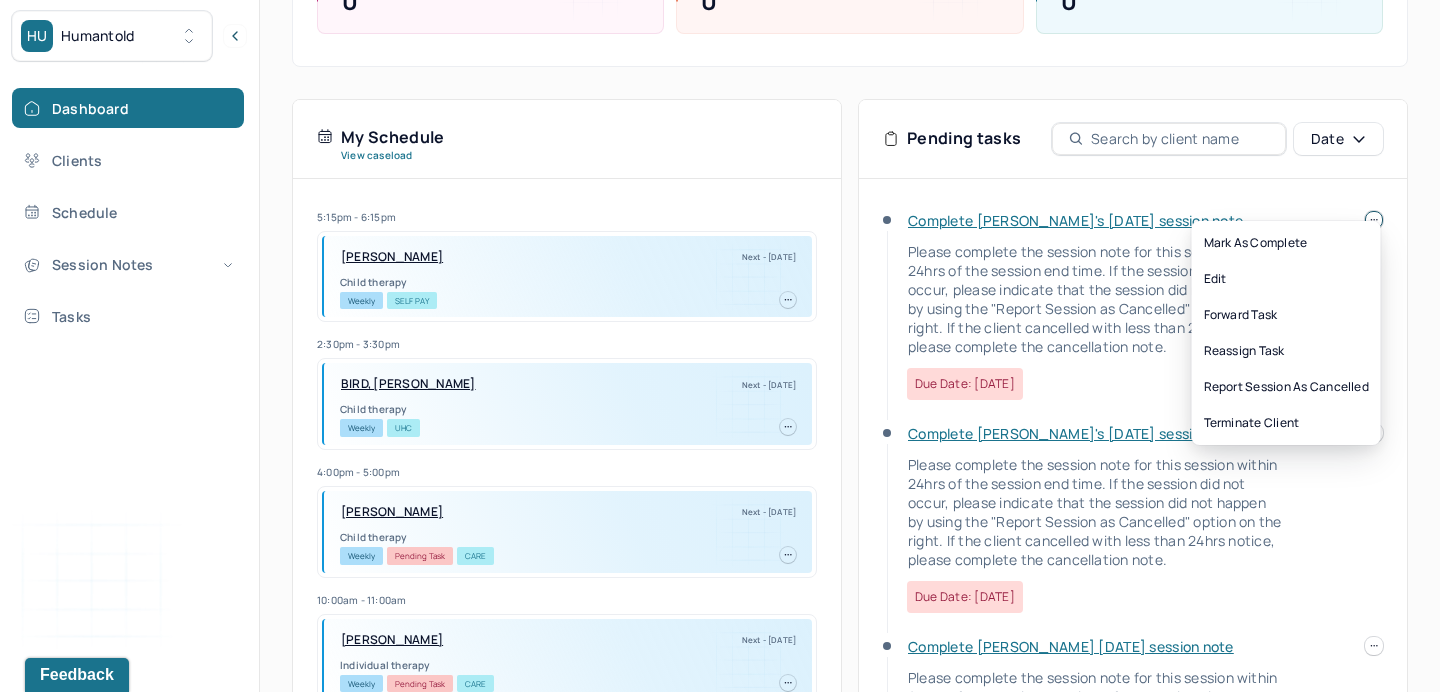 click at bounding box center [1374, 220] 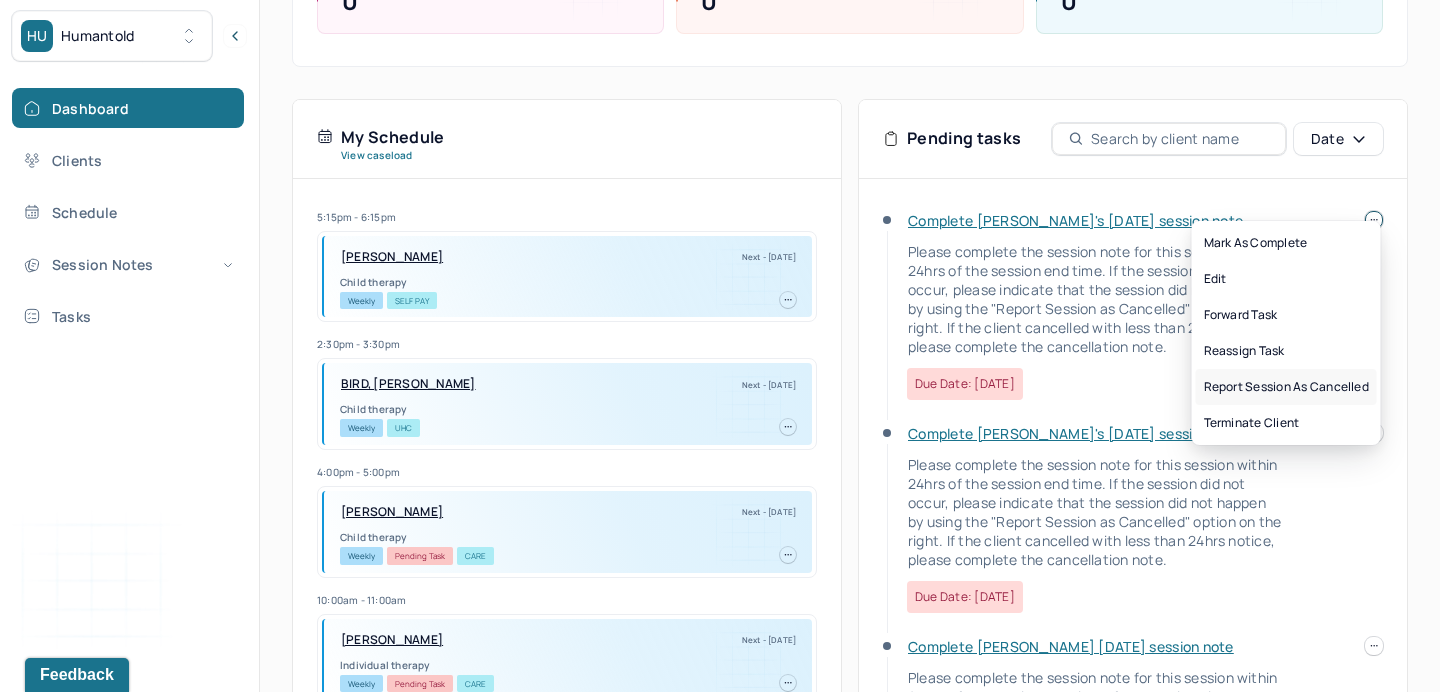 click on "Report session as cancelled" at bounding box center [1286, 387] 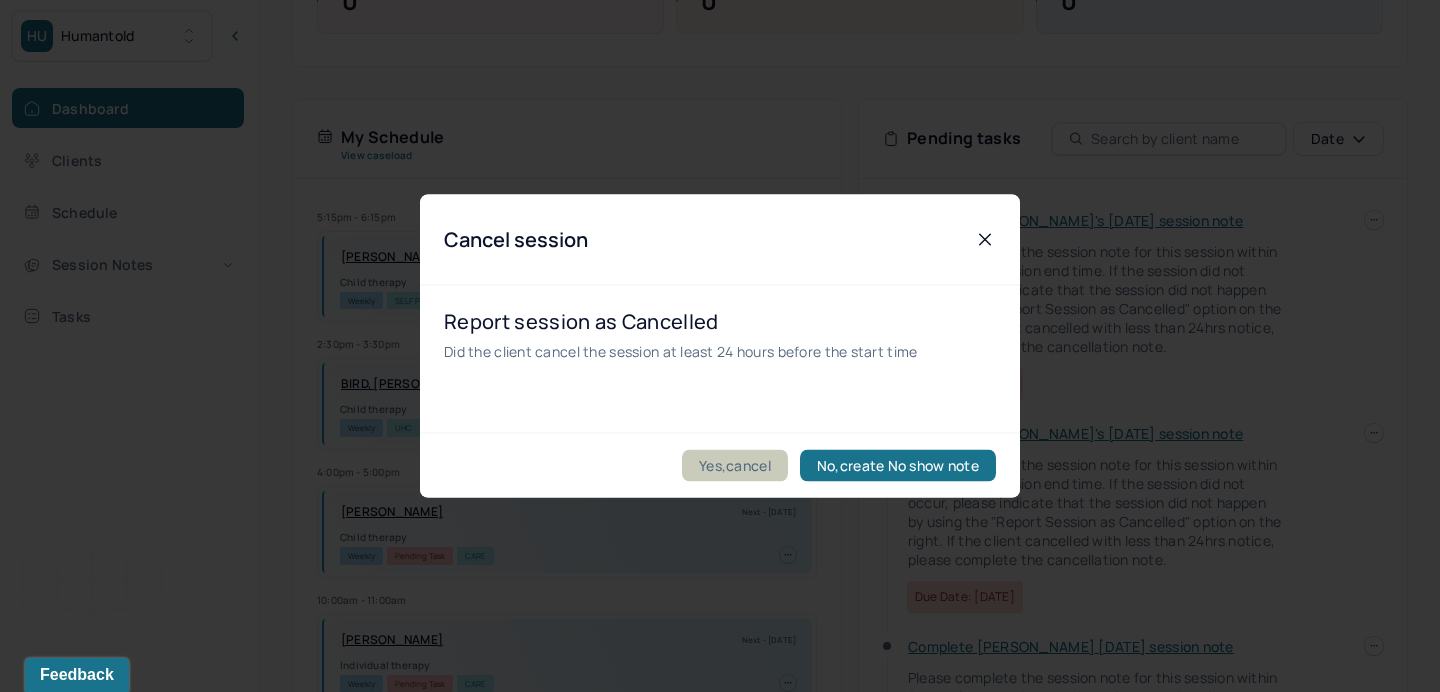 click on "Yes,cancel" at bounding box center [735, 466] 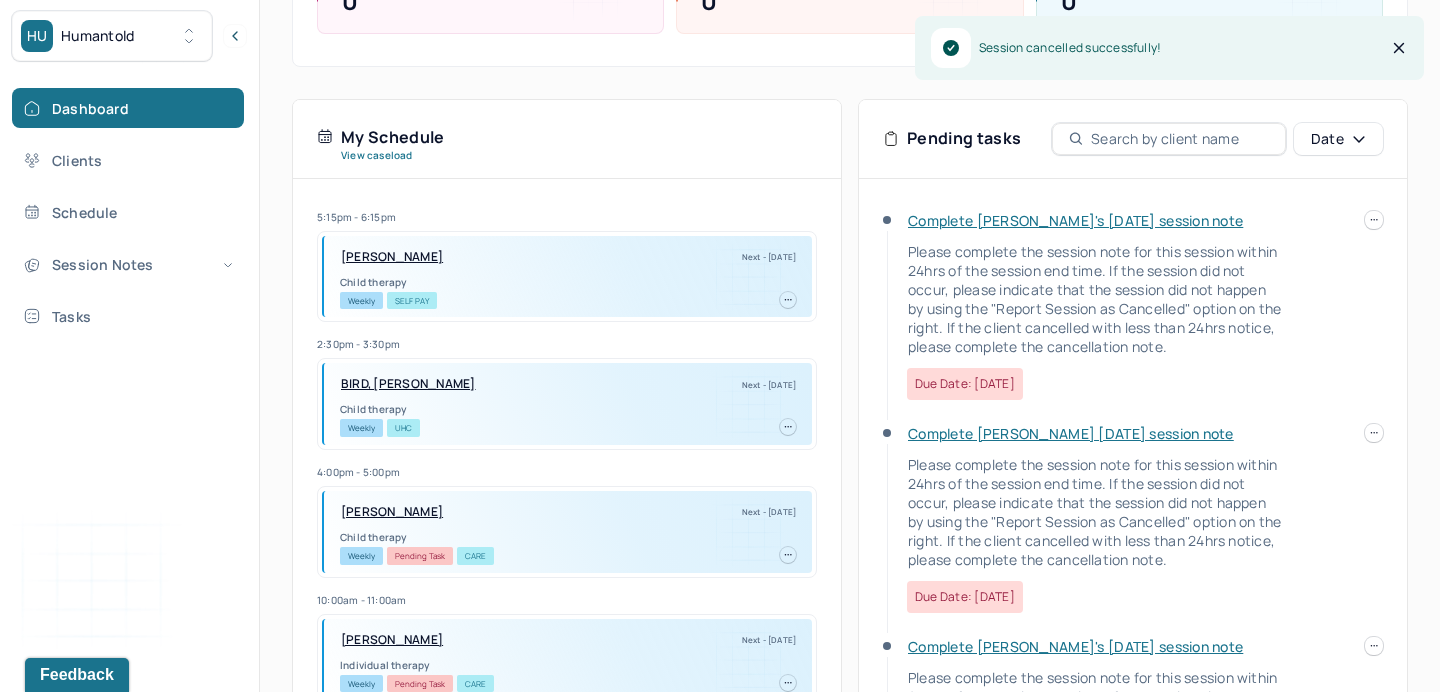 click on "HU Humantold       Dashboard Clients Schedule Session Notes Tasks RB [PERSON_NAME] provider   Logout   Diagnosis codes on session notes are currently limited to one (1). Only input the primary diagnosis.       Search by client name, chart number     FAQs     RB [PERSON_NAME] Let’s get you started 🚀 You can manage your caseload and availability here   this week   SESSIONS SCHEDULED 0 COMPLETED NOTES 0 LATE NOTES 0 My Schedule View caseload 5:15pm - 6:15pm   [PERSON_NAME]   Next - [DATE] Child therapy Weekly Self Pay     2:30pm - 3:30pm   BIRD, [PERSON_NAME]   Next - [DATE] Child therapy Weekly UHC     4:00pm - 5:00pm   [PERSON_NAME]   Next - [DATE] Child therapy Weekly Pending Task CARE     10:00am - 11:00am   [PERSON_NAME]   Next - [DATE] Individual therapy Weekly Pending Task CARE     1:15pm - 2:15pm   [PERSON_NAME], [PERSON_NAME]   Next - [DATE] Individual therapy Weekly BCBS     3:30pm - 4:30pm   [PERSON_NAME]   Next - [DATE] Child therapy Weekly OXF     5:30pm - 6:30pm     CARE" at bounding box center (720, 227) 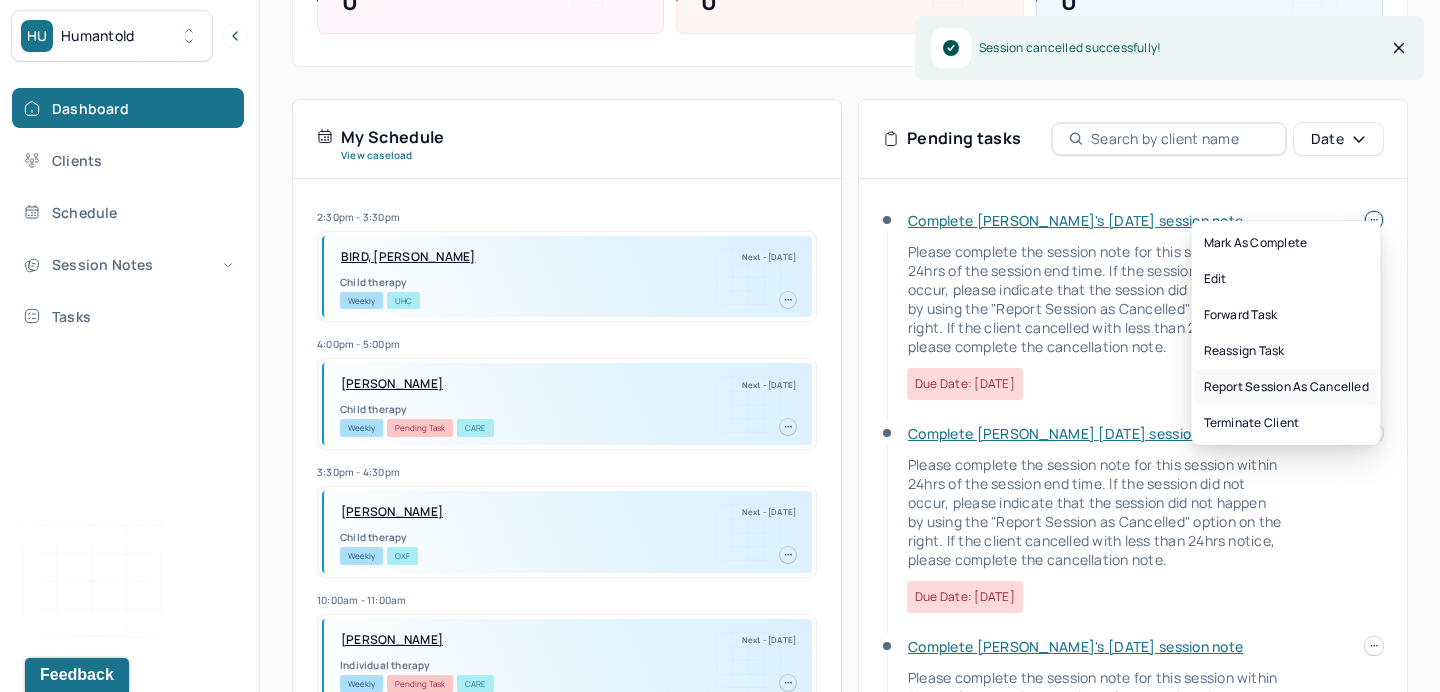 click on "Report session as cancelled" at bounding box center [1286, 387] 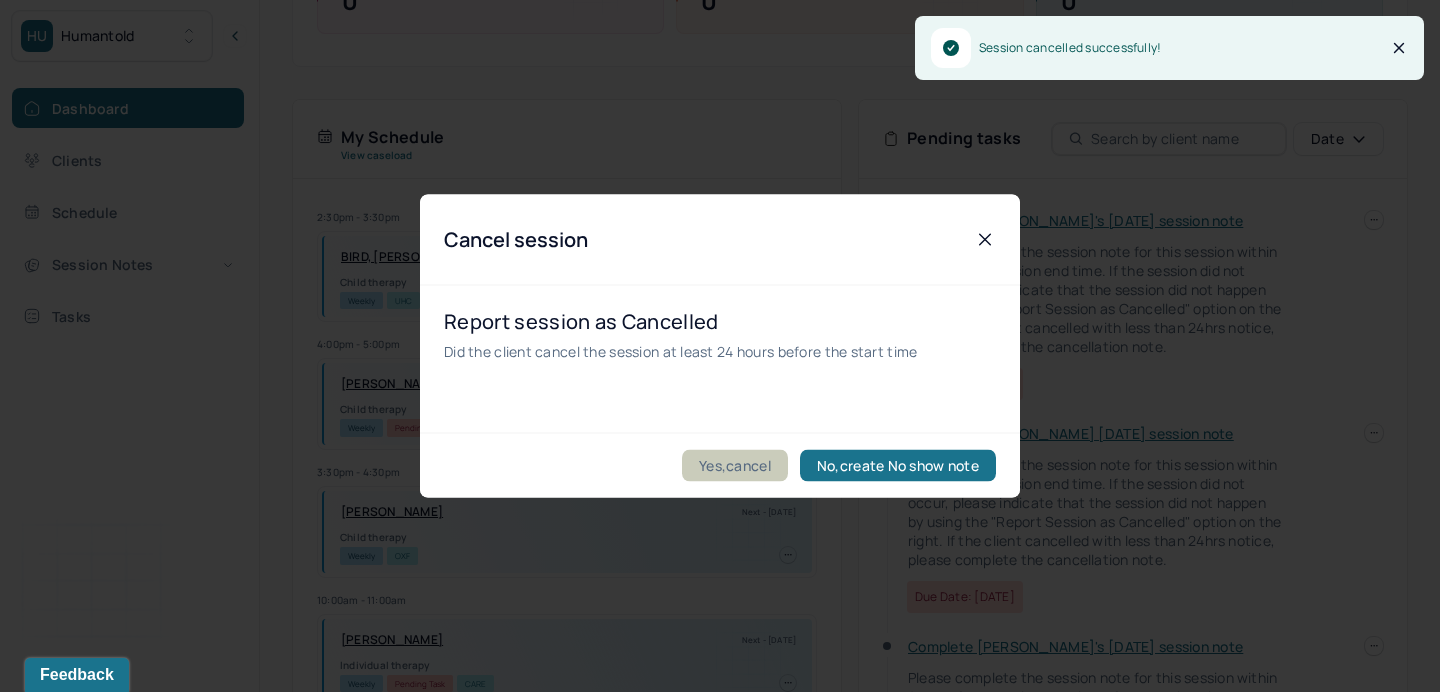 click on "Yes,cancel" at bounding box center [735, 466] 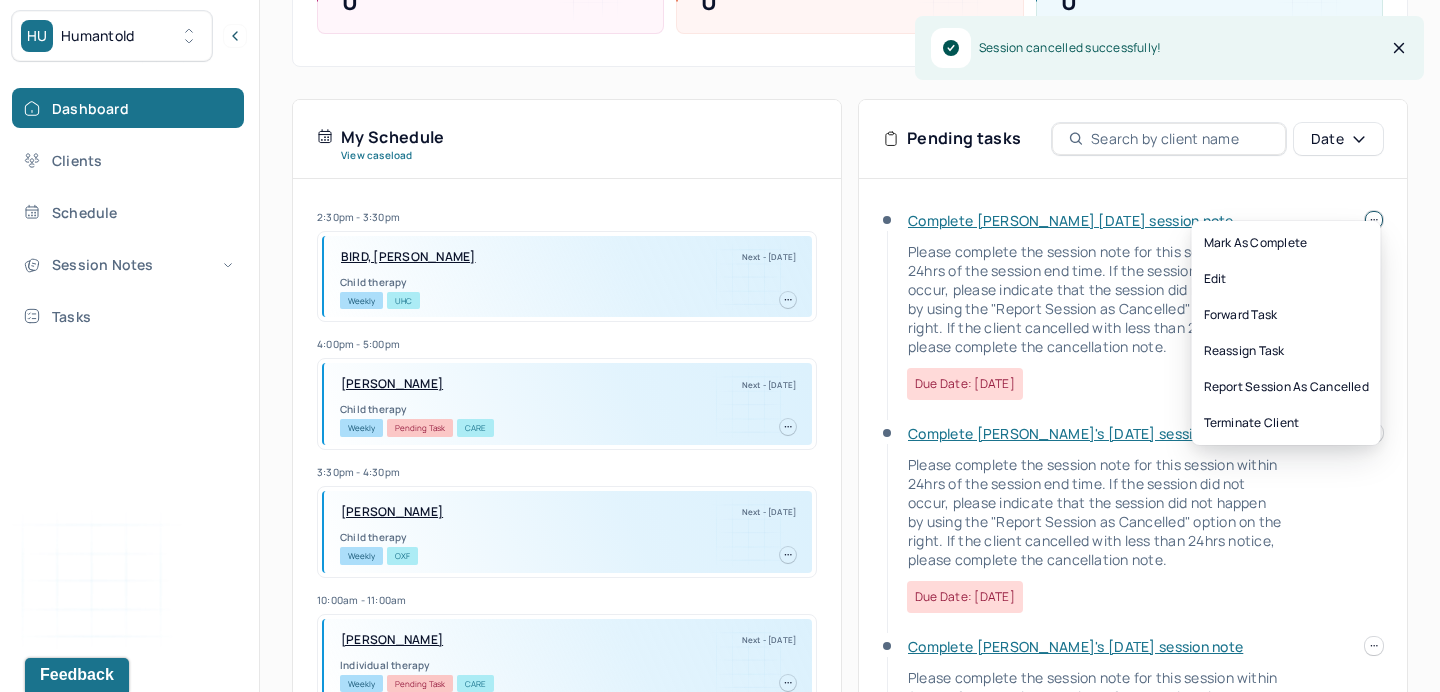 click at bounding box center (1374, 220) 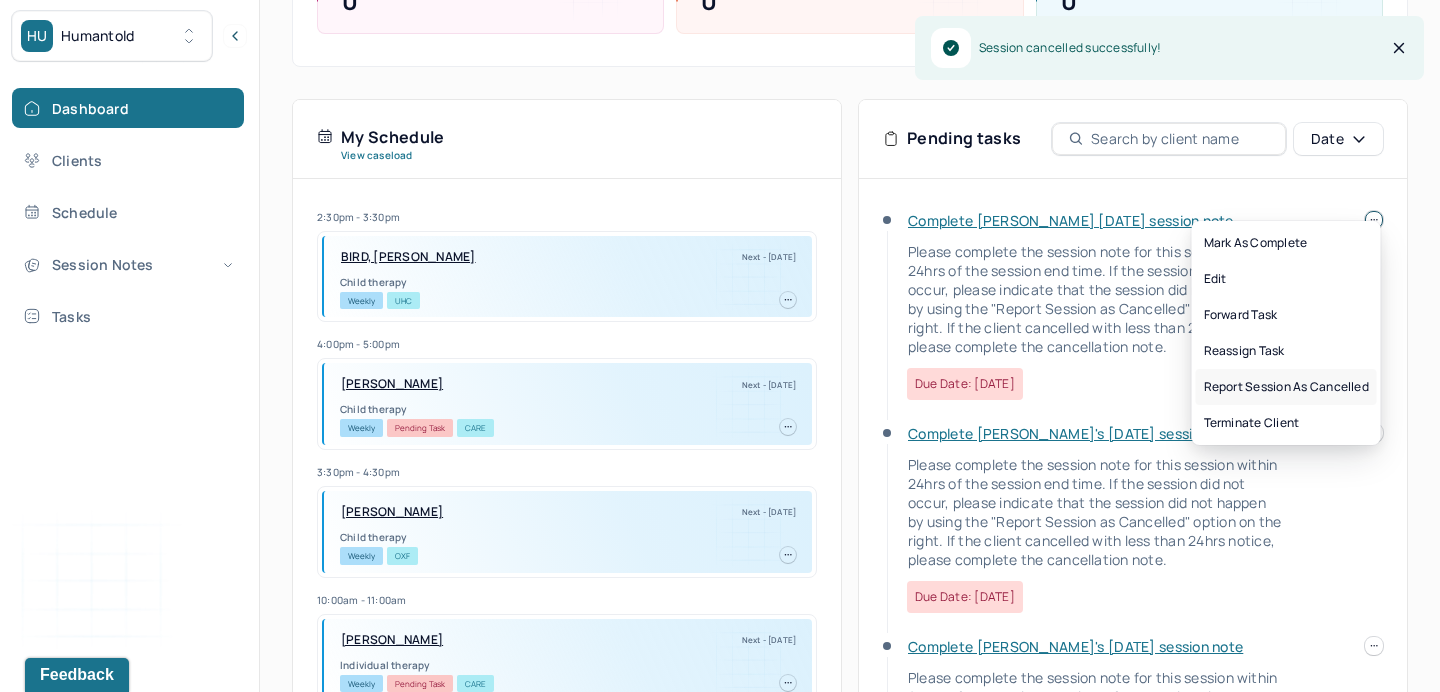 click on "Report session as cancelled" at bounding box center [1286, 387] 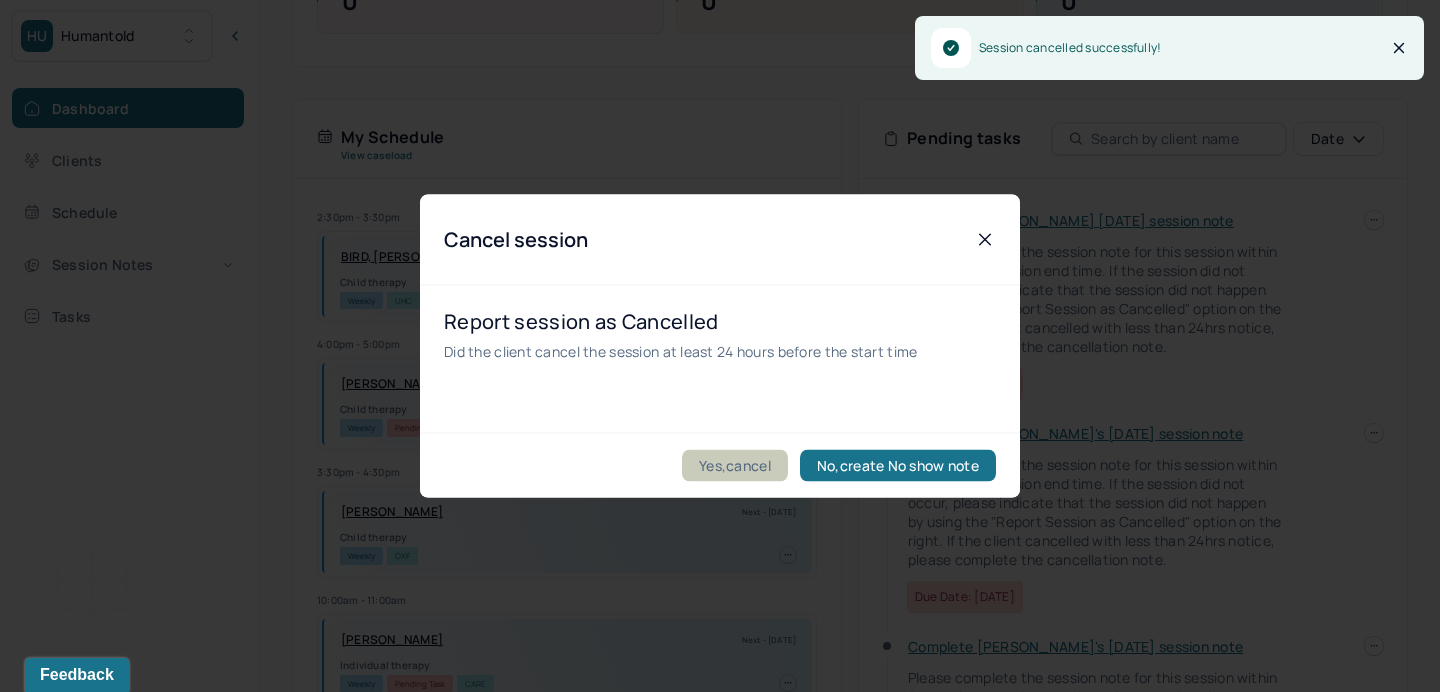 click on "Yes,cancel" at bounding box center [735, 466] 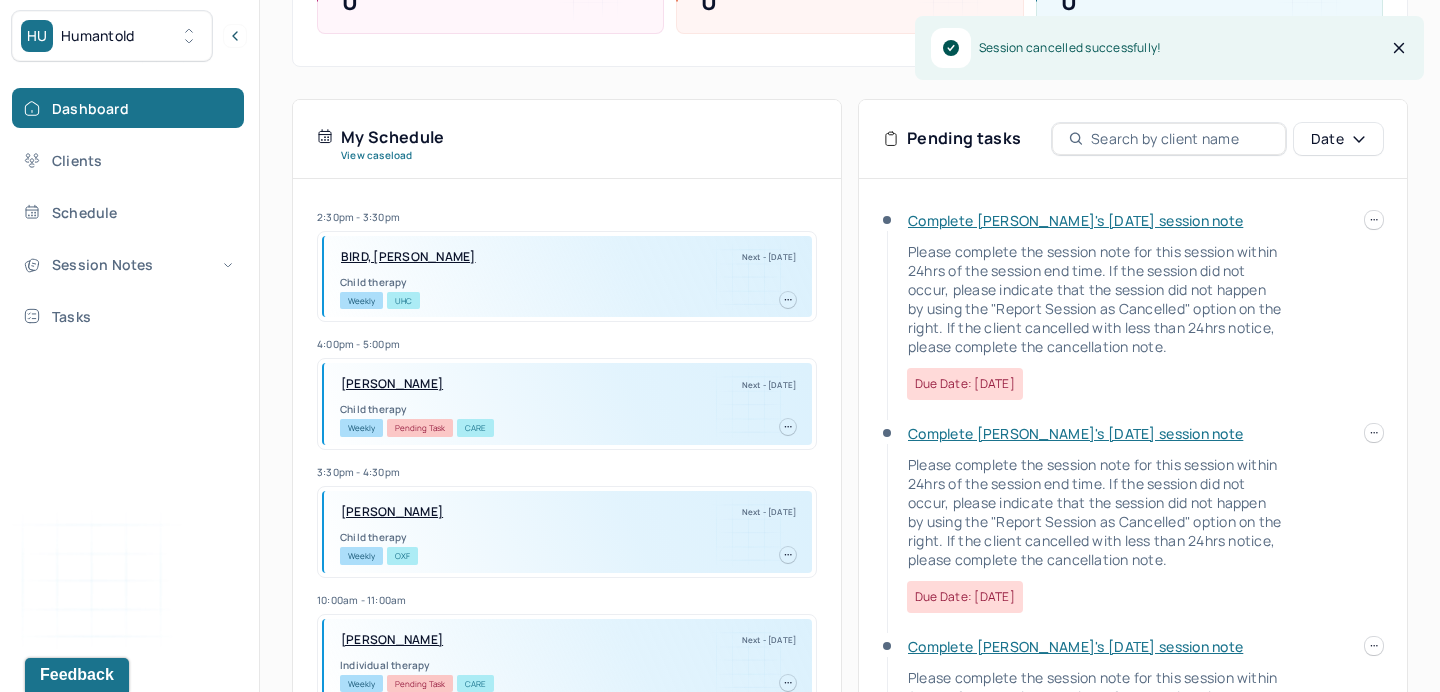 click on "HU Humantold       Dashboard Clients Schedule Session Notes Tasks RB [PERSON_NAME] provider   Logout   Diagnosis codes on session notes are currently limited to one (1). Only input the primary diagnosis.       Search by client name, chart number     FAQs     RB [PERSON_NAME] Let’s get you started 🚀 You can manage your caseload and availability here   this week   SESSIONS SCHEDULED 0 COMPLETED NOTES 0 LATE NOTES 0 My Schedule View caseload 2:30pm - 3:30pm   BIRD, [PERSON_NAME]   Next - [DATE] Child therapy Weekly UHC     4:00pm - 5:00pm   [PERSON_NAME][GEOGRAPHIC_DATA]   Next - [DATE] Child therapy Weekly Pending Task CARE     3:30pm - 4:30pm   [PERSON_NAME]   Next - [DATE] Child therapy Weekly OXF     10:00am - 11:00am   [PERSON_NAME]   Next - [DATE] Individual therapy Weekly Pending Task CARE     1:15pm - 2:15pm   [PERSON_NAME], [PERSON_NAME]   Next - [DATE] Individual therapy Weekly BCBS     5:30pm - 6:30pm   [PERSON_NAME]   Next - [DATE] Child therapy Weekly CARE 5:15pm - 6:15pm     Weekly" at bounding box center [720, 227] 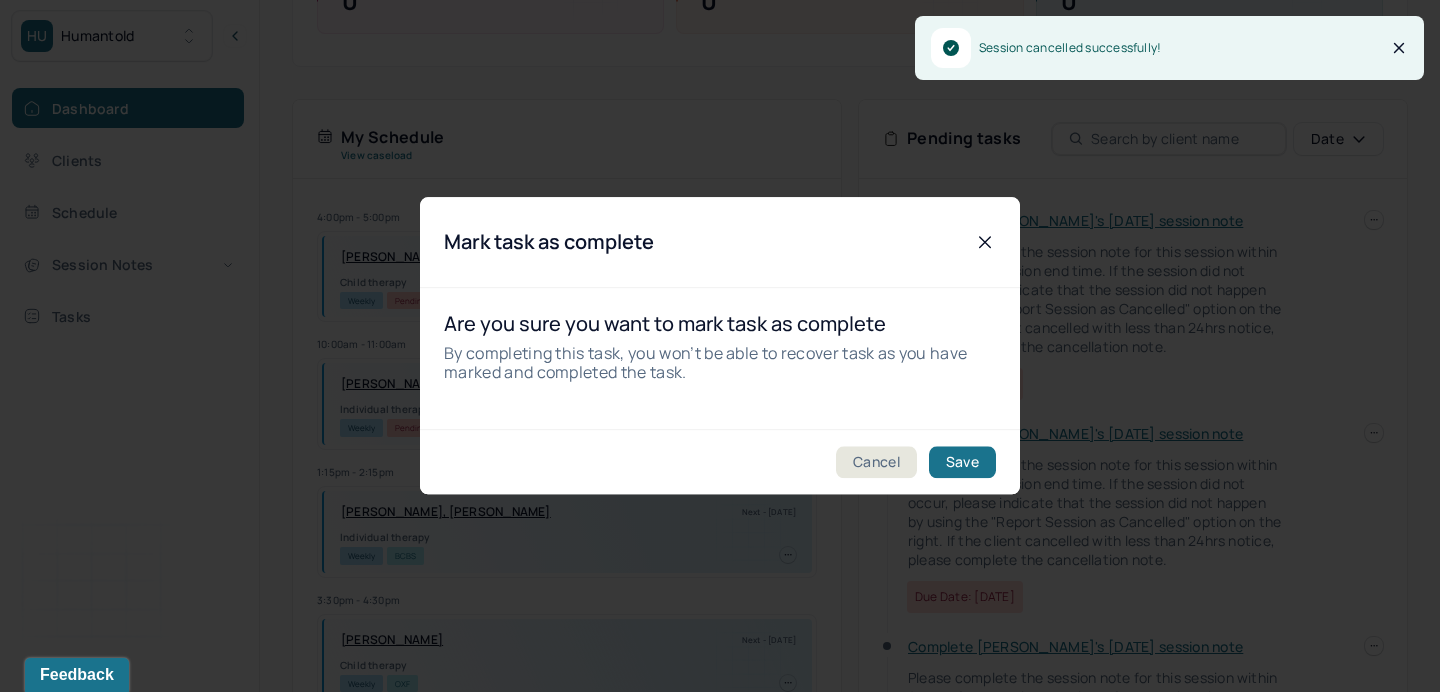 click 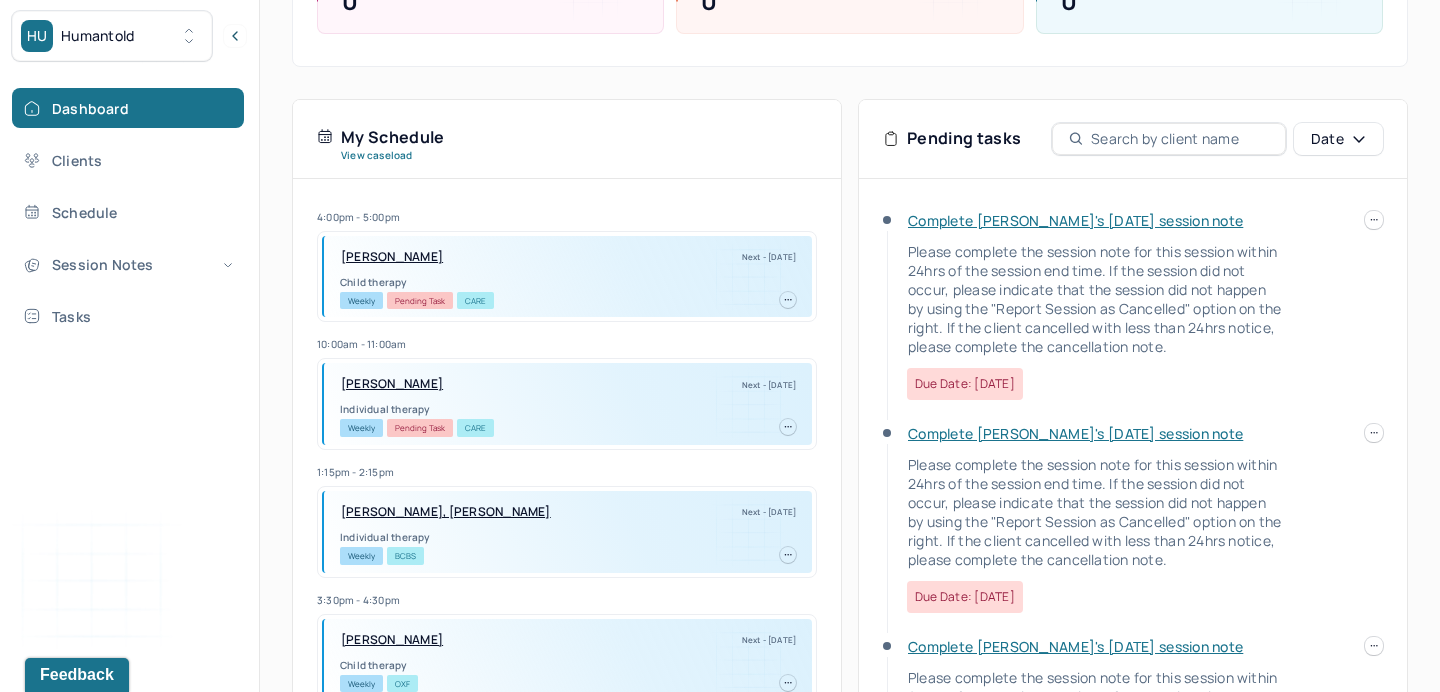 click on "Complete [PERSON_NAME]'s [DATE] session note Please complete the session note for this session within 24hrs of the session end time. If the session did not occur, please indicate that the session did not happen by using the "Report Session as Cancelled" option on the right. If the client cancelled with less than 24hrs notice, please complete the cancellation note. Due date: [DATE]     Complete [PERSON_NAME]'s [DATE] session note Please complete the session note for this session within 24hrs of the session end time. If the session did not occur, please indicate that the session did not happen by using the "Report Session as Cancelled" option on the right. If the client cancelled with less than 24hrs notice, please complete the cancellation note. Due date: [DATE]     Complete [PERSON_NAME]'s [DATE] session note Due date: [DATE]     Complete [PERSON_NAME]'s [DATE] session note Due date: [DATE]     Complete [PERSON_NAME]'s [DATE] session note Due date: [DATE]     Complete [PERSON_NAME]'s [DATE] session note" at bounding box center (1133, 478) 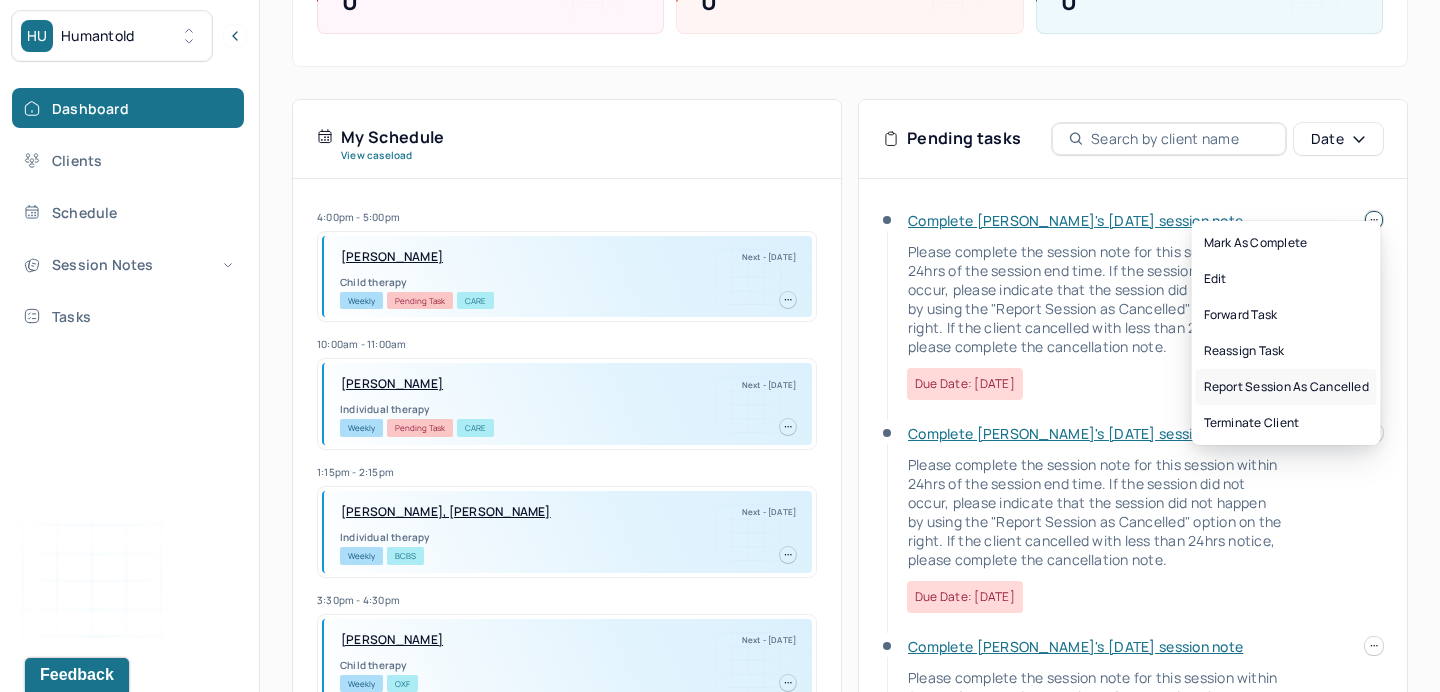 click on "Report session as cancelled" at bounding box center (1286, 387) 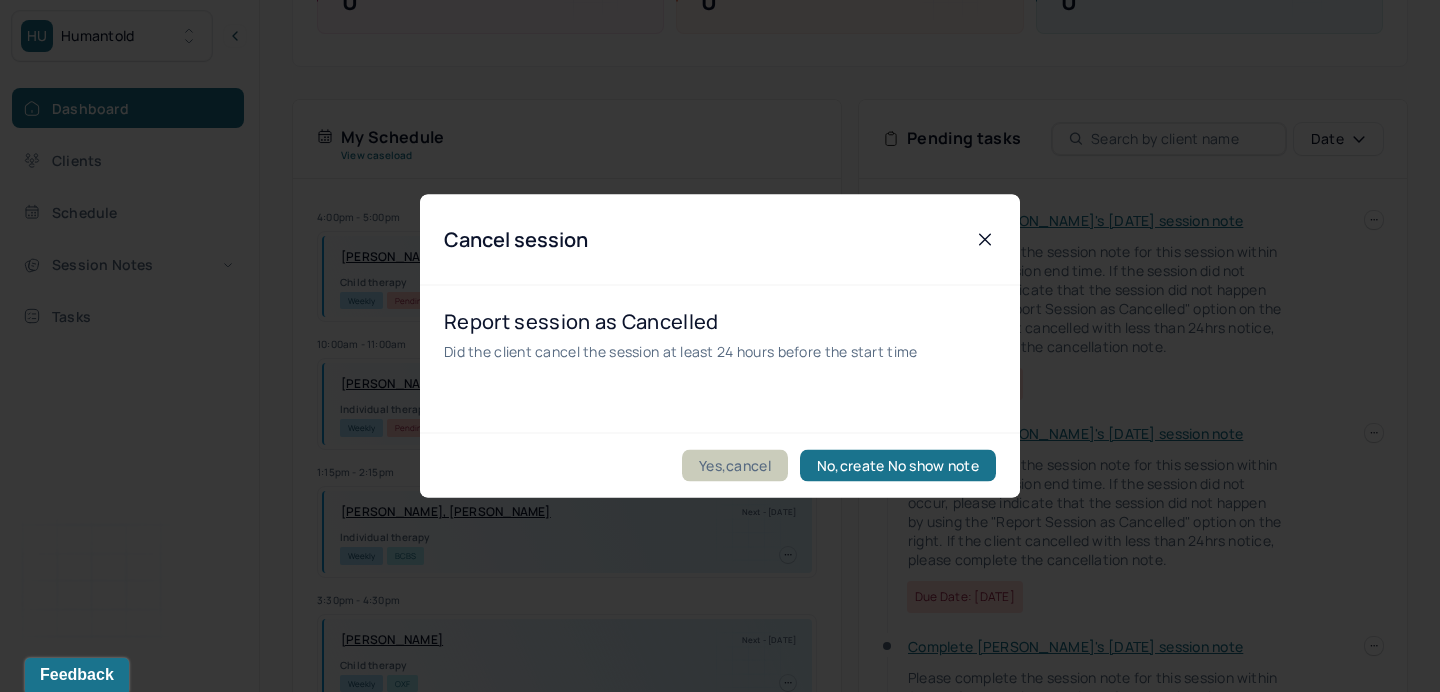 click on "Yes,cancel" at bounding box center [735, 466] 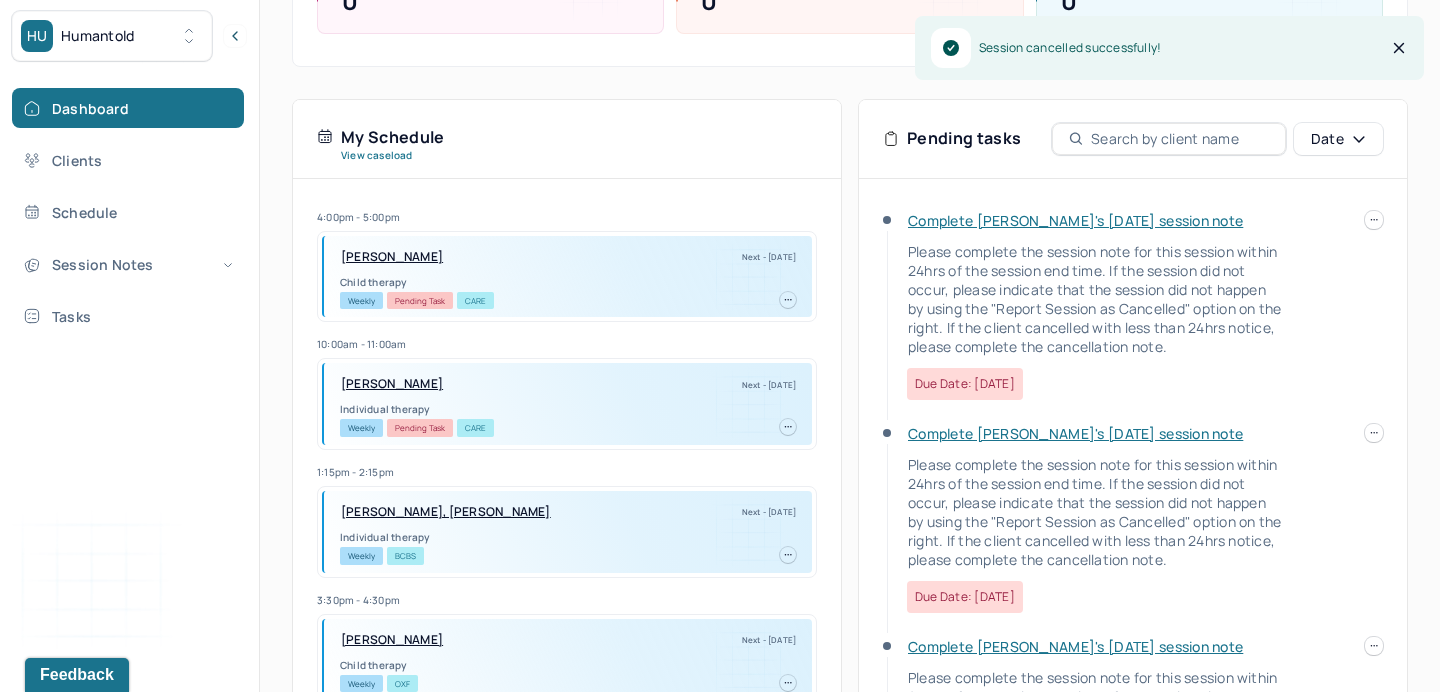 click at bounding box center [1374, 220] 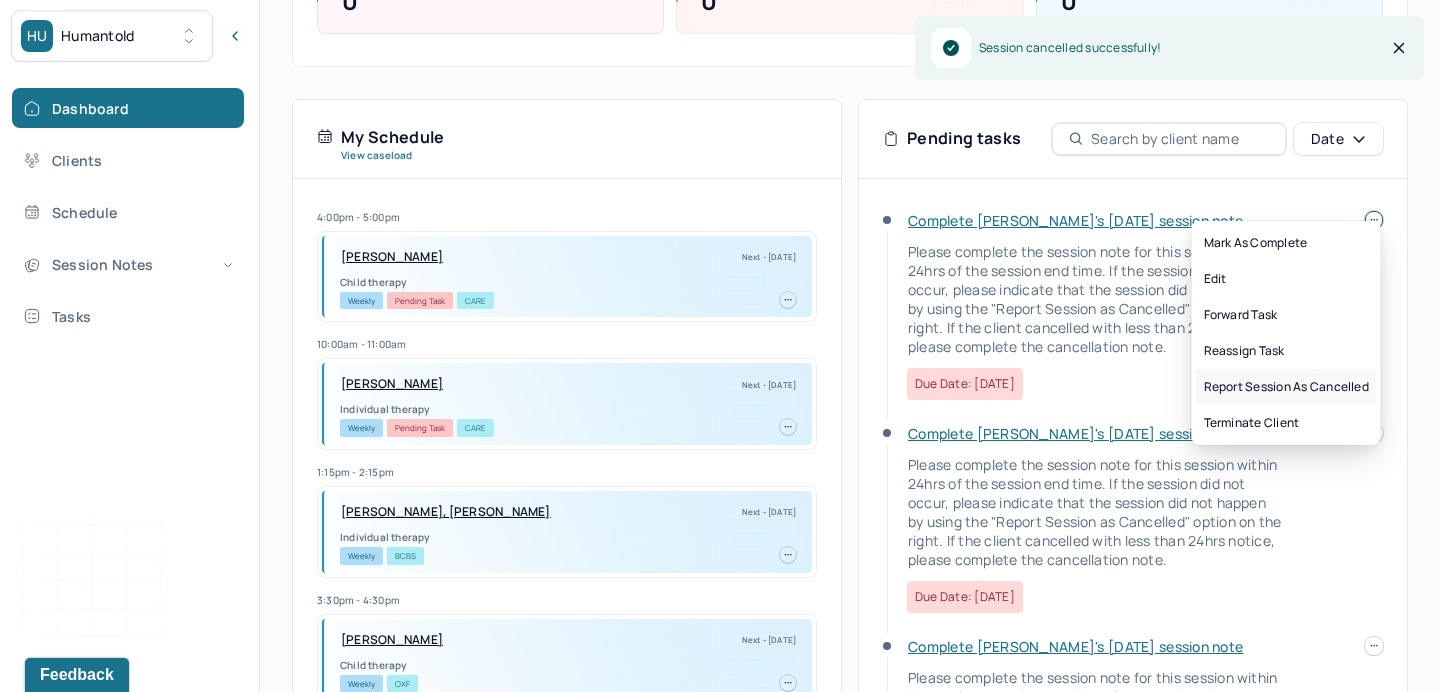 click on "Report session as cancelled" at bounding box center [1286, 387] 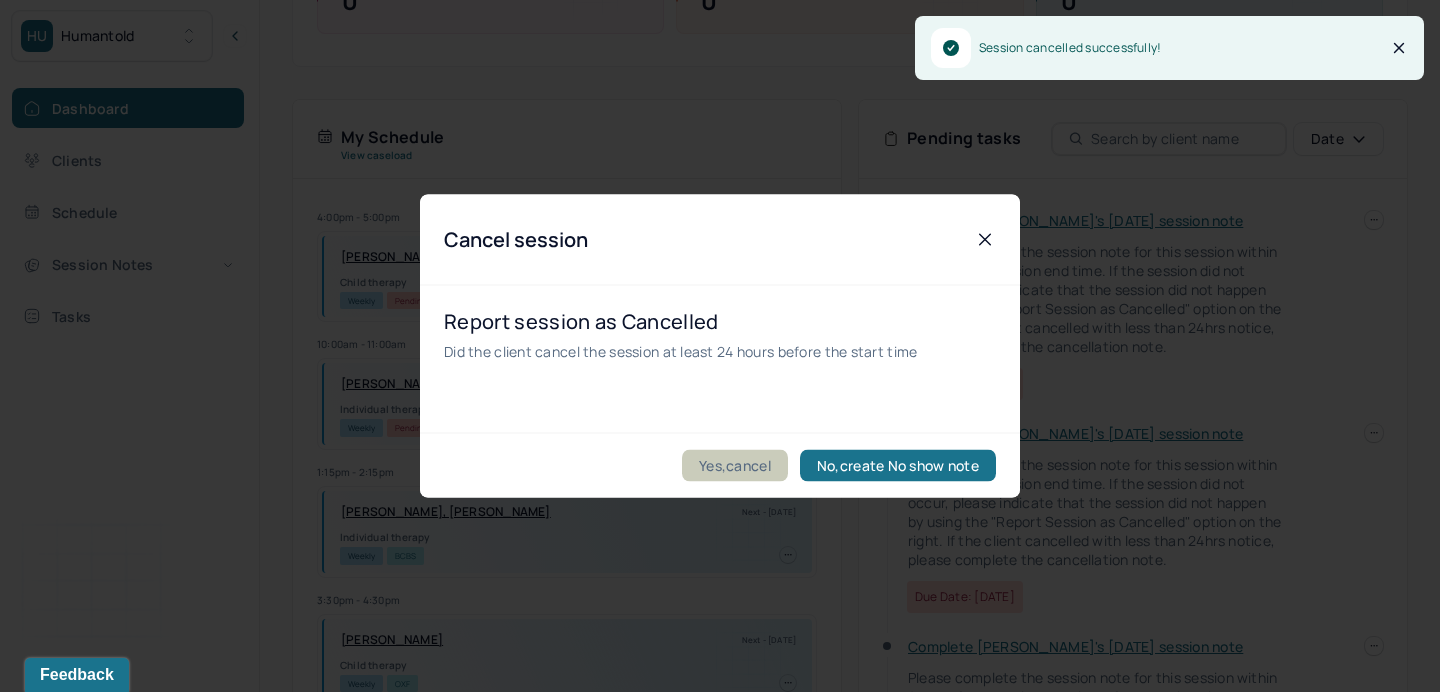 click on "Yes,cancel" at bounding box center (735, 466) 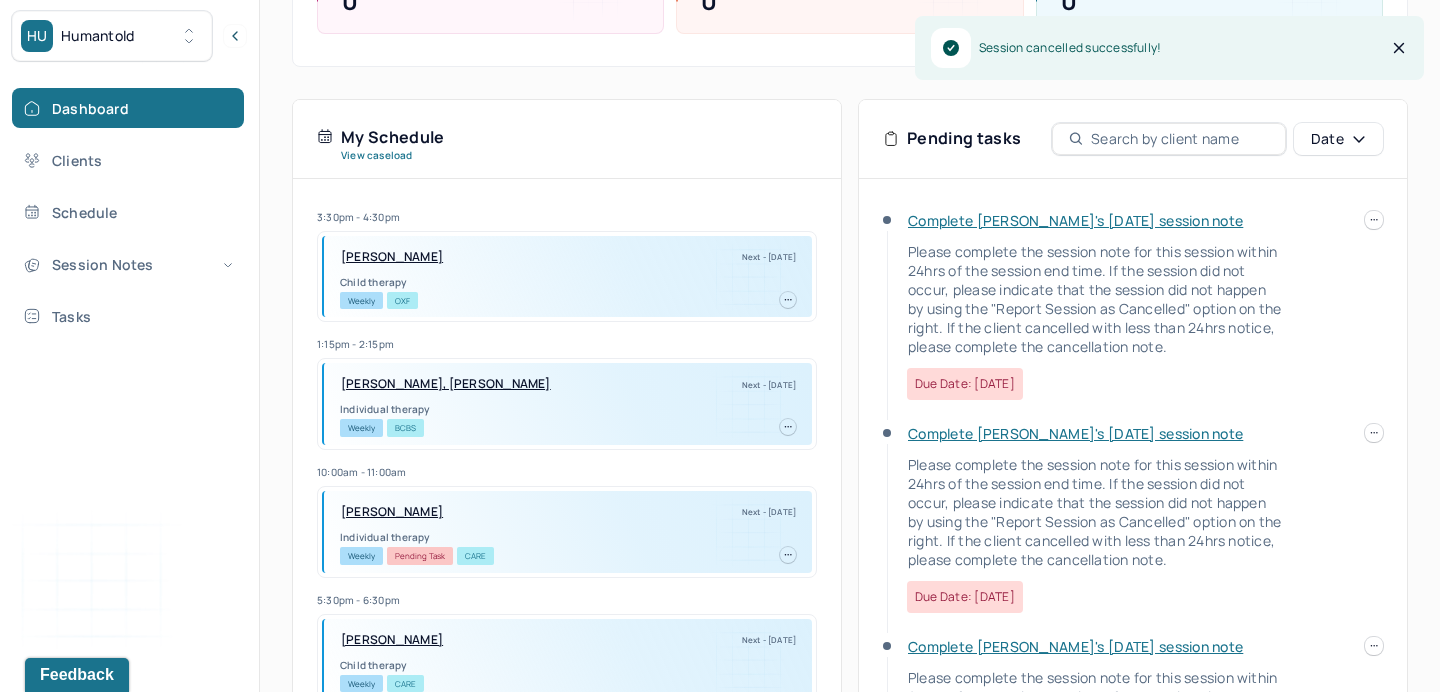 click at bounding box center [1374, 220] 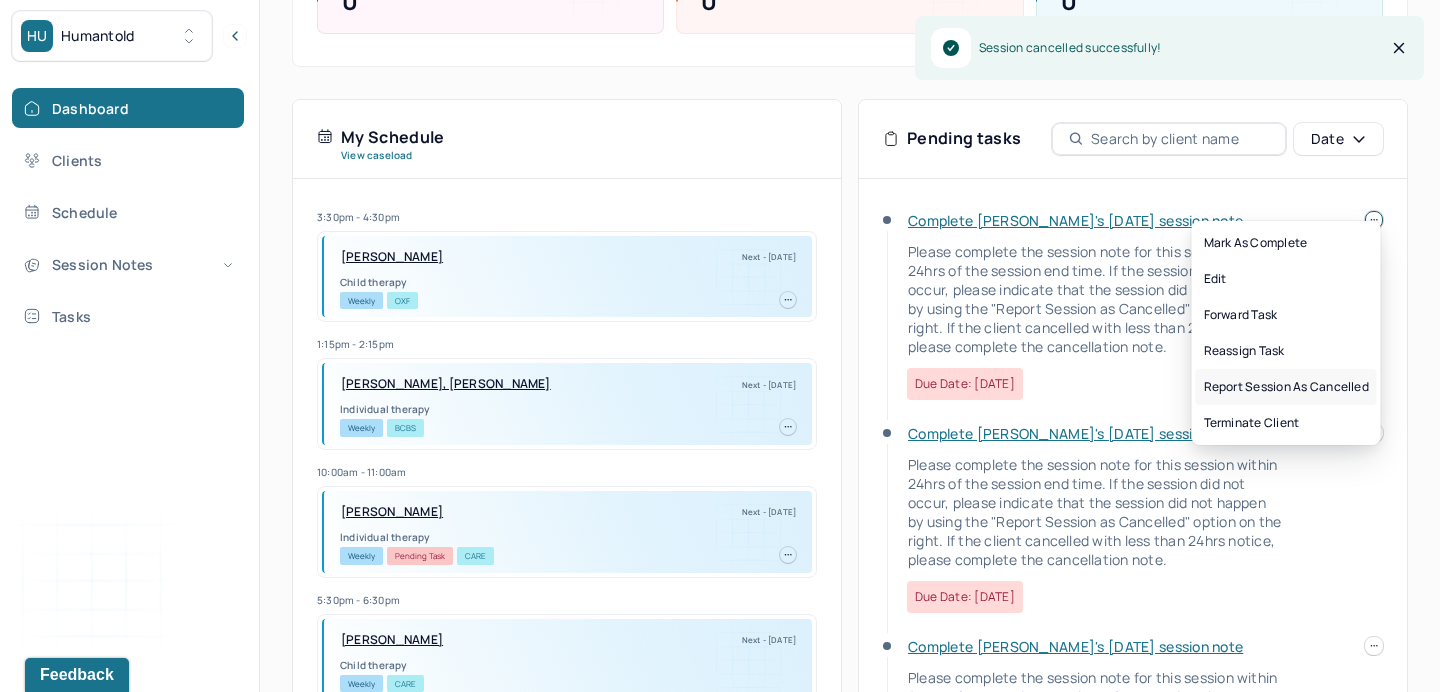 click on "Report session as cancelled" at bounding box center [1286, 387] 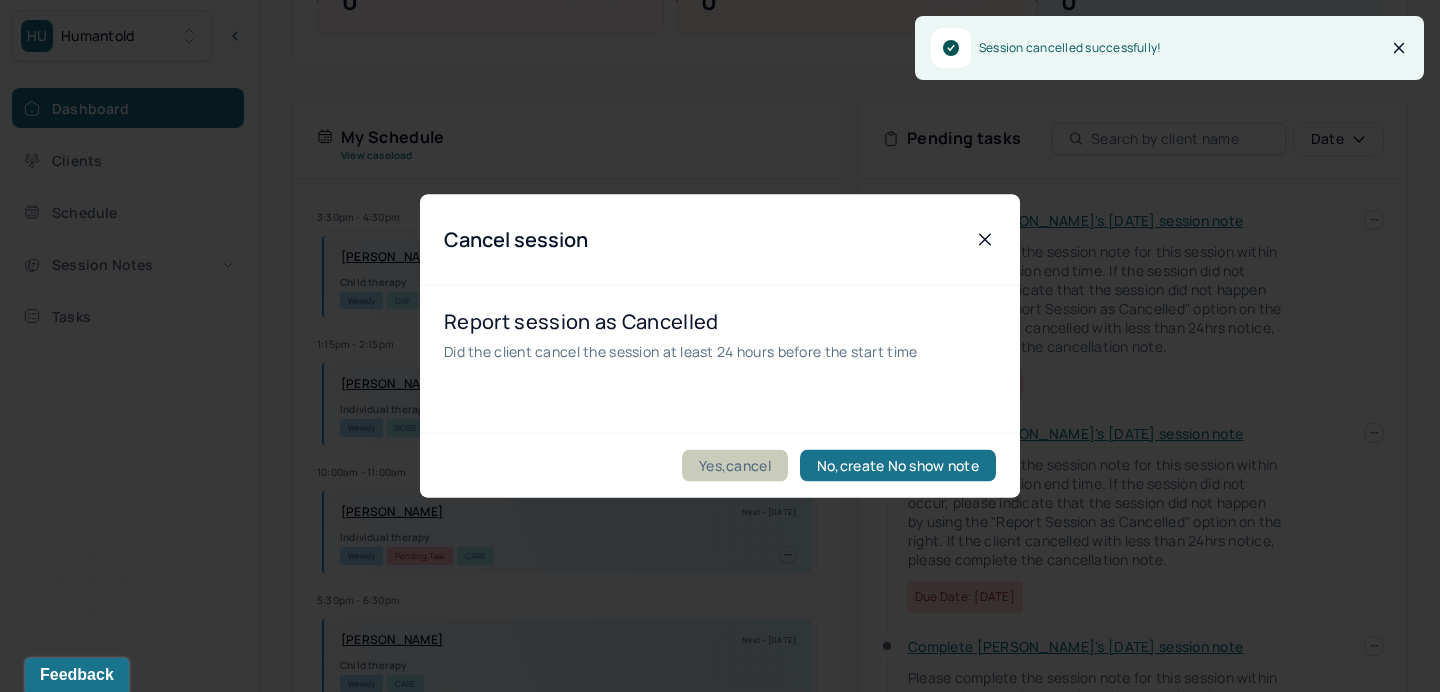 click on "Yes,cancel" at bounding box center (735, 466) 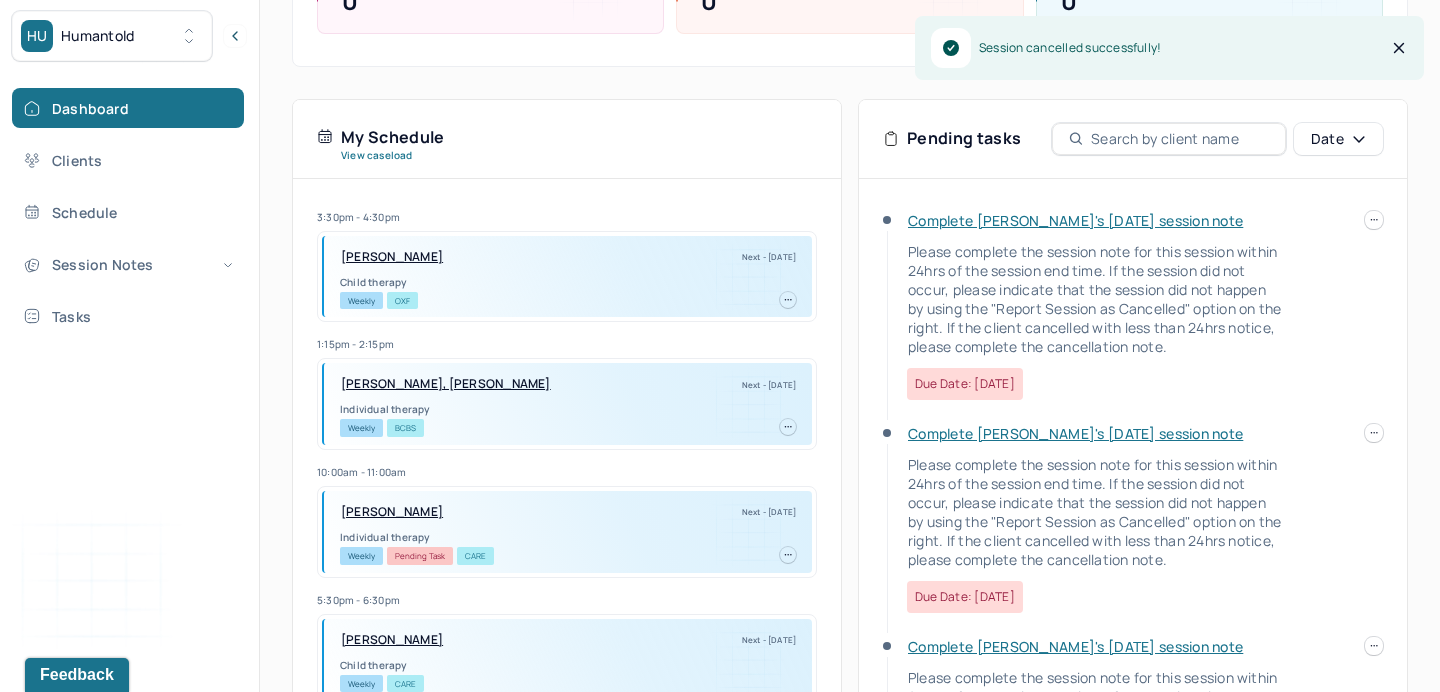click at bounding box center [1374, 220] 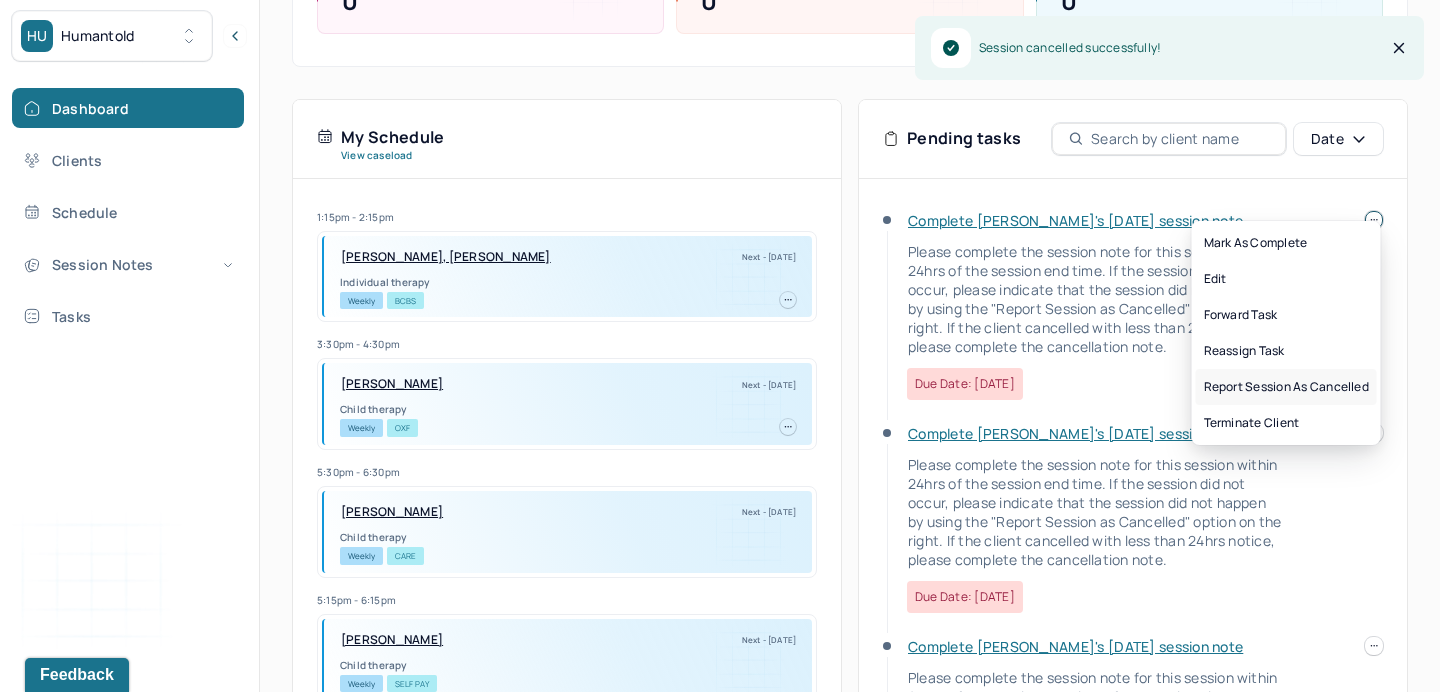 click on "Report session as cancelled" at bounding box center (1286, 387) 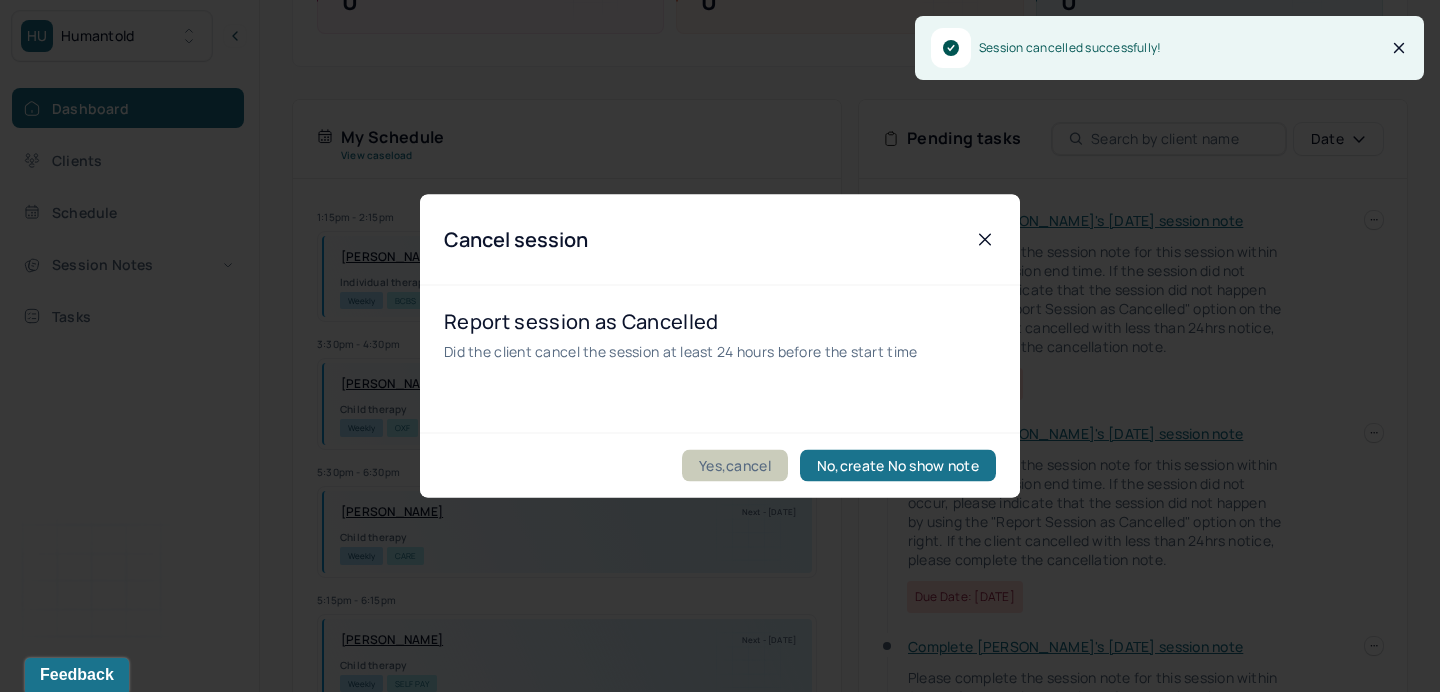 click on "Yes,cancel" at bounding box center (735, 466) 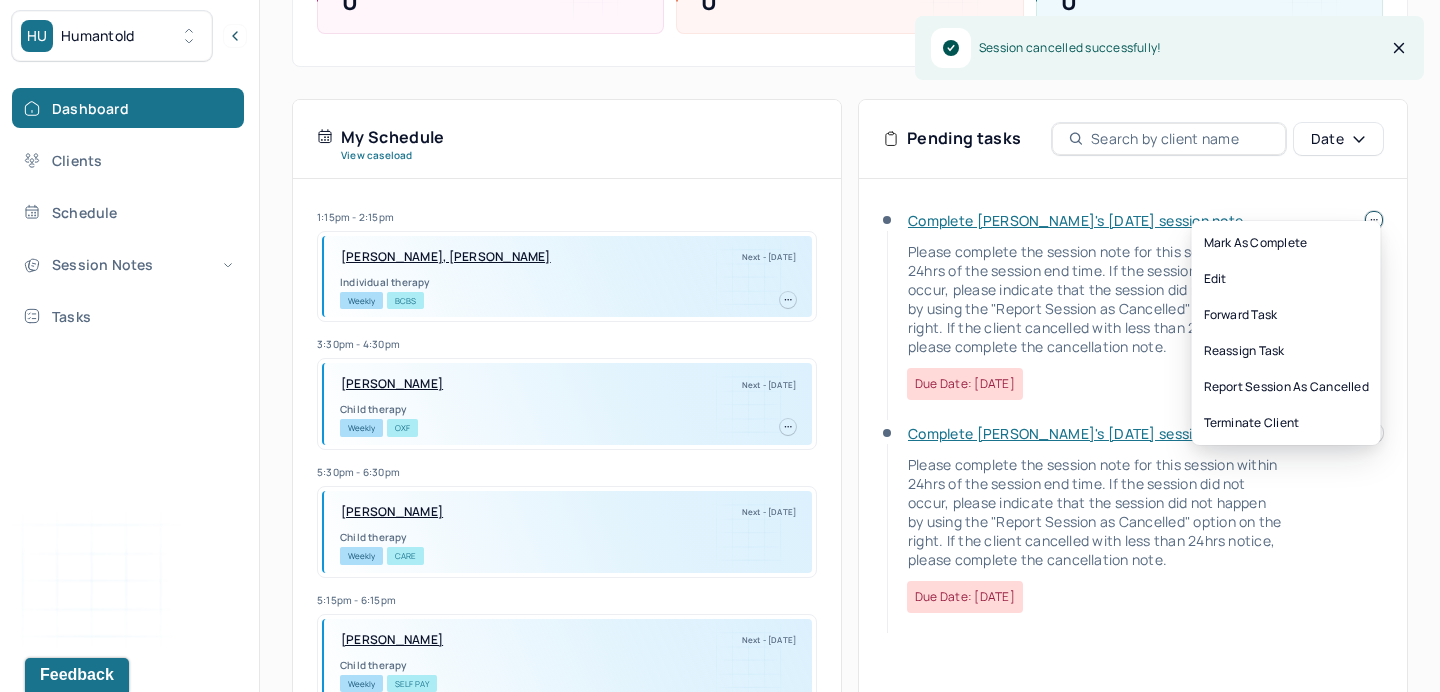 click on "HU Humantold       Dashboard Clients Schedule Session Notes Tasks RB [PERSON_NAME] provider   Logout   Diagnosis codes on session notes are currently limited to one (1). Only input the primary diagnosis.       Search by client name, chart number     FAQs     RB [PERSON_NAME] Let’s get you started 🚀 You can manage your caseload and availability here   this week   SESSIONS SCHEDULED 0 COMPLETED NOTES 0 LATE NOTES 0 My Schedule View caseload 1:15pm - 2:15pm   [PERSON_NAME], [PERSON_NAME]   Next - [DATE] Individual therapy Weekly BCBS     3:30pm - 4:30pm   [PERSON_NAME]   Next - [DATE] Child therapy Weekly OXF     5:30pm - 6:30pm   [PERSON_NAME]   Next - [DATE] Child therapy Weekly CARE 5:15pm - 6:15pm   [PERSON_NAME]   Next - [DATE] Child therapy Weekly Self Pay 2:30pm - 3:30pm   BIRD, [PERSON_NAME]   Next - [DATE] Child therapy Weekly UHC 4:00pm - 5:00pm   [PERSON_NAME][GEOGRAPHIC_DATA]   Next - [DATE] Child therapy Weekly CARE 10:00am - 11:00am   [PERSON_NAME]   Next - [DATE] Weekly CARE" at bounding box center [720, 227] 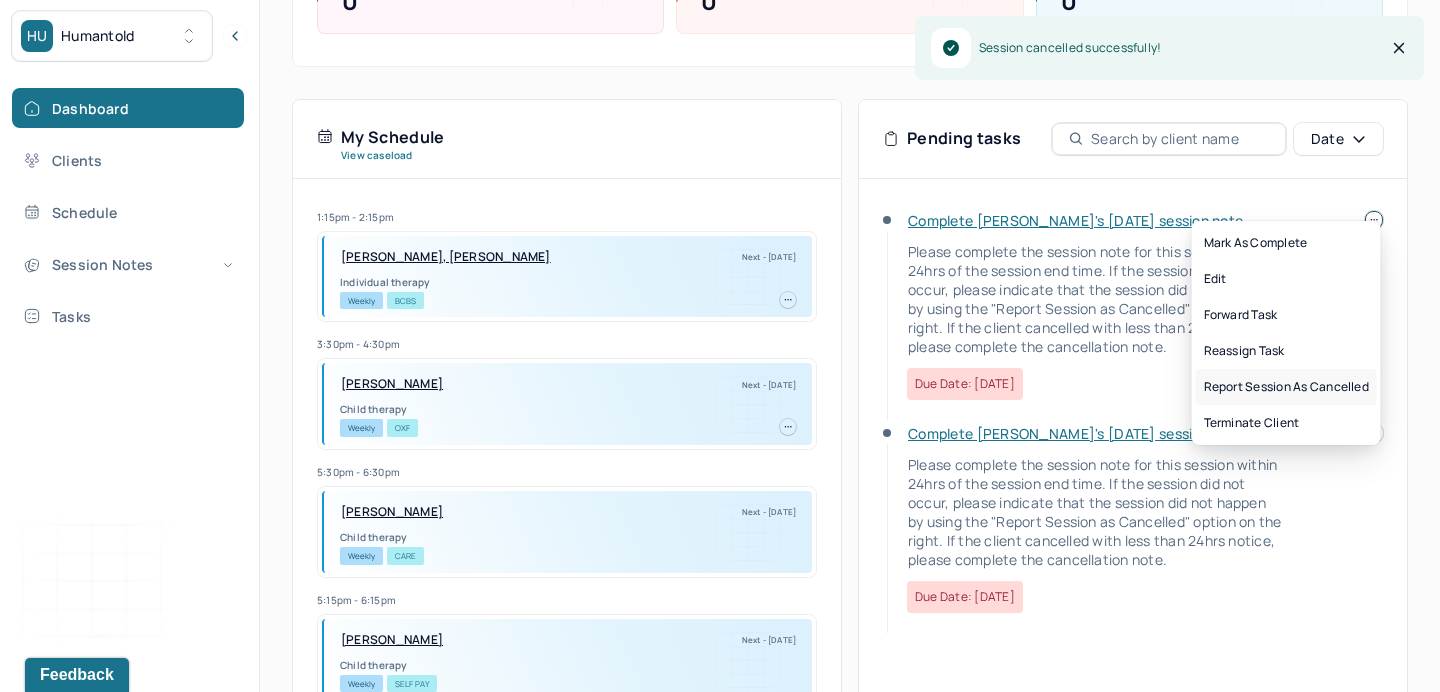 click on "Report session as cancelled" at bounding box center [1286, 387] 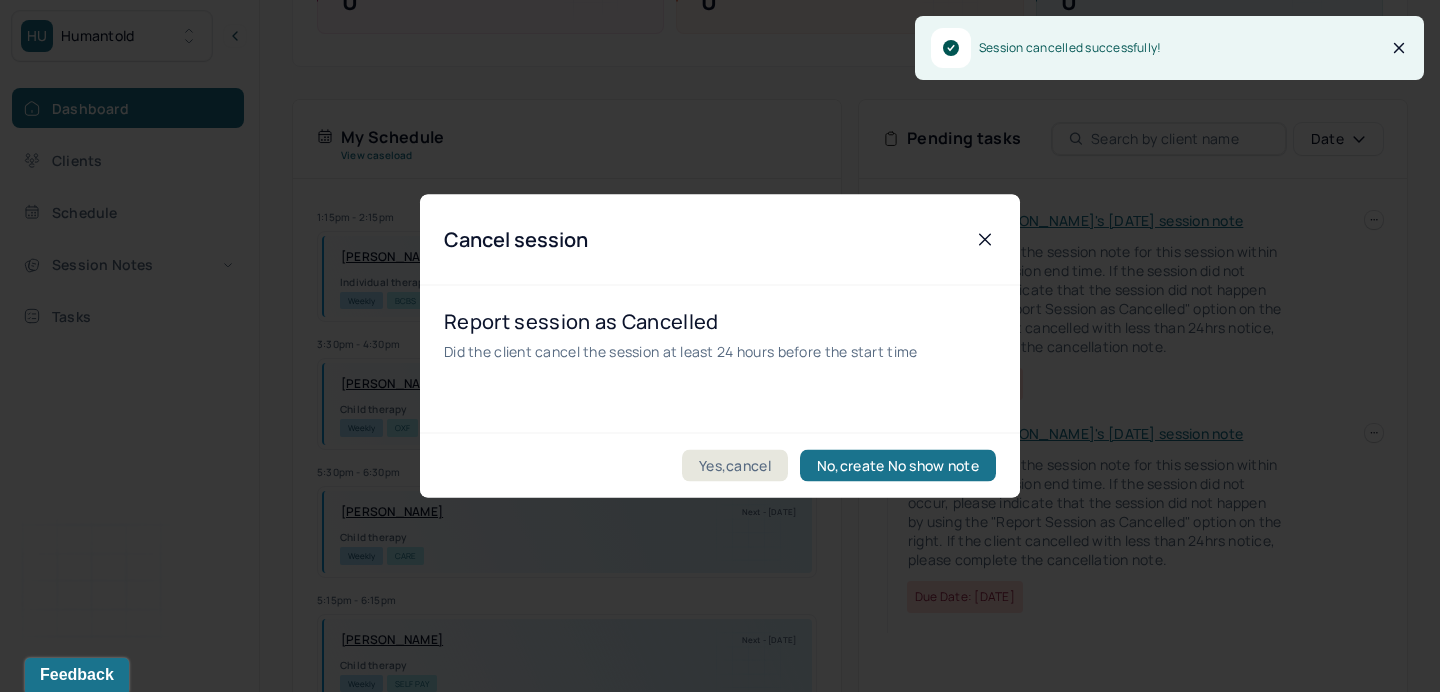 click on "Yes,cancel     No,create No show note" at bounding box center [720, 465] 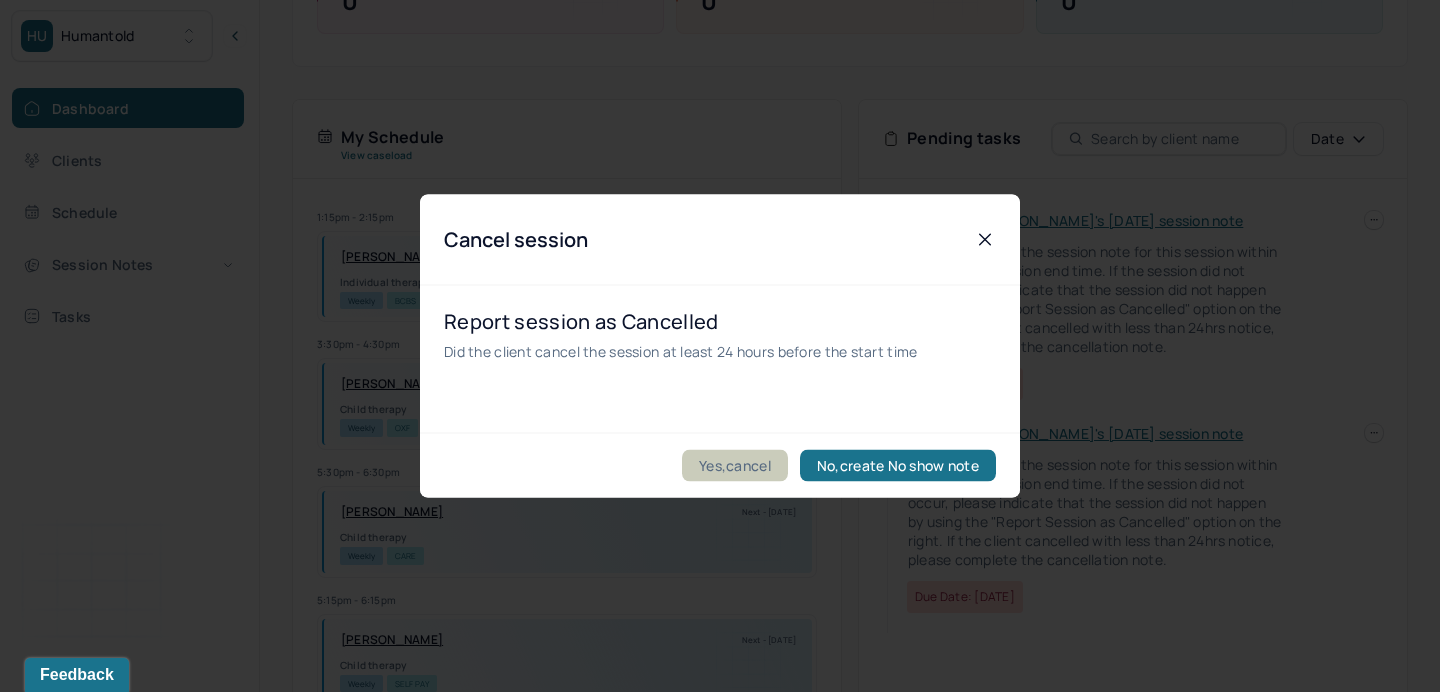 click on "Yes,cancel" at bounding box center [735, 466] 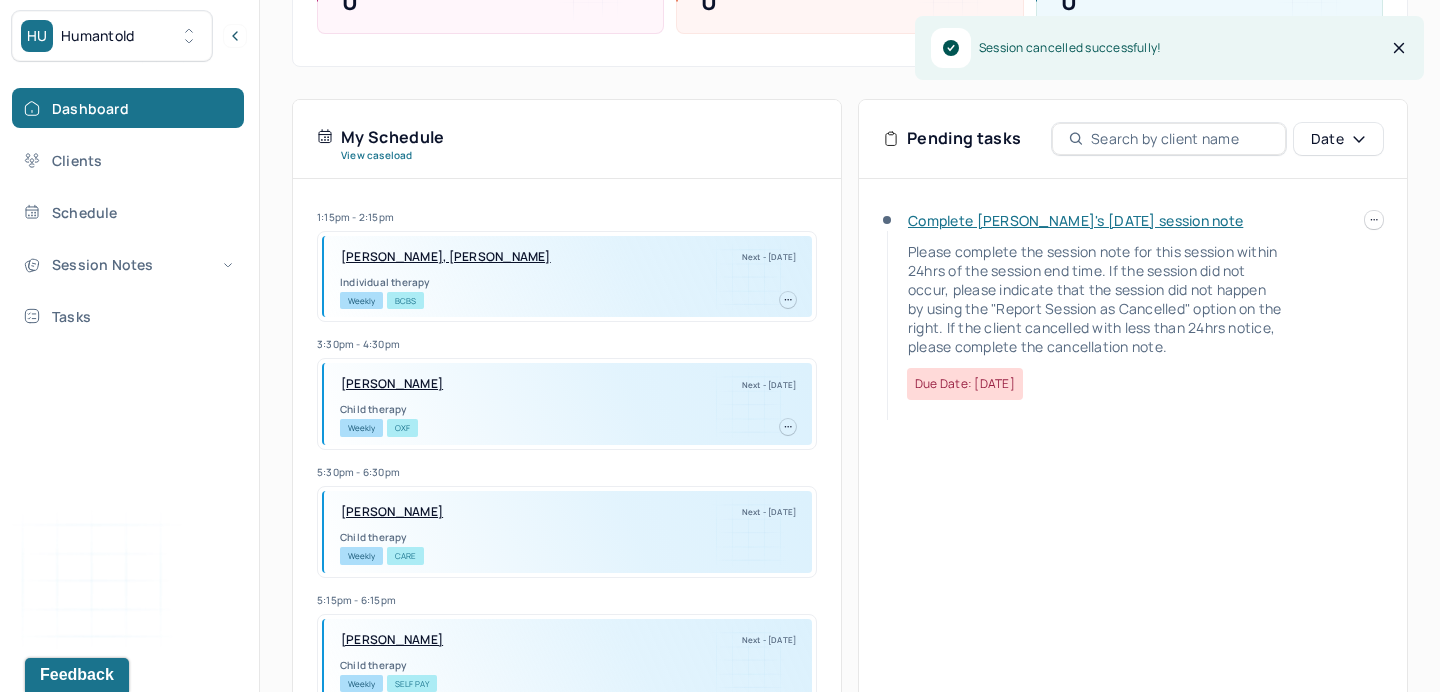 click 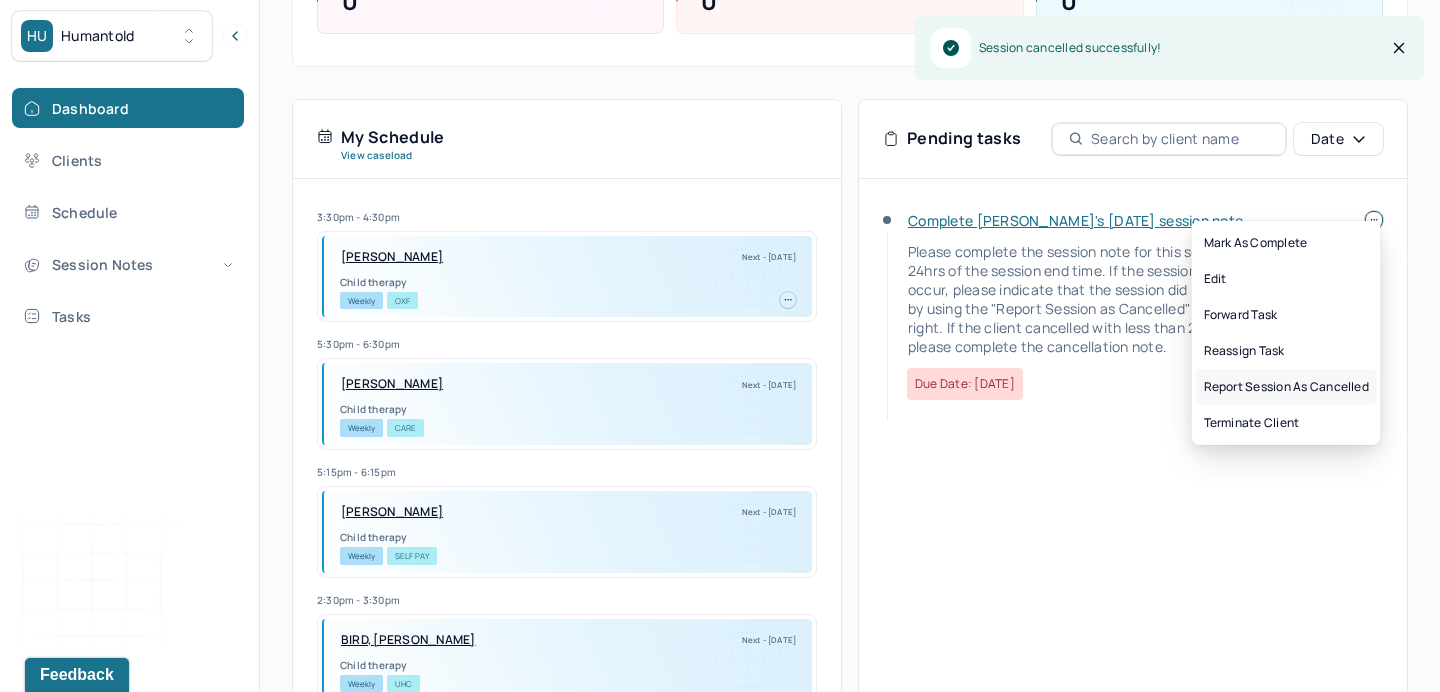 click on "Report session as cancelled" at bounding box center (1286, 387) 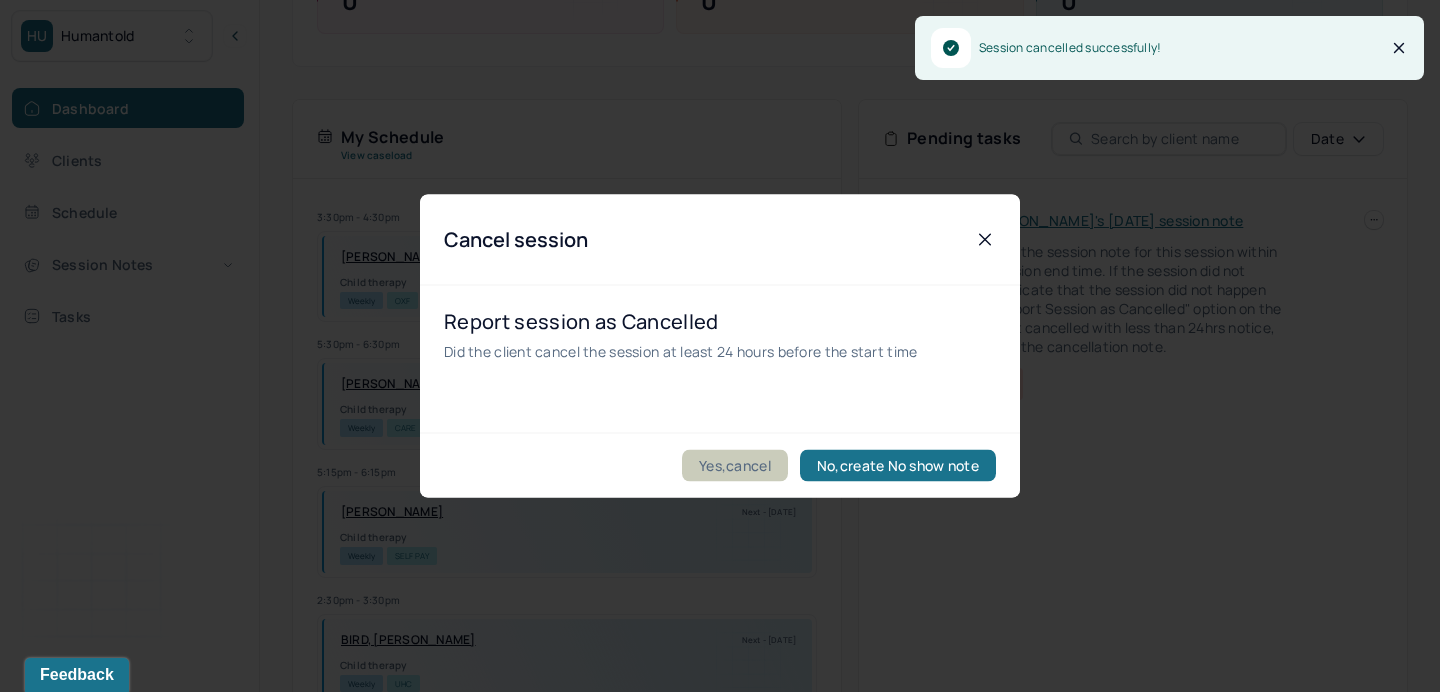click on "Yes,cancel" at bounding box center (735, 466) 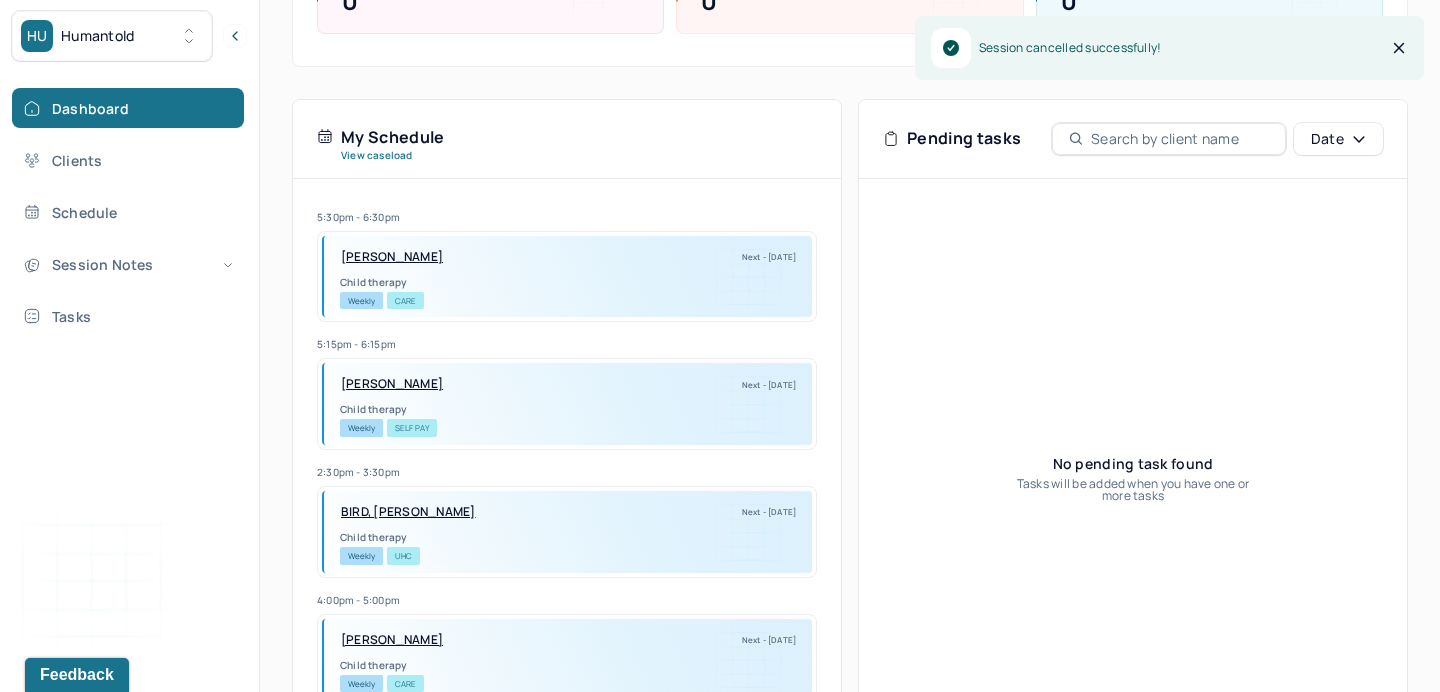 click on "Humantold" at bounding box center (98, 36) 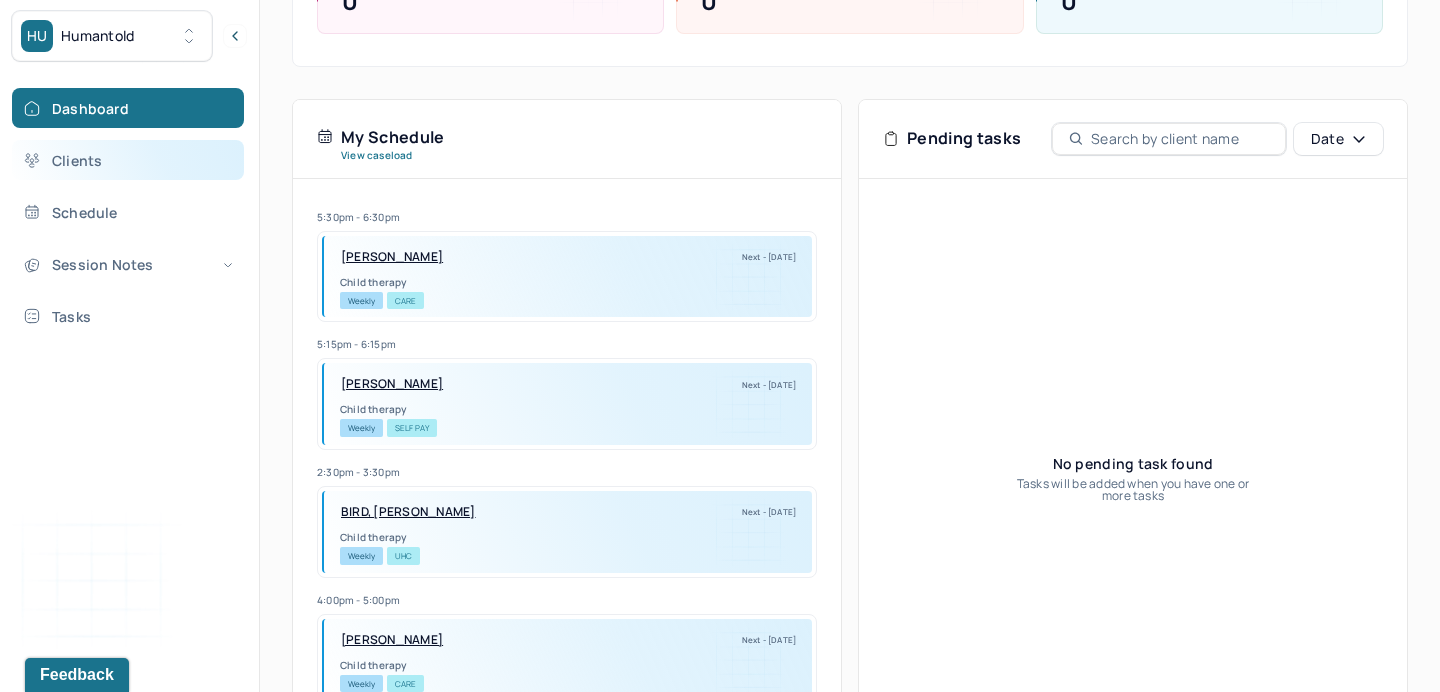 click on "Clients" at bounding box center (128, 160) 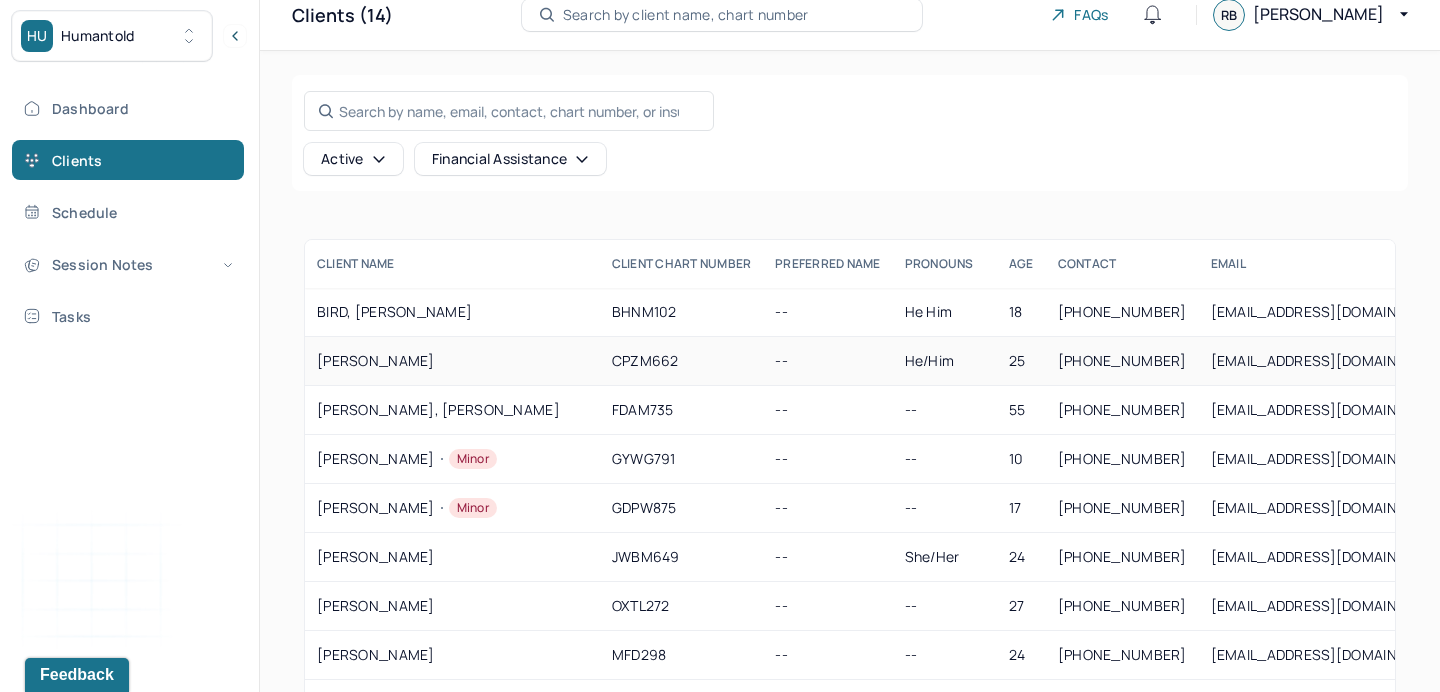 scroll, scrollTop: 73, scrollLeft: 0, axis: vertical 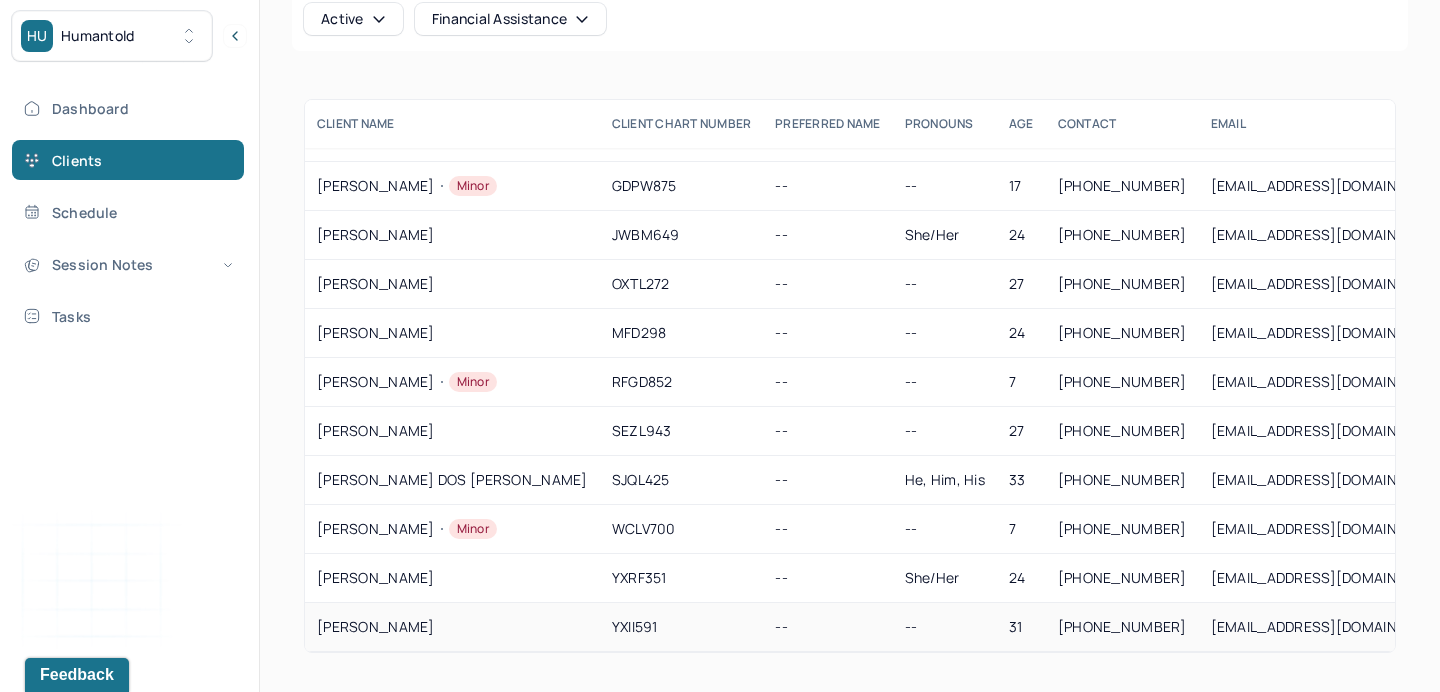 click on "[PERSON_NAME]" at bounding box center [452, 627] 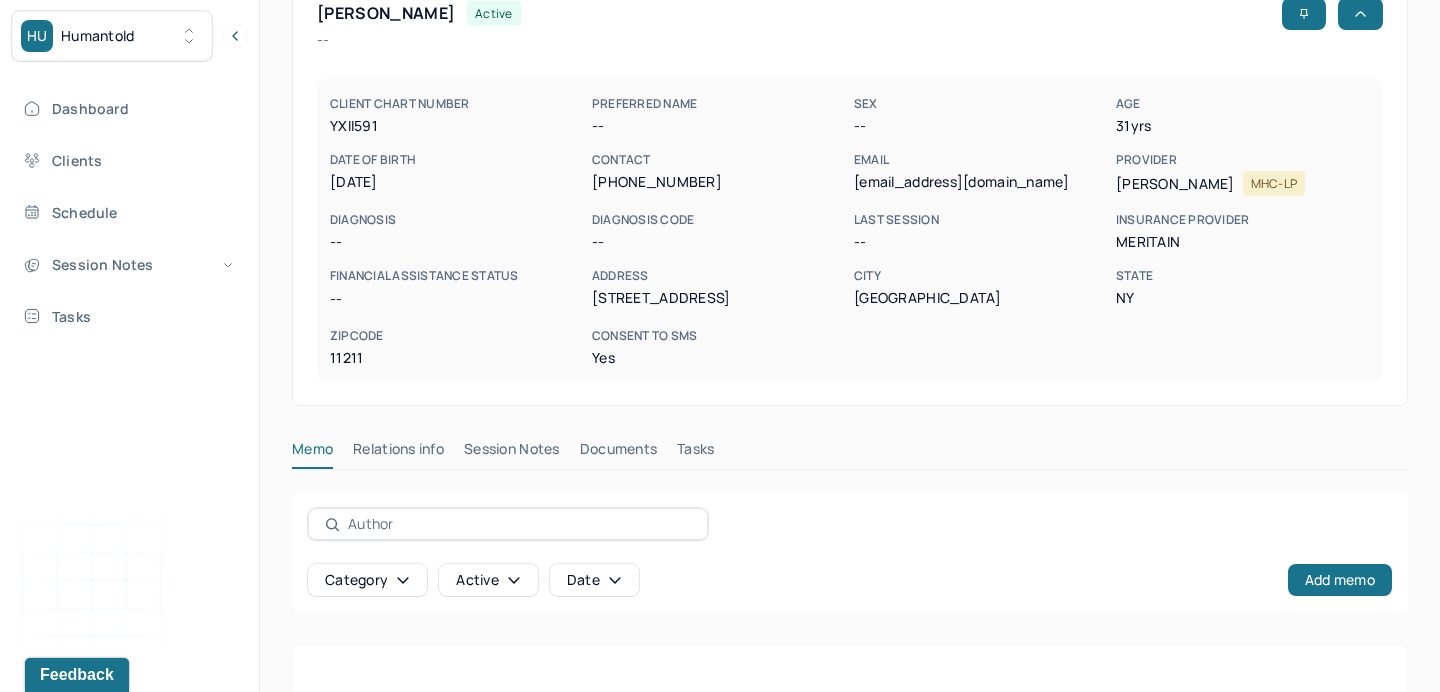scroll, scrollTop: 166, scrollLeft: 0, axis: vertical 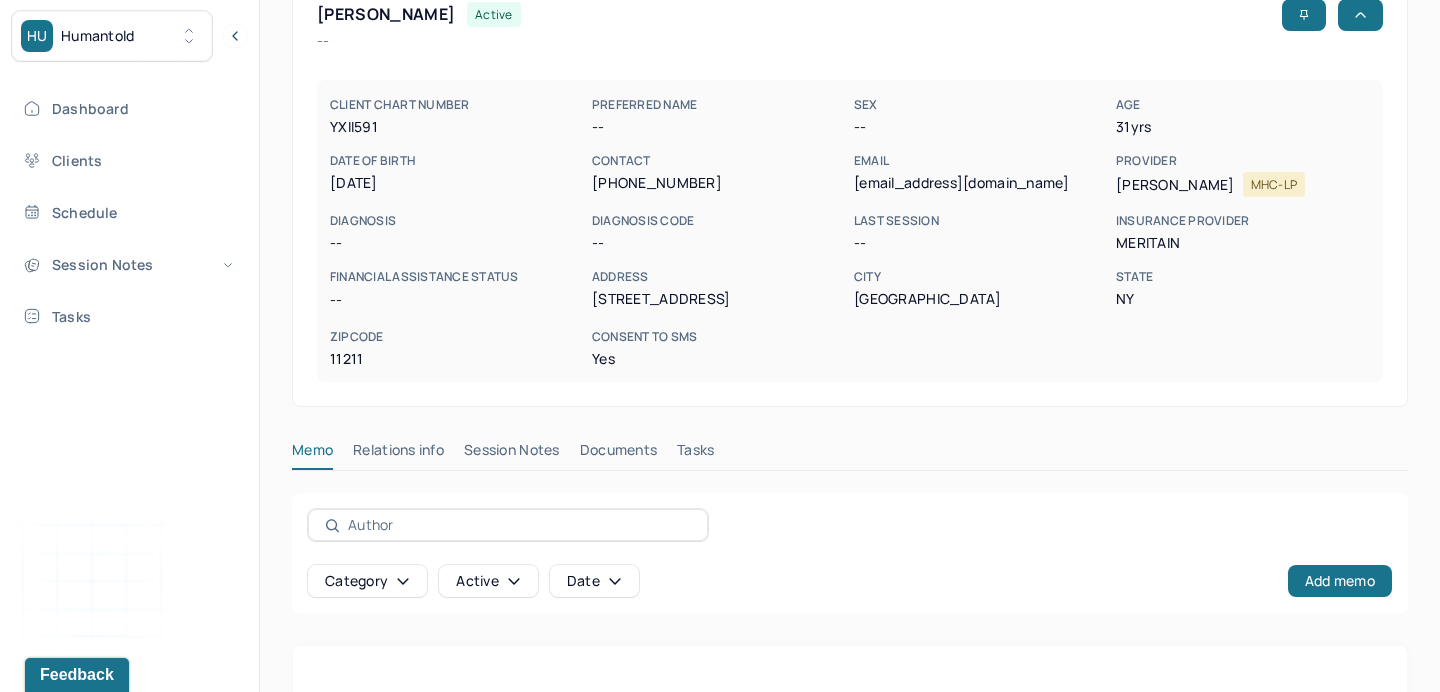 click on "HU Humantold" at bounding box center [112, 36] 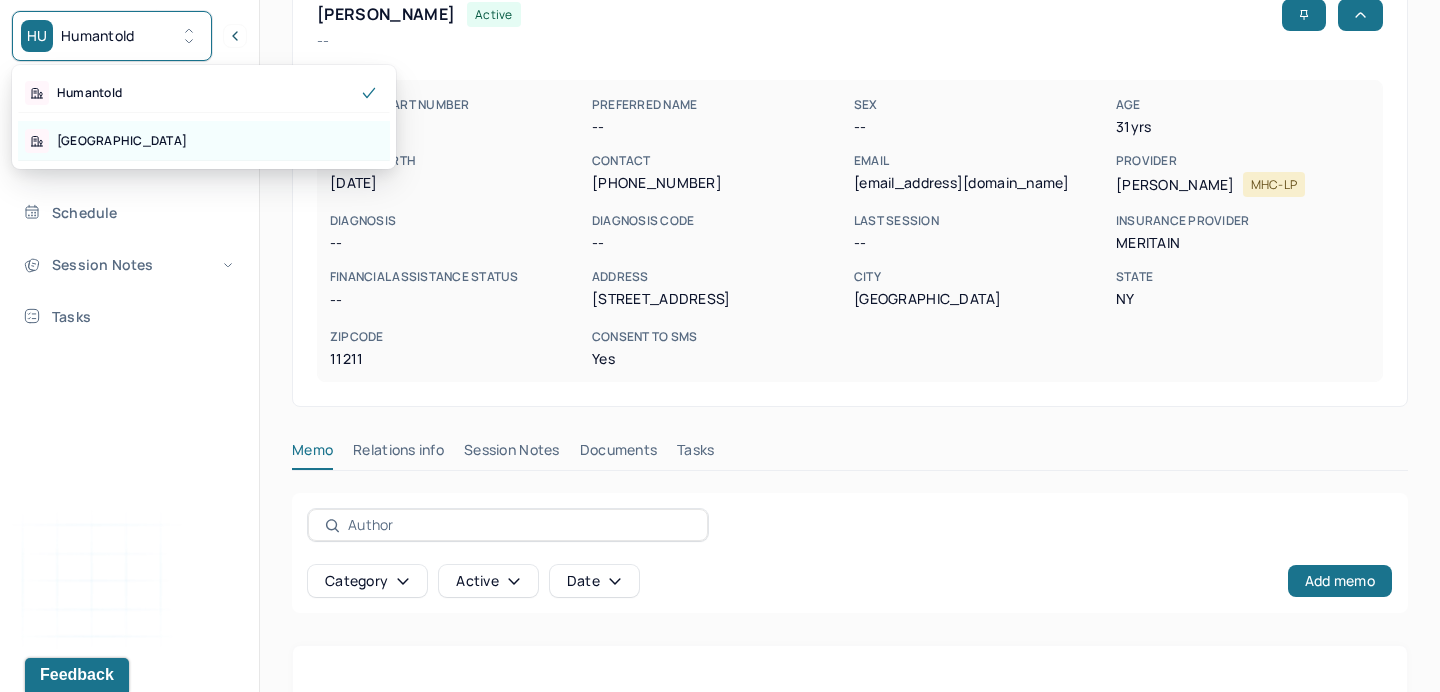 click on "[GEOGRAPHIC_DATA]" at bounding box center (204, 141) 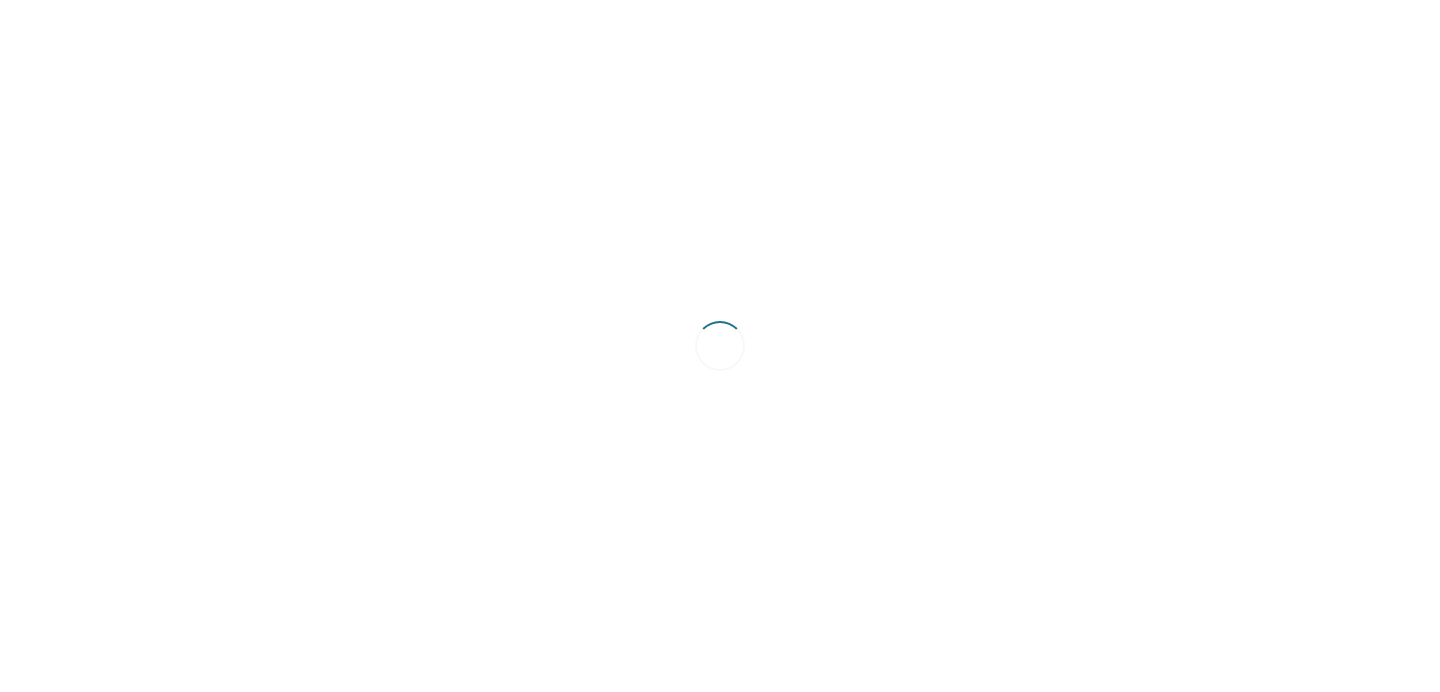 scroll, scrollTop: 0, scrollLeft: 0, axis: both 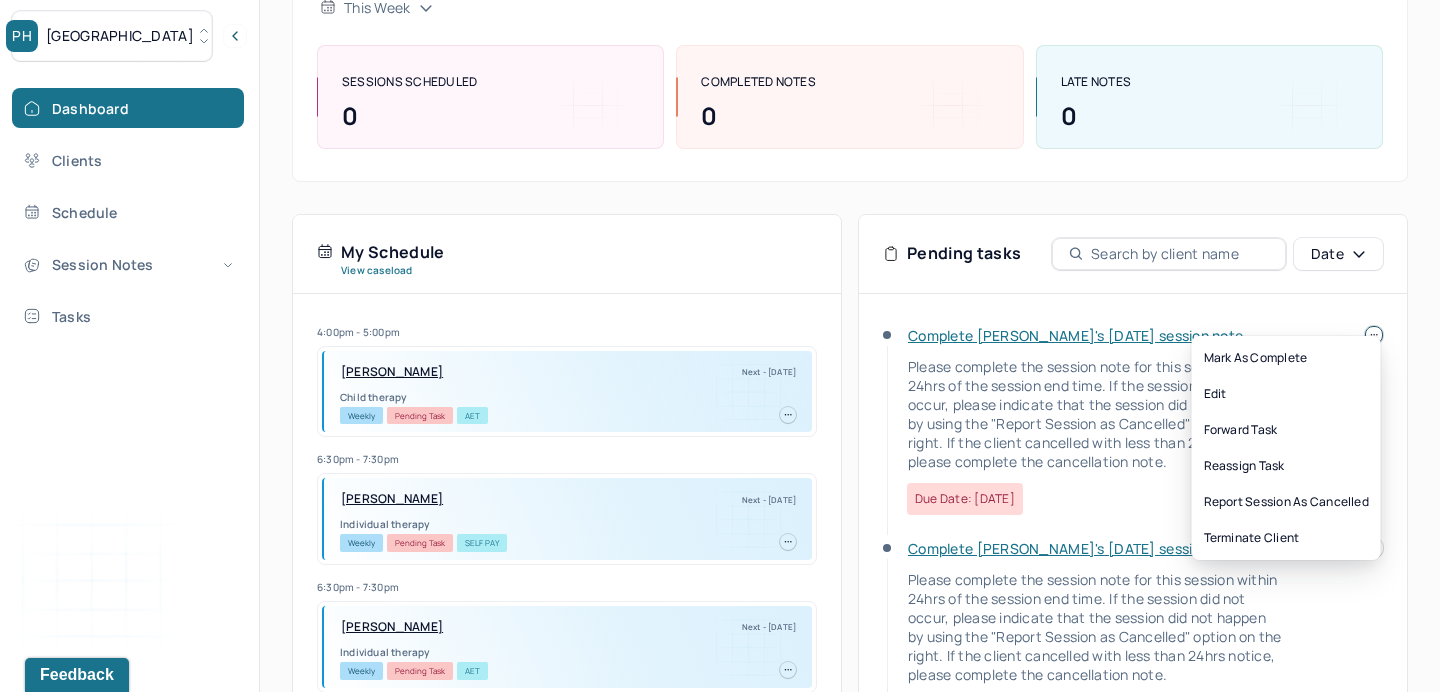 click at bounding box center (1374, 335) 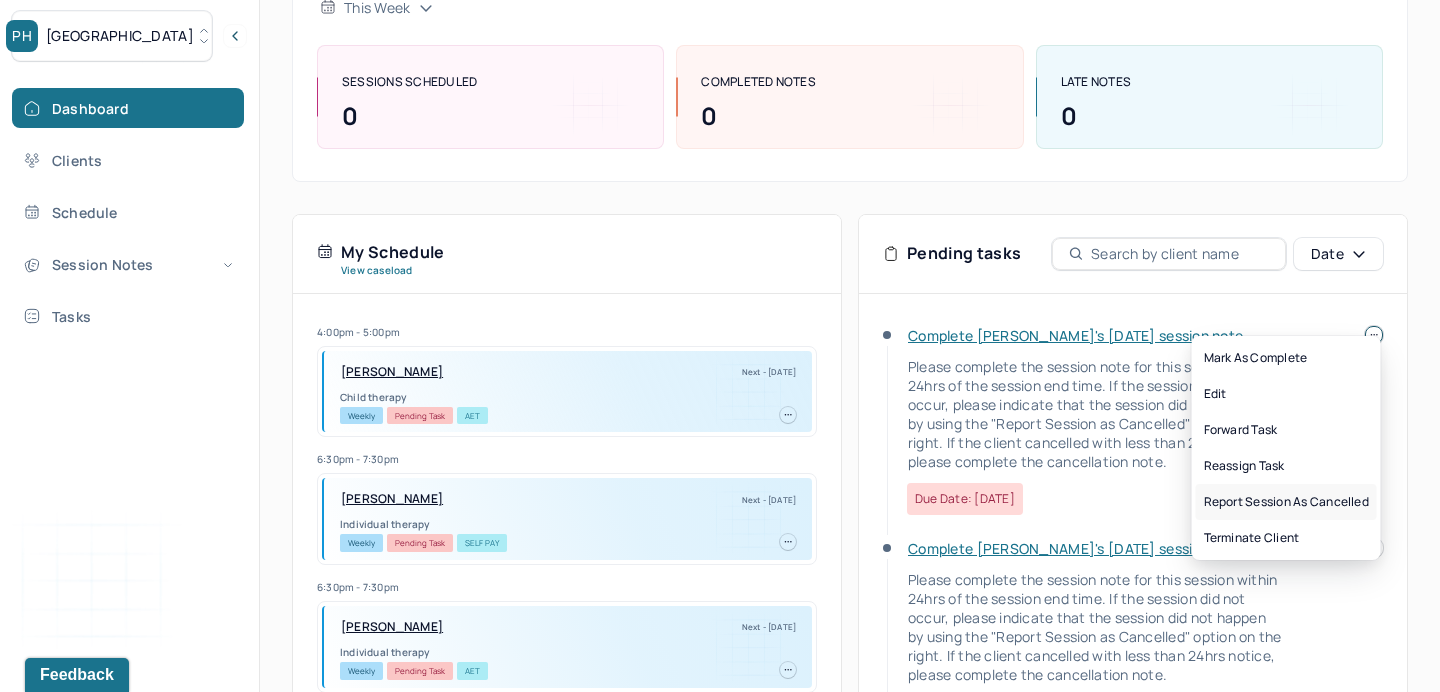click on "Report session as cancelled" at bounding box center (1286, 502) 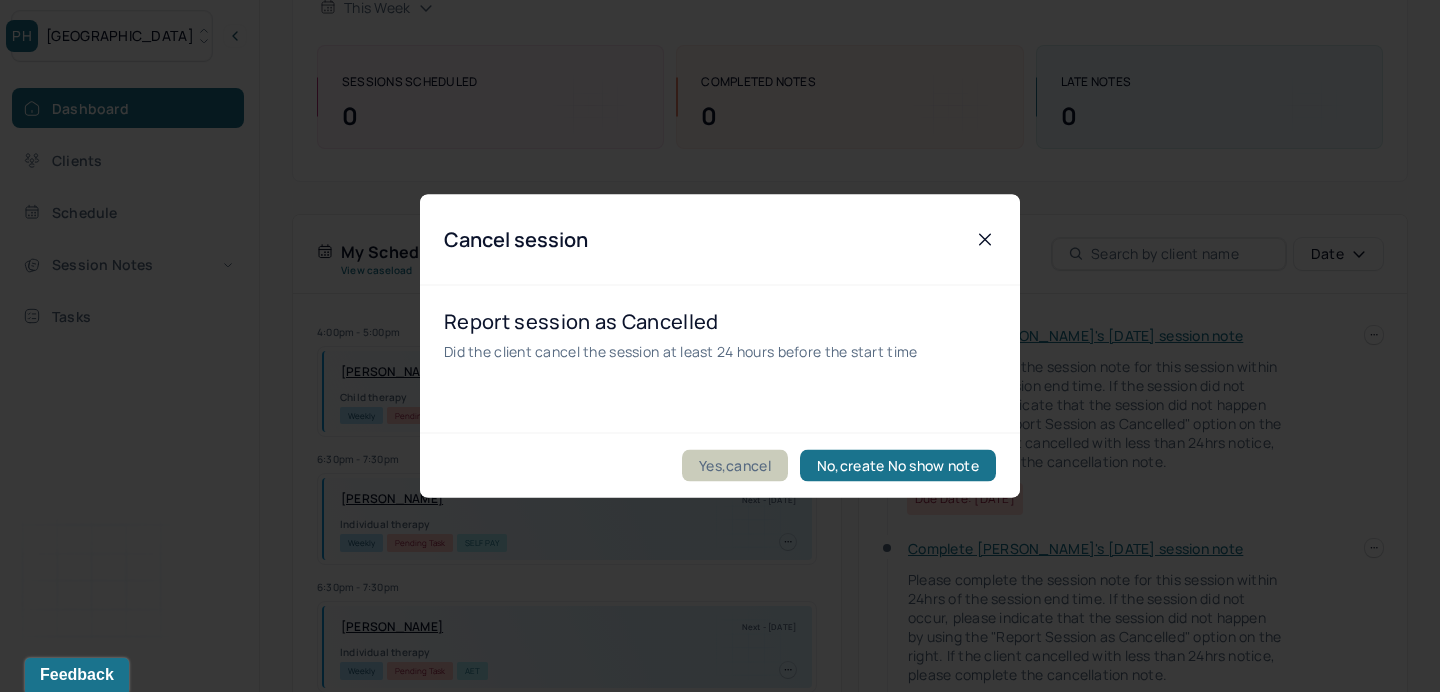 click on "Yes,cancel" at bounding box center [735, 466] 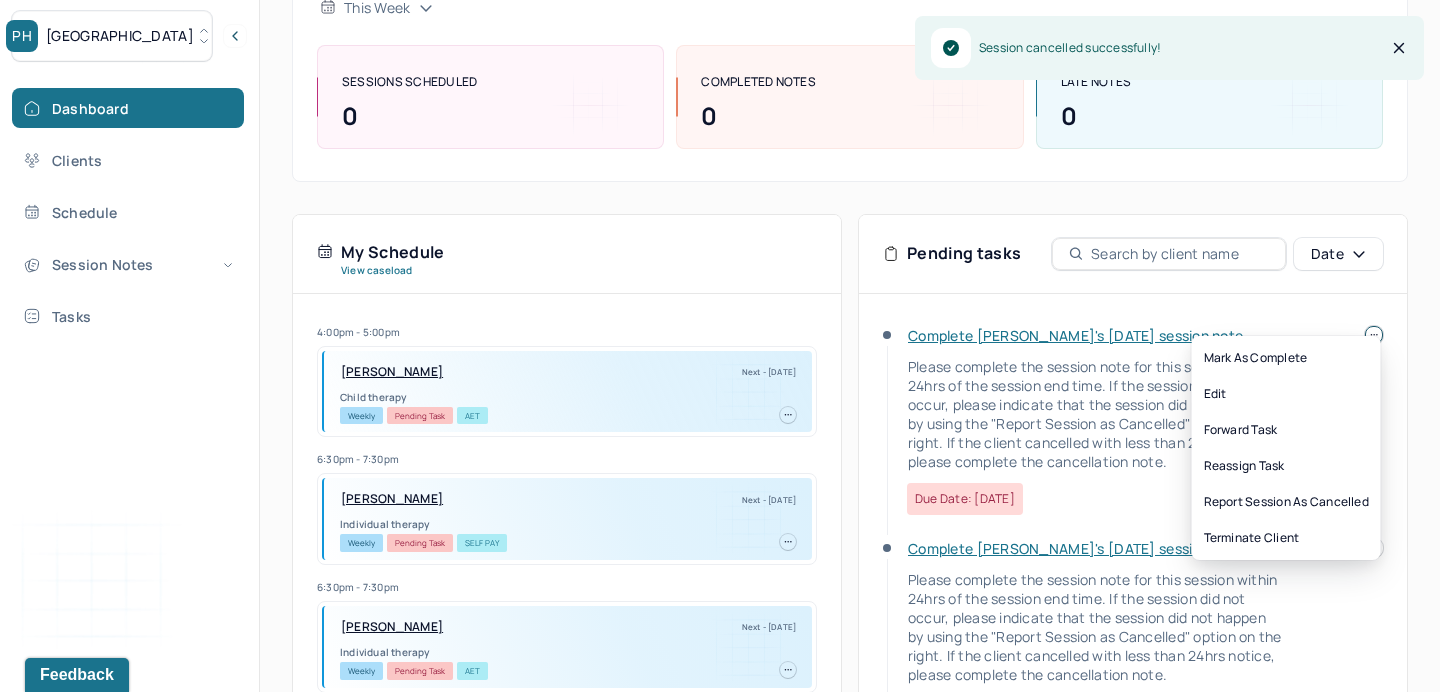 click on "PH Park Hill       Dashboard Clients Schedule Session Notes Tasks RB Rachel   Blau provider   Logout   Diagnosis codes on session notes are currently limited to one (1). Only input the primary diagnosis.       Search by client name, chart number     FAQs     RB Rachel Let’s get you started 🚀 You can manage your caseload and availability here   this week   SESSIONS SCHEDULED 0 COMPLETED NOTES 0 LATE NOTES 0 My Schedule View caseload 4:00pm - 5:00pm   SCHMITTROTH, XAVIER   Next - 07/08/2025 Child therapy Weekly Pending Task AET     6:30pm - 7:30pm   MARTINEZ, HECTOR   Next - 07/09/2025 Individual therapy Weekly Pending Task Self Pay     6:30pm - 7:30pm   MCKEE, JOSEPH   Next - 07/09/2025 Individual therapy Weekly Pending Task AET     1:15pm - 2:15pm   COLE, PAMELA   Next - 07/09/2025 Family therapy Weekly Pending Task Self Pay     6:15pm - 7:15pm   LIPPOLD, JUNE   Next - 07/09/2025 Individual therapy Weekly Pending Task Self Pay     3:15pm - 4:15pm   LEATHERMAN, CALDER   Child therapy" at bounding box center (720, 342) 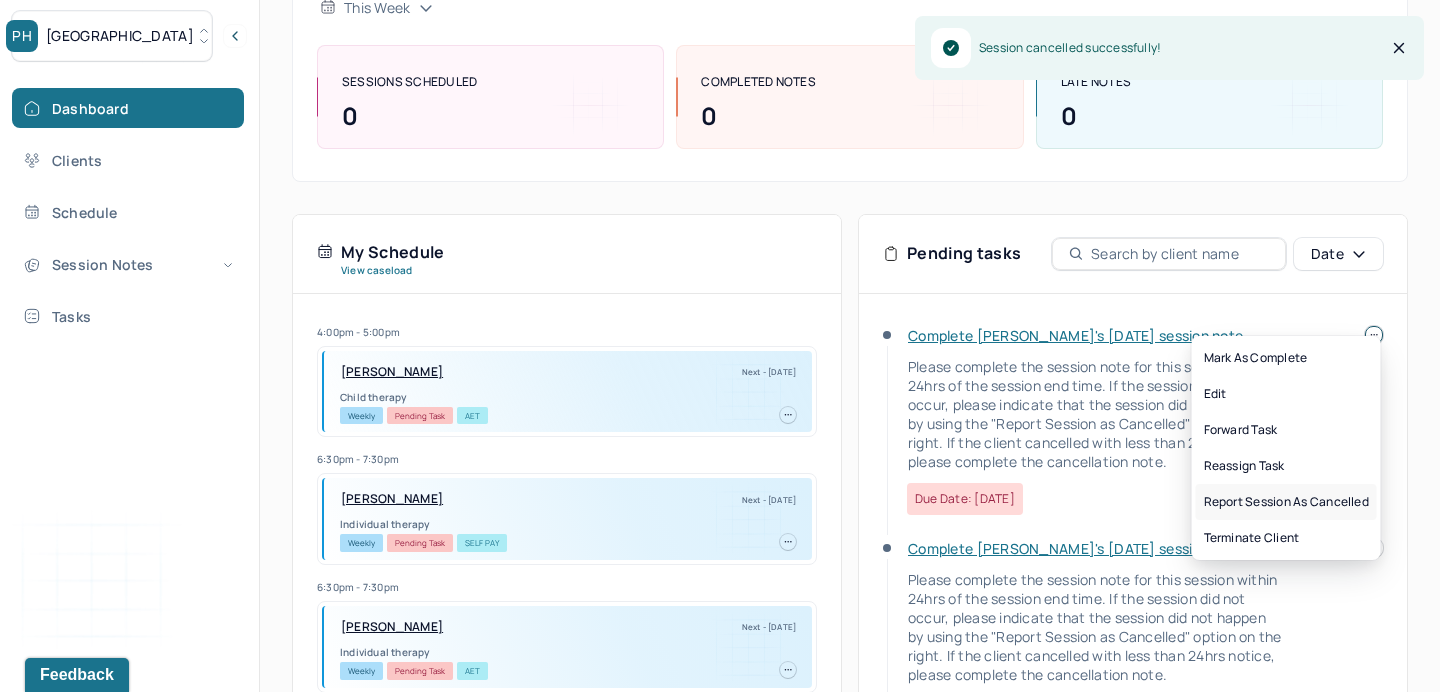 click on "Report session as cancelled" at bounding box center [1286, 502] 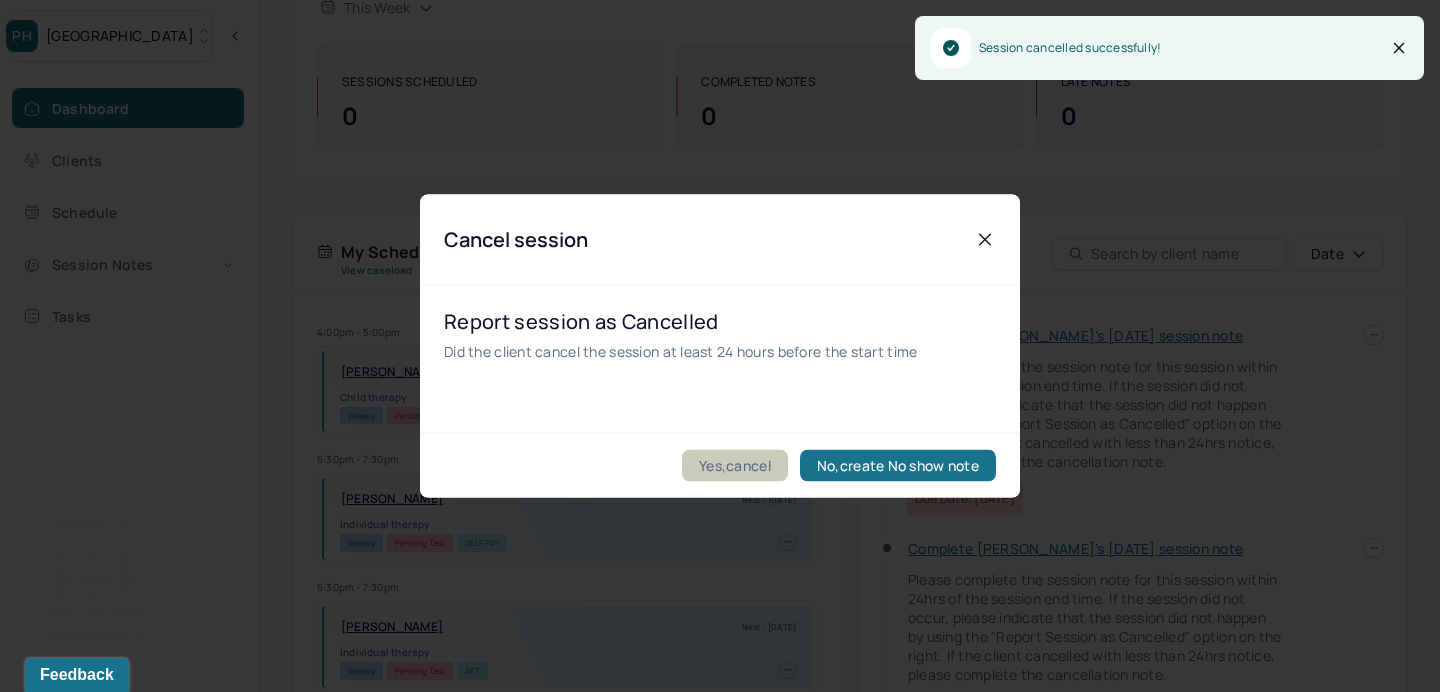 click on "Yes,cancel" at bounding box center (735, 466) 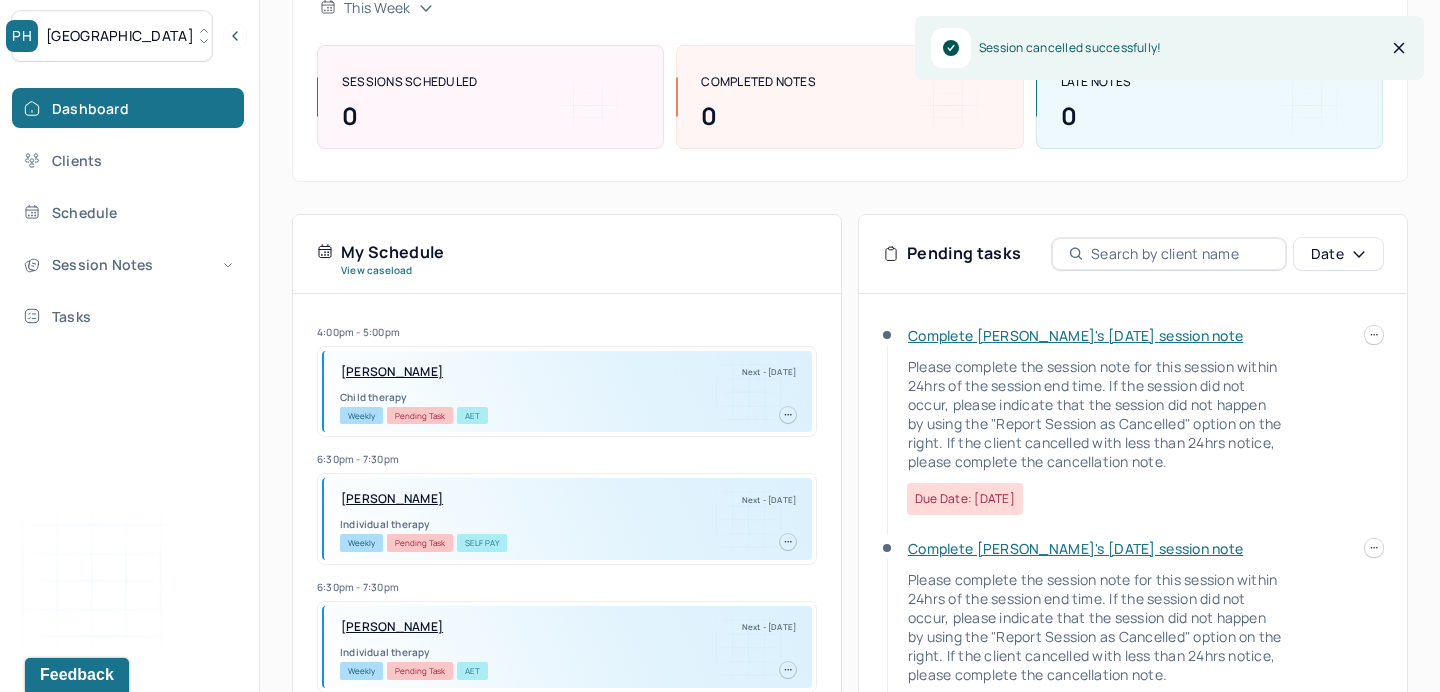 click on "PH Park Hill       Dashboard Clients Schedule Session Notes Tasks RB Rachel   Blau provider   Logout   Diagnosis codes on session notes are currently limited to one (1). Only input the primary diagnosis.       Search by client name, chart number     FAQs     RB Rachel Let’s get you started 🚀 You can manage your caseload and availability here   this week   SESSIONS SCHEDULED 0 COMPLETED NOTES 0 LATE NOTES 0 My Schedule View caseload 4:00pm - 5:00pm   SCHMITTROTH, XAVIER   Next - 07/08/2025 Child therapy Weekly Pending Task AET     6:30pm - 7:30pm   MARTINEZ, HECTOR   Next - 07/09/2025 Individual therapy Weekly Pending Task Self Pay     6:30pm - 7:30pm   MCKEE, JOSEPH   Next - 07/09/2025 Individual therapy Weekly Pending Task AET     1:15pm - 2:15pm   COLE, PAMELA   Next - 07/09/2025 Family therapy Weekly Pending Task Self Pay     6:15pm - 7:15pm   LIPPOLD, JUNE   Next - 07/09/2025 Individual therapy Weekly Pending Task Self Pay     3:15pm - 4:15pm   LEATHERMAN, CALDER   Child therapy" at bounding box center (720, 342) 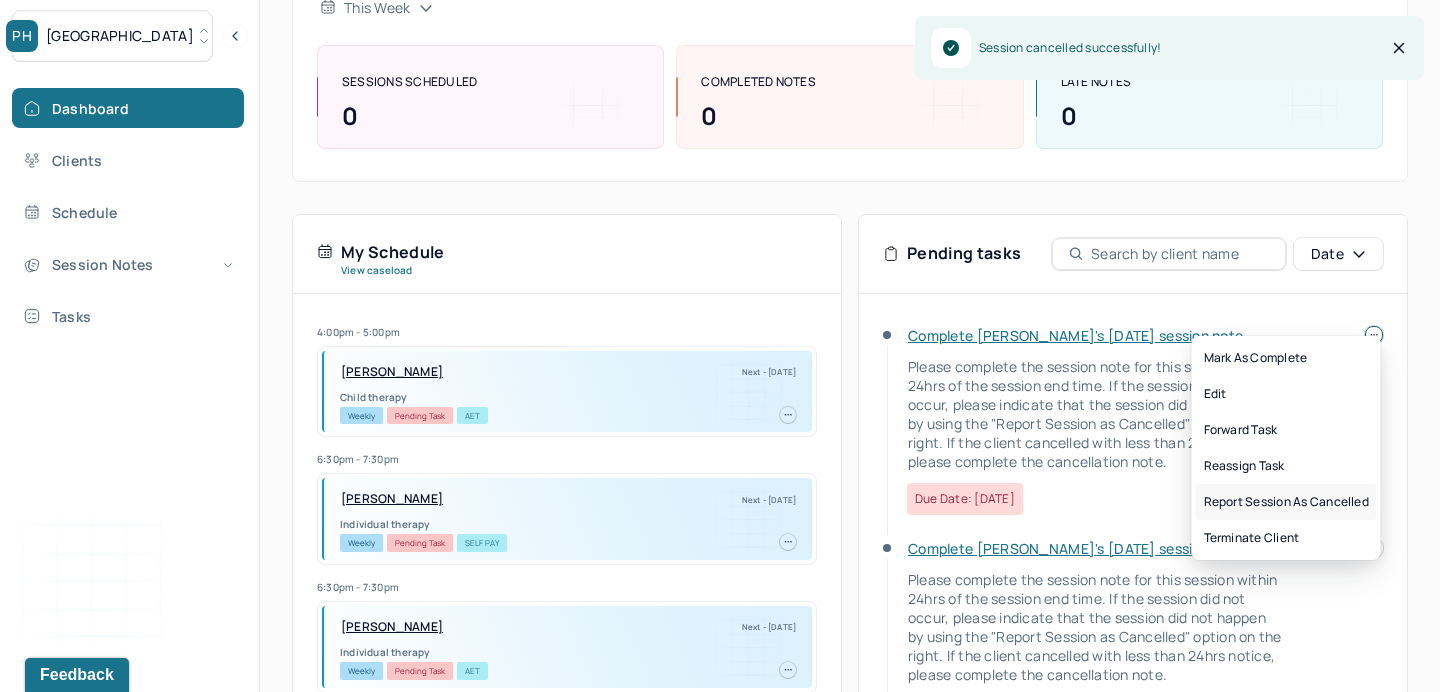 click on "Report session as cancelled" at bounding box center [1286, 502] 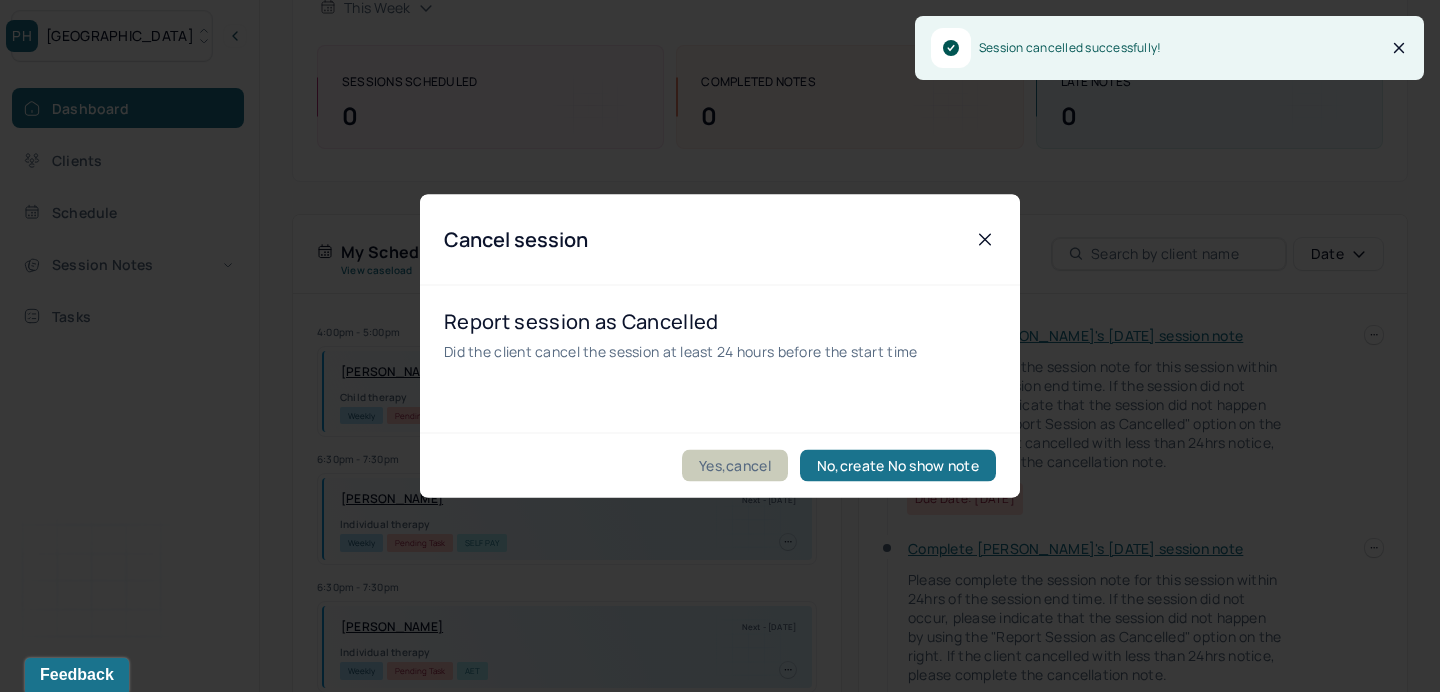 click on "Yes,cancel" at bounding box center (735, 466) 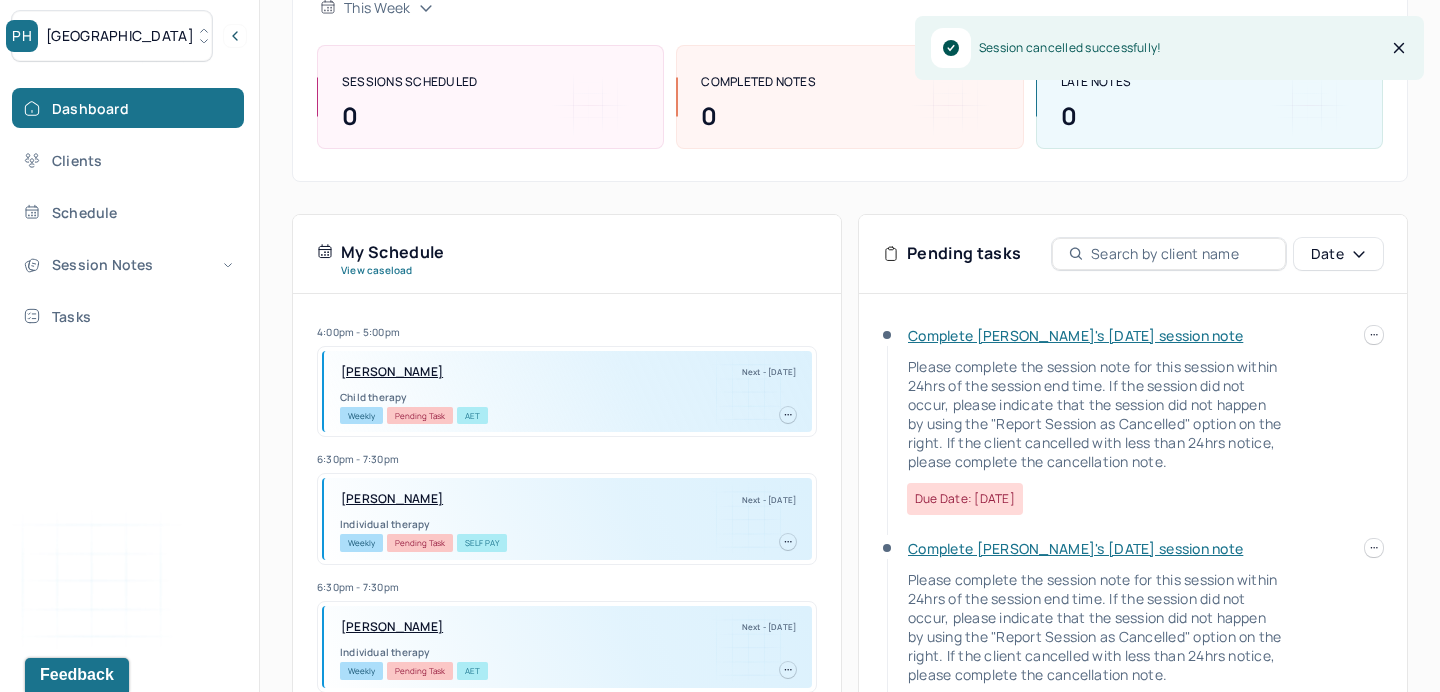 click on "PH Park Hill       Dashboard Clients Schedule Session Notes Tasks RB Rachel   Blau provider   Logout   Diagnosis codes on session notes are currently limited to one (1). Only input the primary diagnosis.       Search by client name, chart number     FAQs     RB Rachel Let’s get you started 🚀 You can manage your caseload and availability here   this week   SESSIONS SCHEDULED 0 COMPLETED NOTES 0 LATE NOTES 0 My Schedule View caseload 4:00pm - 5:00pm   SCHMITTROTH, XAVIER   Next - 07/08/2025 Child therapy Weekly Pending Task AET     6:30pm - 7:30pm   MARTINEZ, HECTOR   Next - 07/09/2025 Individual therapy Weekly Pending Task Self Pay     6:30pm - 7:30pm   MCKEE, JOSEPH   Next - 07/09/2025 Individual therapy Weekly Pending Task AET     1:15pm - 2:15pm   COLE, PAMELA   Next - 07/09/2025 Family therapy Weekly Pending Task Self Pay     6:15pm - 7:15pm   LIPPOLD, JUNE   Next - 07/09/2025 Individual therapy Weekly Pending Task Self Pay     3:15pm - 4:15pm   LEATHERMAN, CALDER   Child therapy" at bounding box center [720, 342] 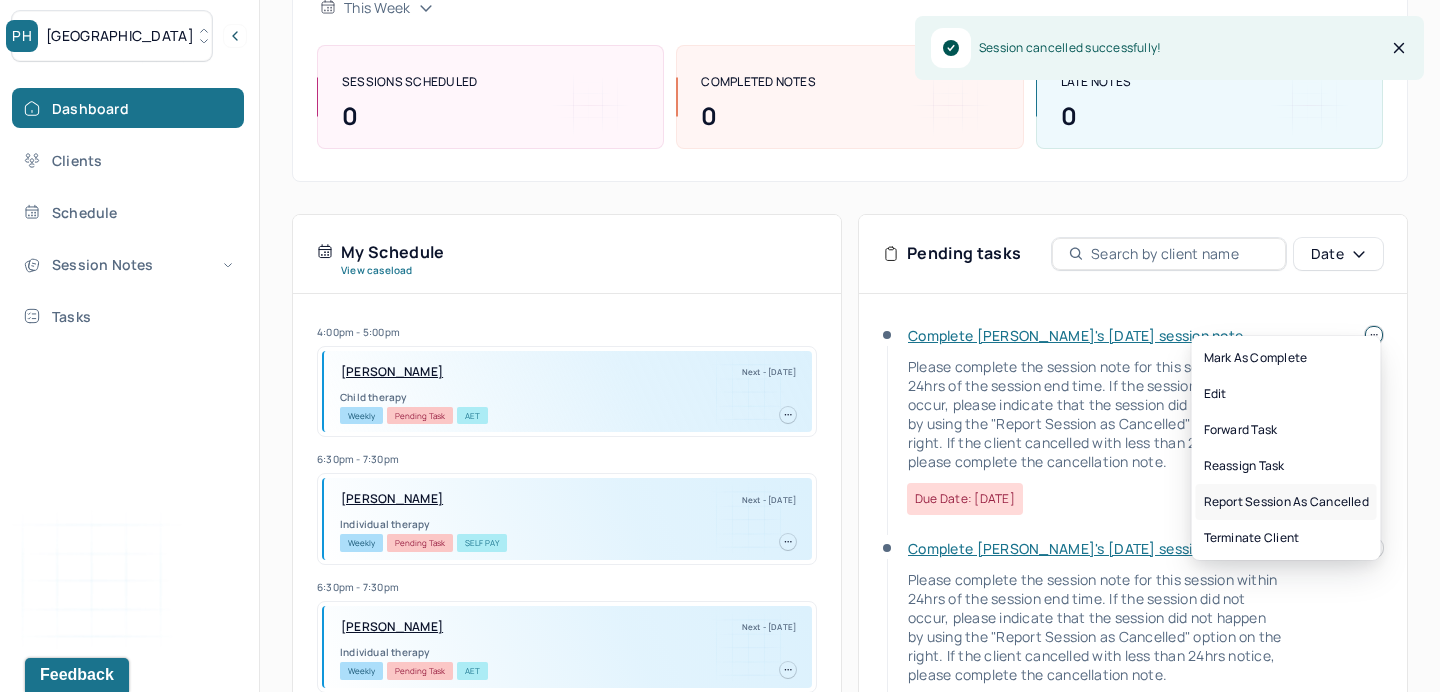 click on "Report session as cancelled" at bounding box center (1286, 502) 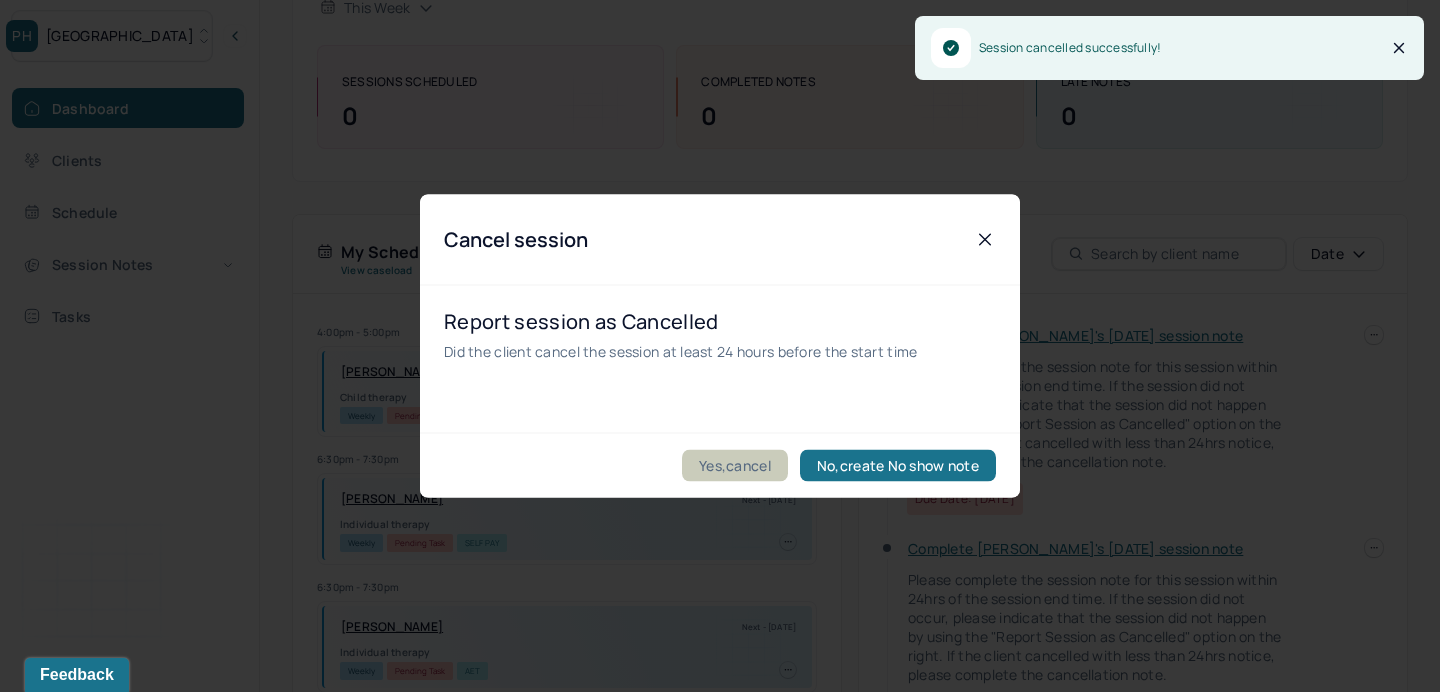 click on "Yes,cancel" at bounding box center (735, 466) 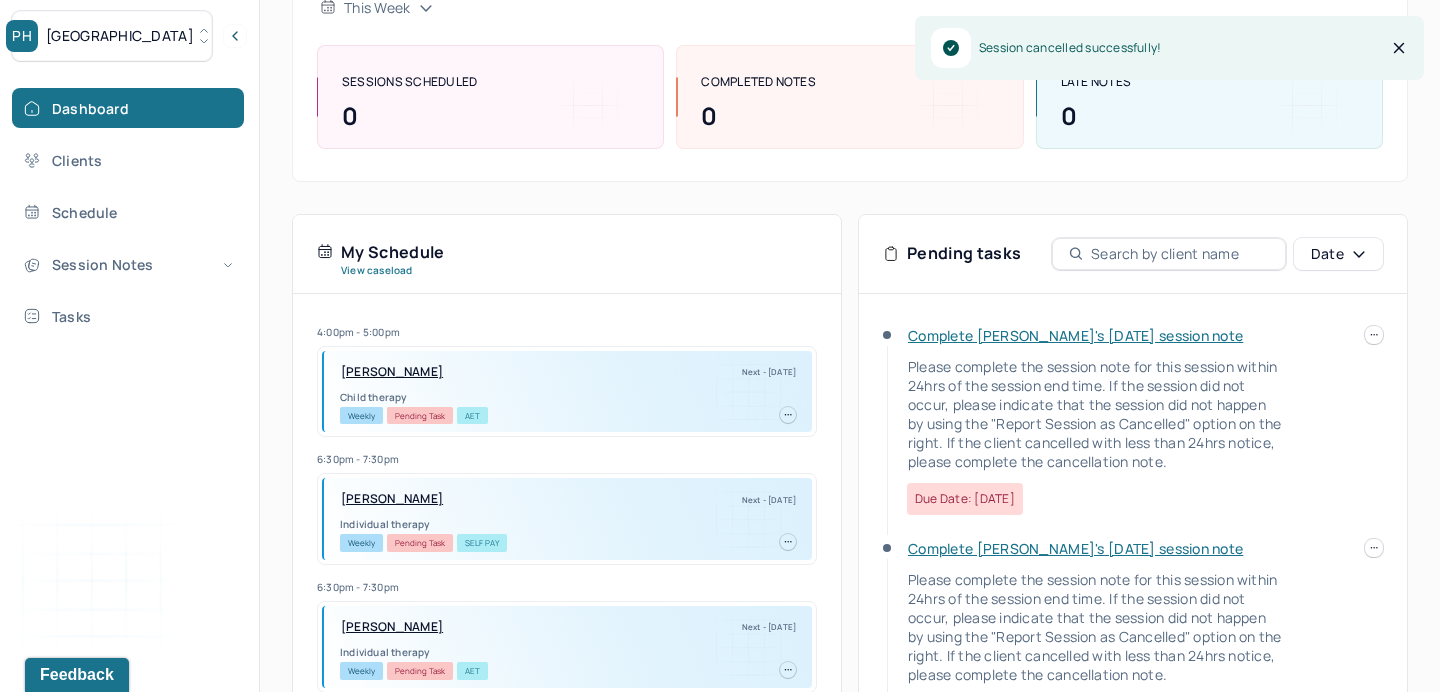 click on "PH Park Hill       Dashboard Clients Schedule Session Notes Tasks RB Rachel   Blau provider   Logout   Diagnosis codes on session notes are currently limited to one (1). Only input the primary diagnosis.       Search by client name, chart number     FAQs     RB Rachel Let’s get you started 🚀 You can manage your caseload and availability here   this week   SESSIONS SCHEDULED 0 COMPLETED NOTES 0 LATE NOTES 0 My Schedule View caseload 4:00pm - 5:00pm   SCHMITTROTH, XAVIER   Next - 07/08/2025 Child therapy Weekly Pending Task AET     6:30pm - 7:30pm   MARTINEZ, HECTOR   Next - 07/09/2025 Individual therapy Weekly Pending Task Self Pay     6:30pm - 7:30pm   MCKEE, JOSEPH   Next - 07/09/2025 Individual therapy Weekly Pending Task AET     1:15pm - 2:15pm   COLE, PAMELA   Next - 07/09/2025 Family therapy Weekly Pending Task Self Pay     6:15pm - 7:15pm   LIPPOLD, JUNE   Next - 07/09/2025 Individual therapy Weekly Pending Task Self Pay     3:15pm - 4:15pm   LEATHERMAN, CALDER   Child therapy" at bounding box center [720, 342] 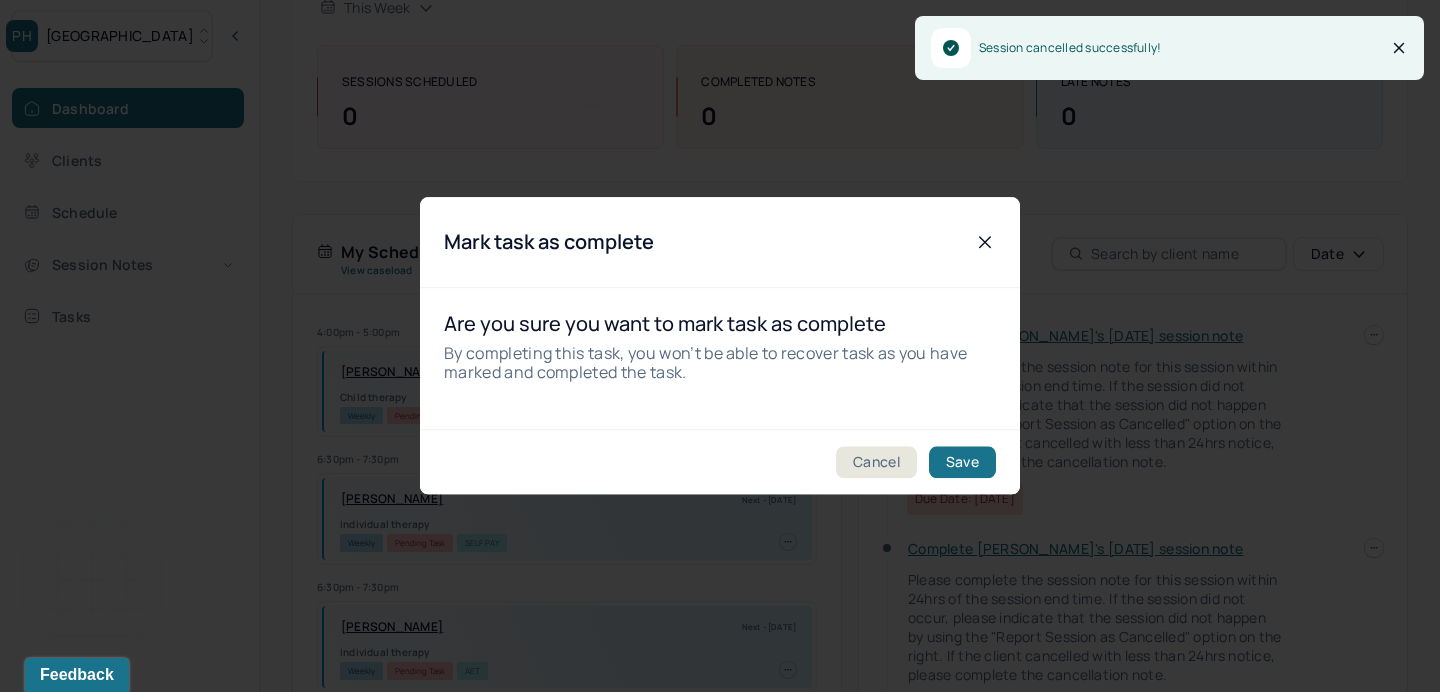 click 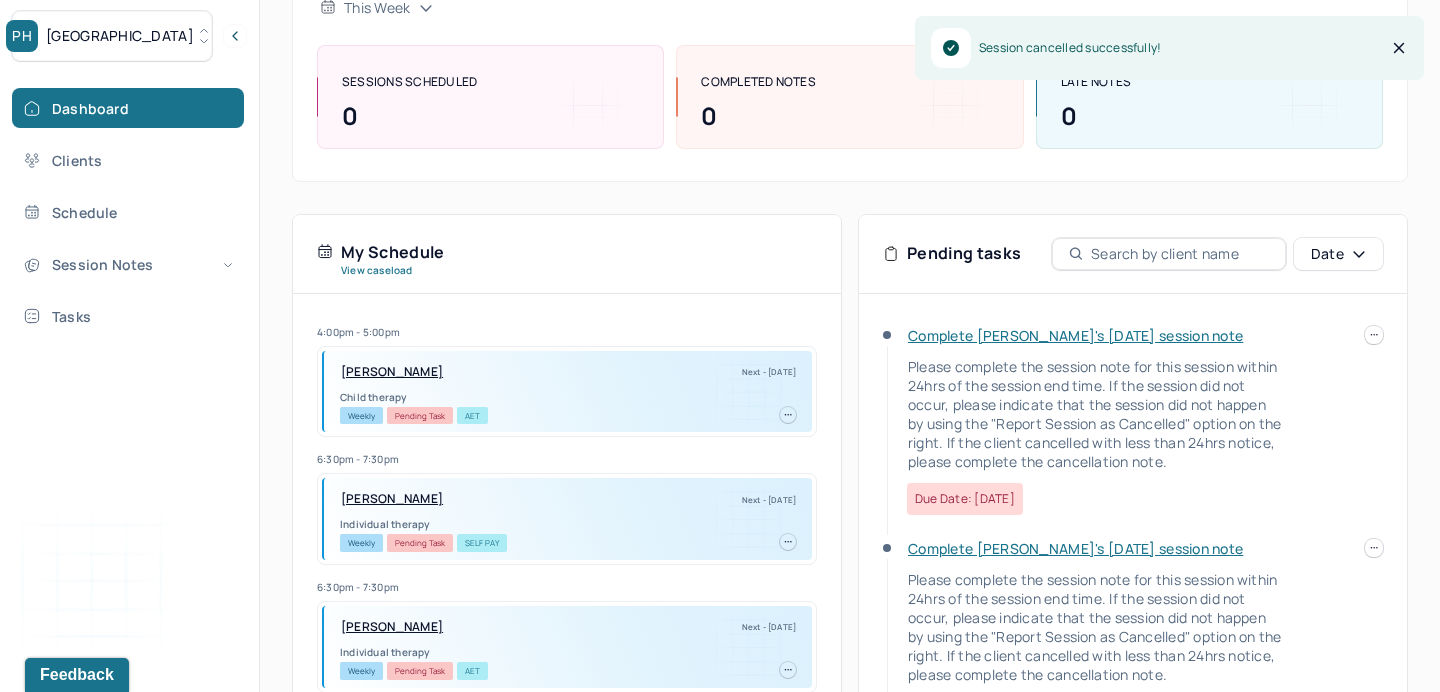 click 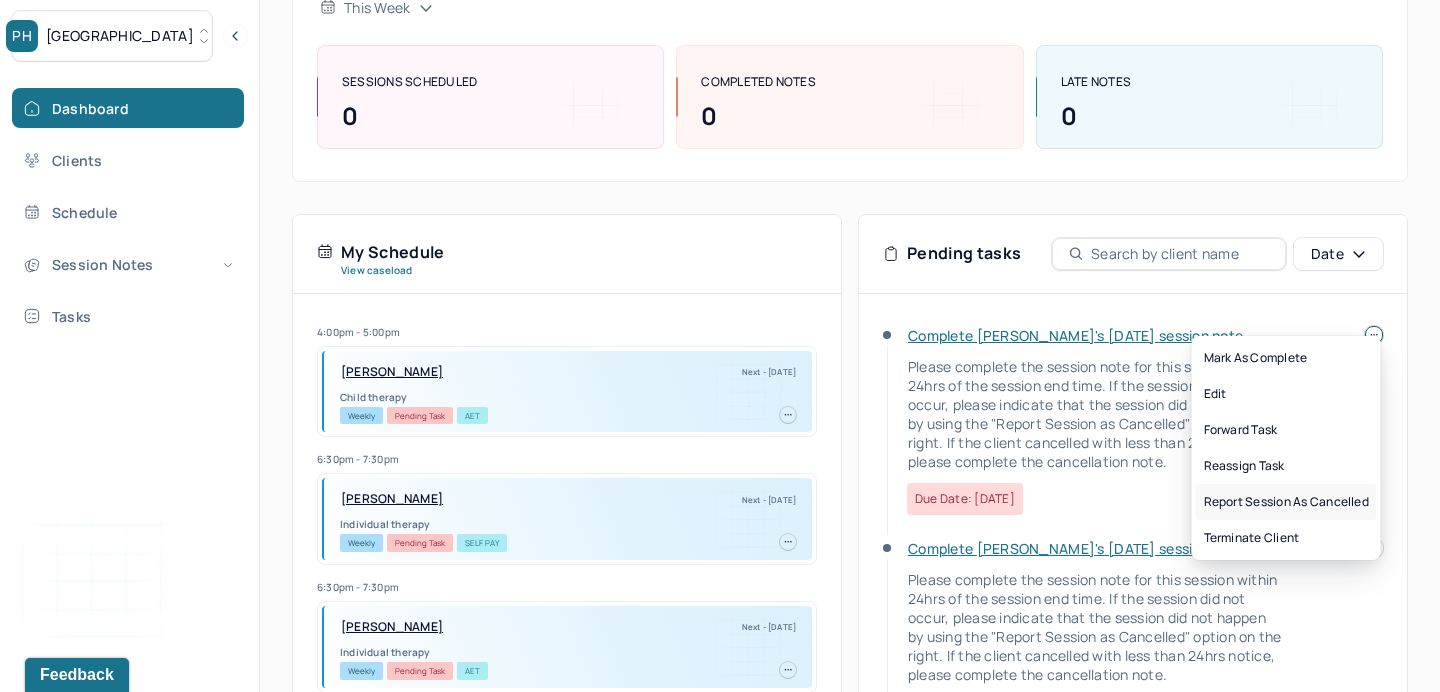 click on "Report session as cancelled" at bounding box center [1286, 502] 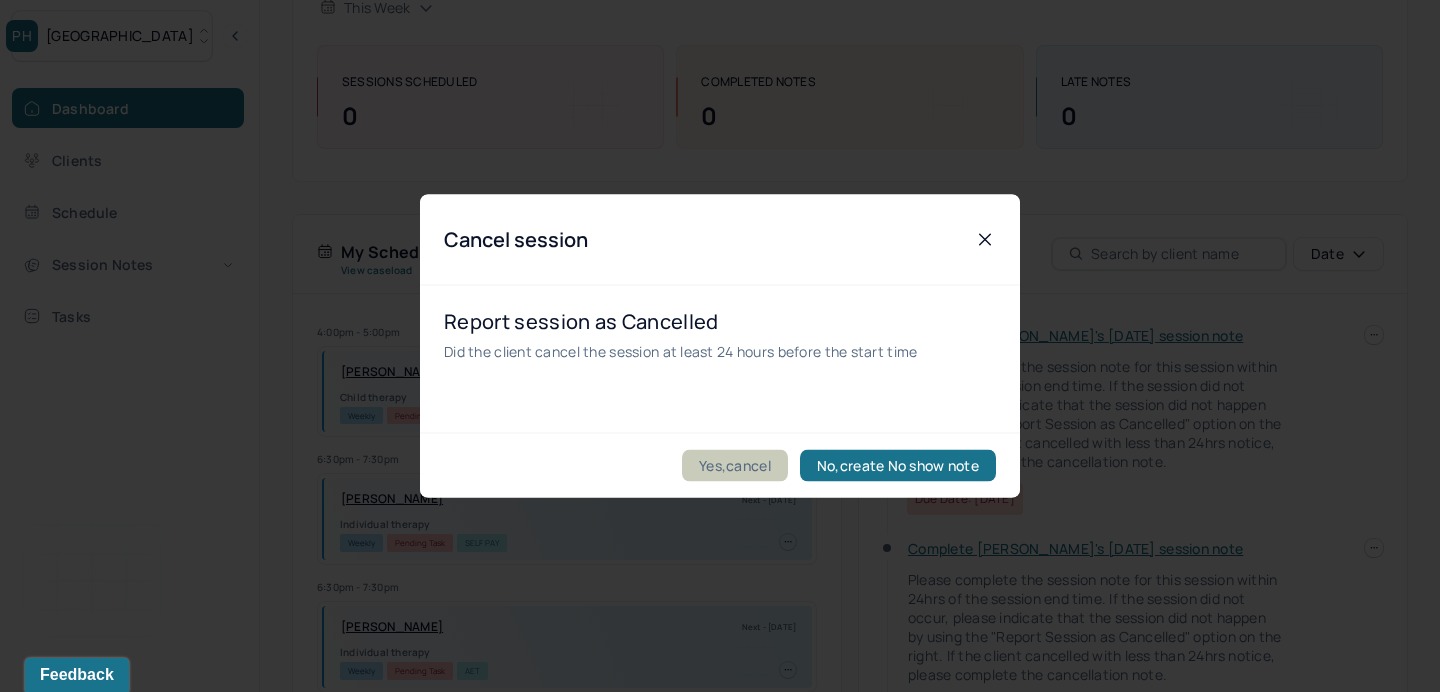 click on "Yes,cancel" at bounding box center [735, 466] 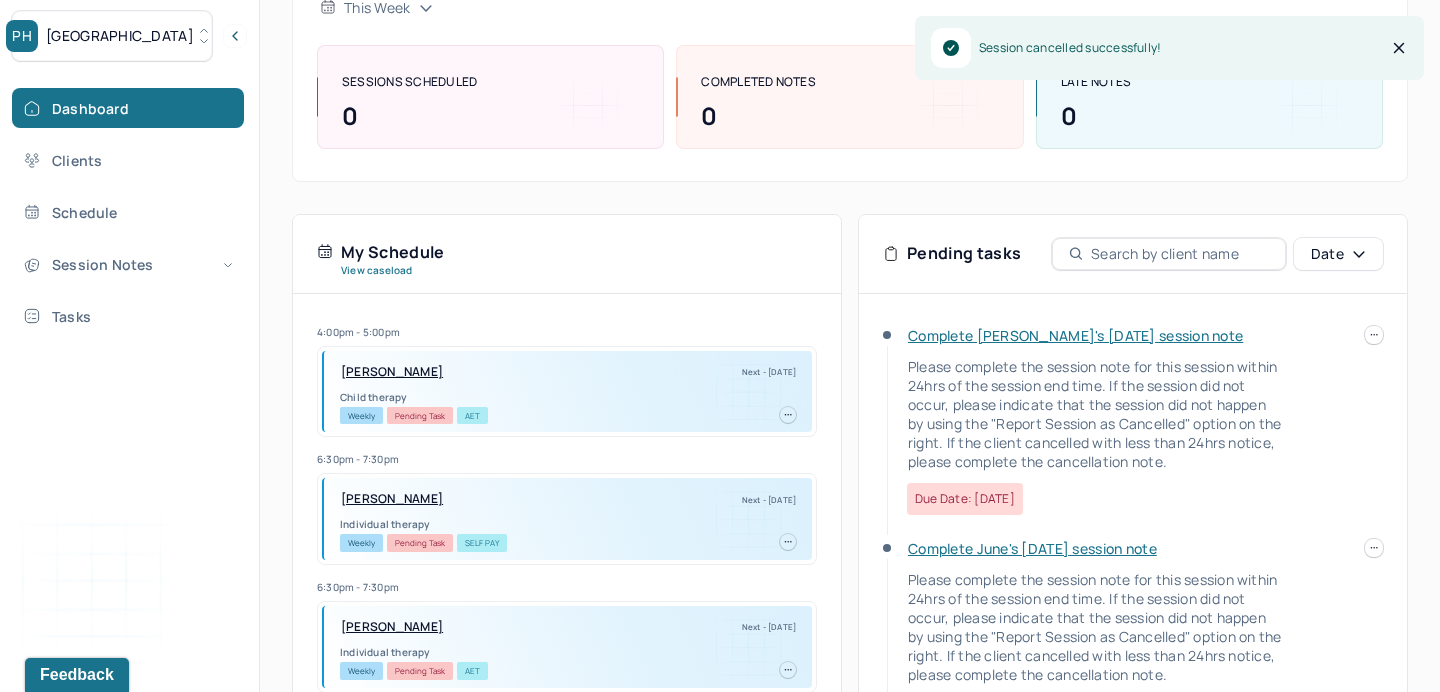 click 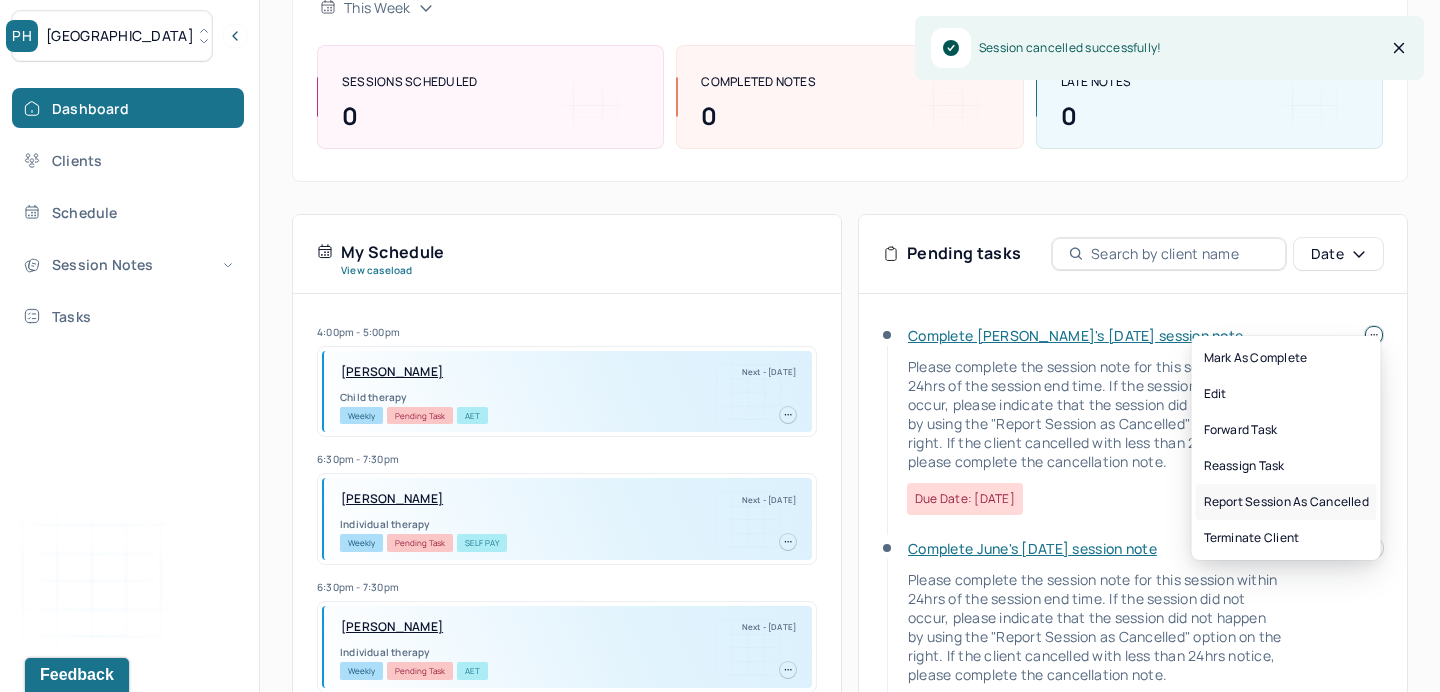 click on "Report session as cancelled" at bounding box center (1286, 502) 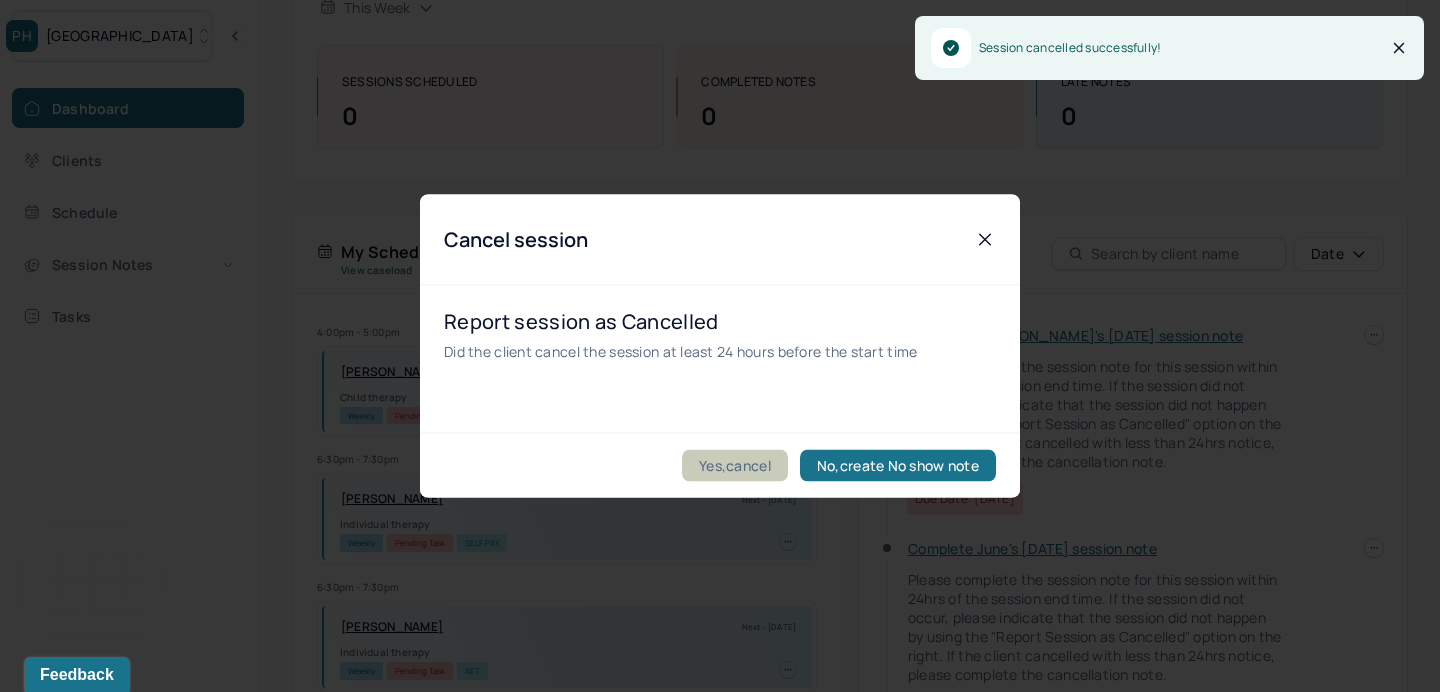 click on "Yes,cancel" at bounding box center (735, 466) 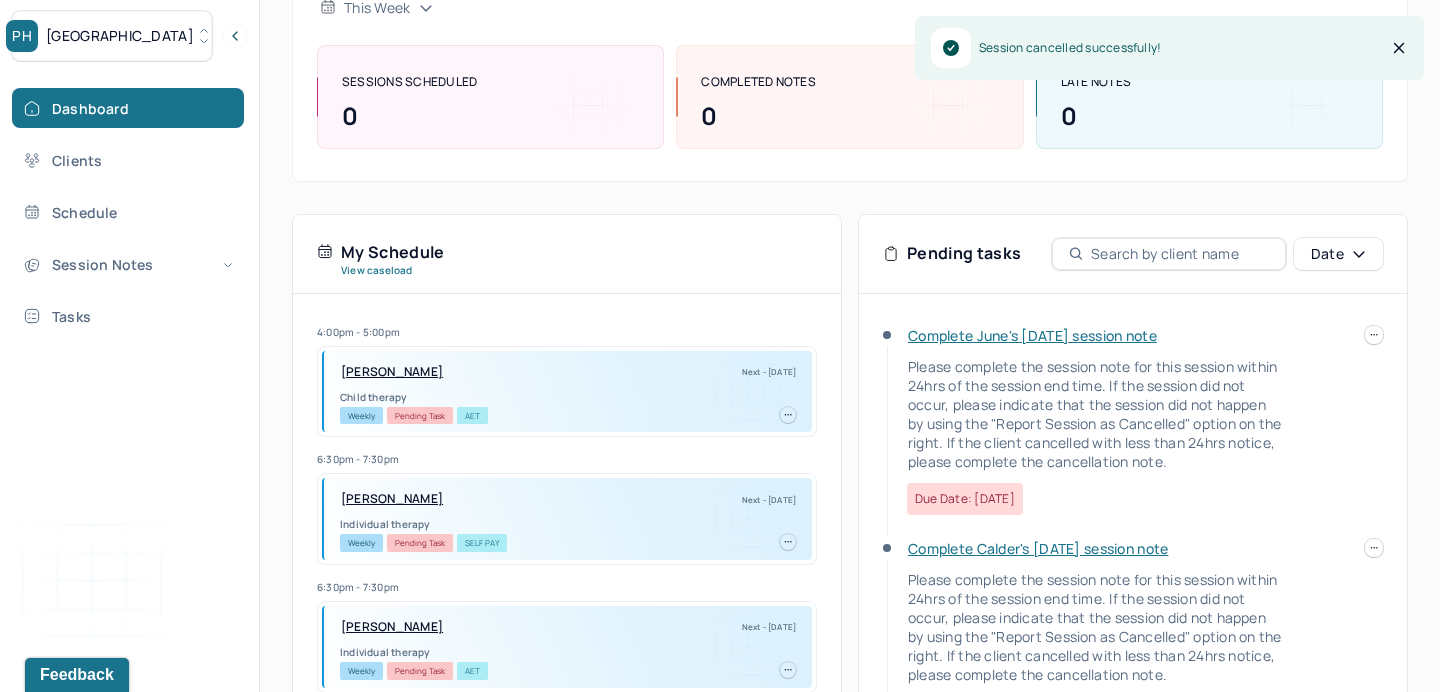 click on "PH Park Hill       Dashboard Clients Schedule Session Notes Tasks RB Rachel   Blau provider   Logout   Diagnosis codes on session notes are currently limited to one (1). Only input the primary diagnosis.       Search by client name, chart number     FAQs     RB Rachel Let’s get you started 🚀 You can manage your caseload and availability here   this week   SESSIONS SCHEDULED 0 COMPLETED NOTES 0 LATE NOTES 0 My Schedule View caseload 4:00pm - 5:00pm   SCHMITTROTH, XAVIER   Next - 07/08/2025 Child therapy Weekly Pending Task AET     6:30pm - 7:30pm   MARTINEZ, HECTOR   Next - 07/09/2025 Individual therapy Weekly Pending Task Self Pay     6:30pm - 7:30pm   MCKEE, JOSEPH   Next - 07/09/2025 Individual therapy Weekly Pending Task AET     1:15pm - 2:15pm   COLE, PAMELA   Next - 07/09/2025 Family therapy Weekly Pending Task Self Pay     6:15pm - 7:15pm   LIPPOLD, JUNE   Next - 07/09/2025 Individual therapy Weekly Pending Task Self Pay     3:15pm - 4:15pm   LEATHERMAN, CALDER   Child therapy" at bounding box center (720, 342) 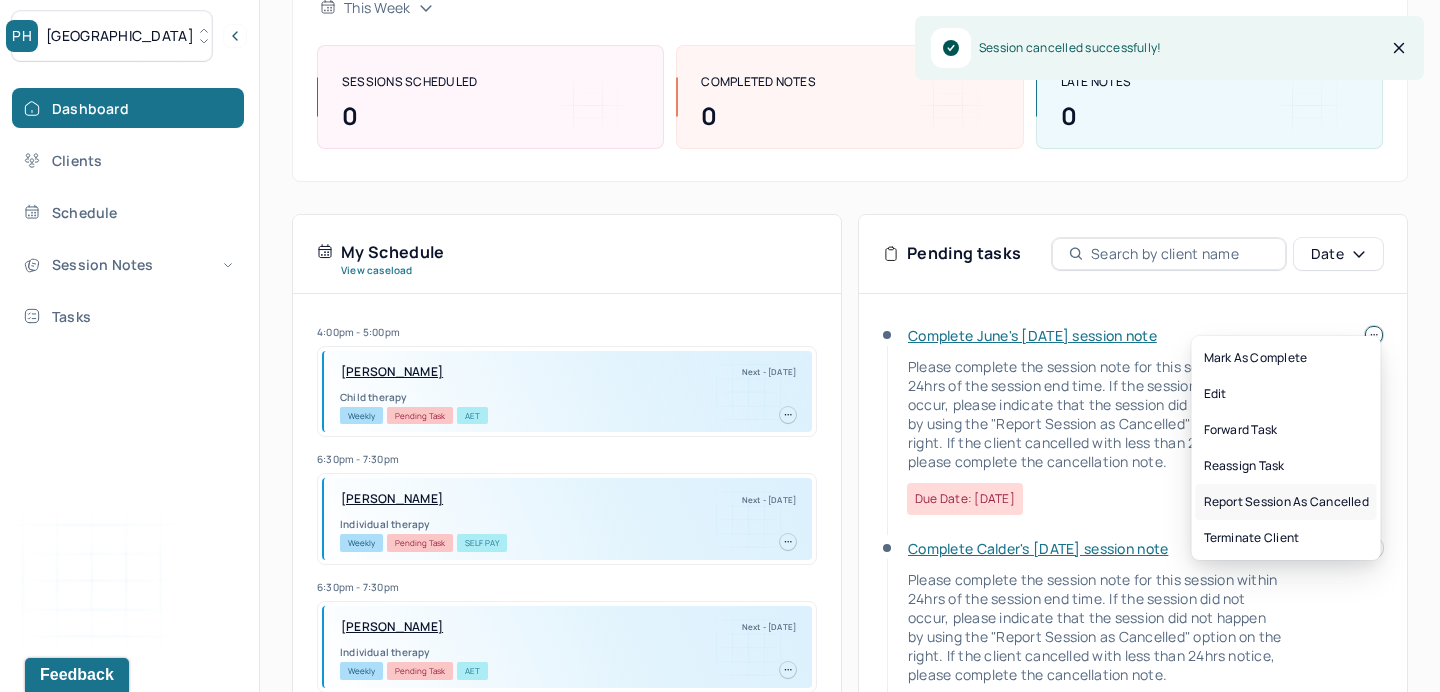 click on "Report session as cancelled" at bounding box center (1286, 502) 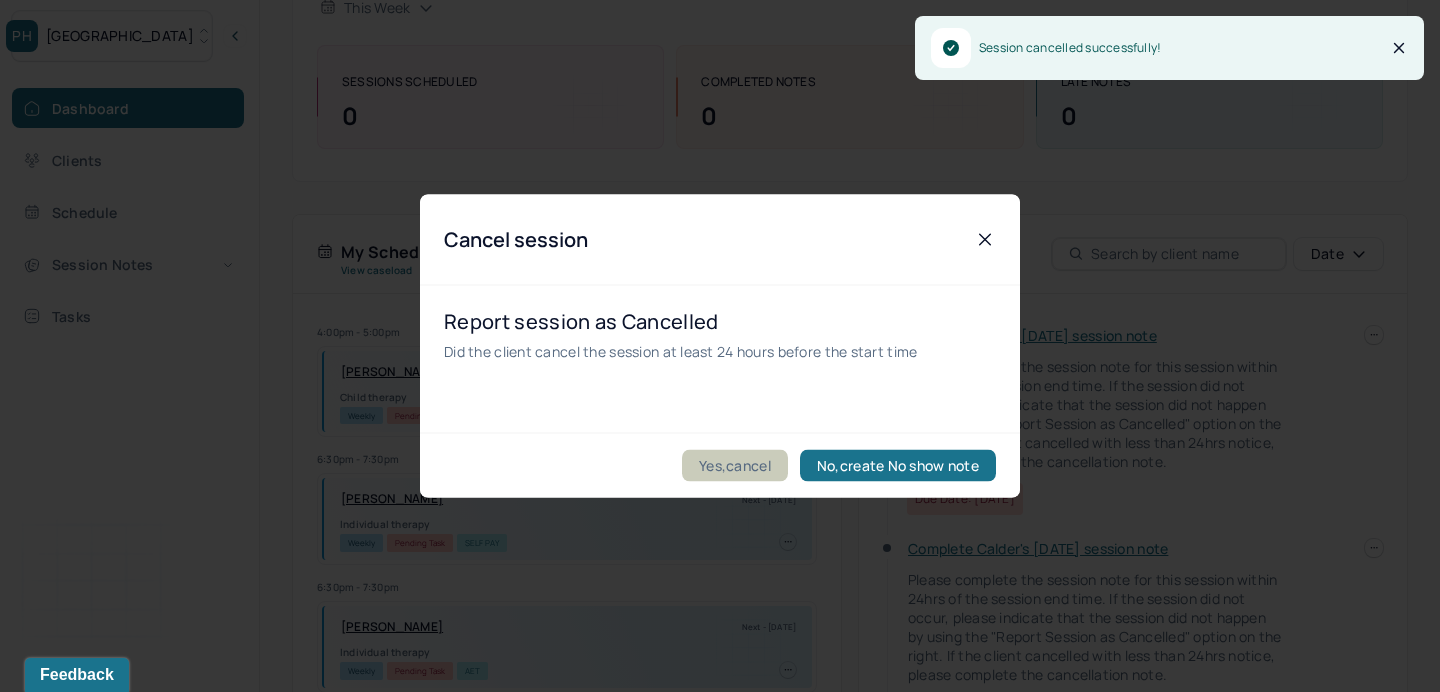 click on "Yes,cancel" at bounding box center (735, 466) 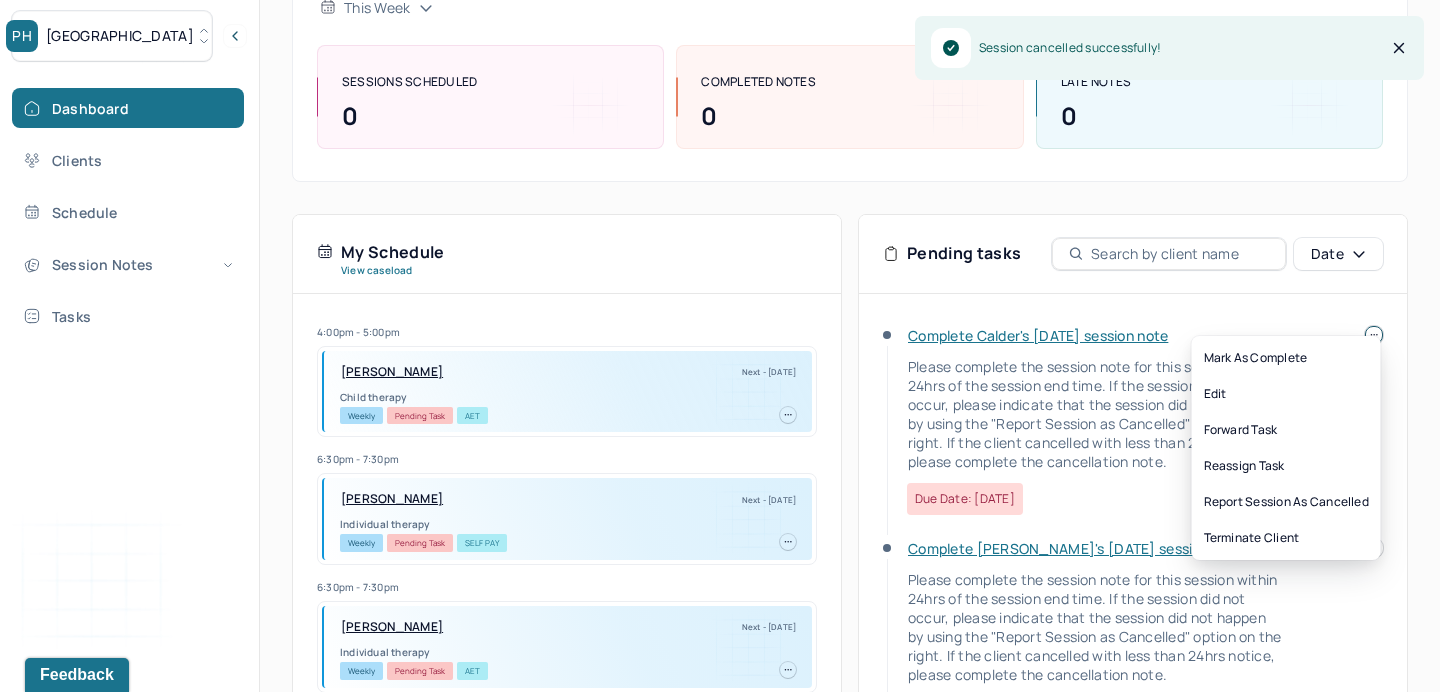 click at bounding box center (1374, 335) 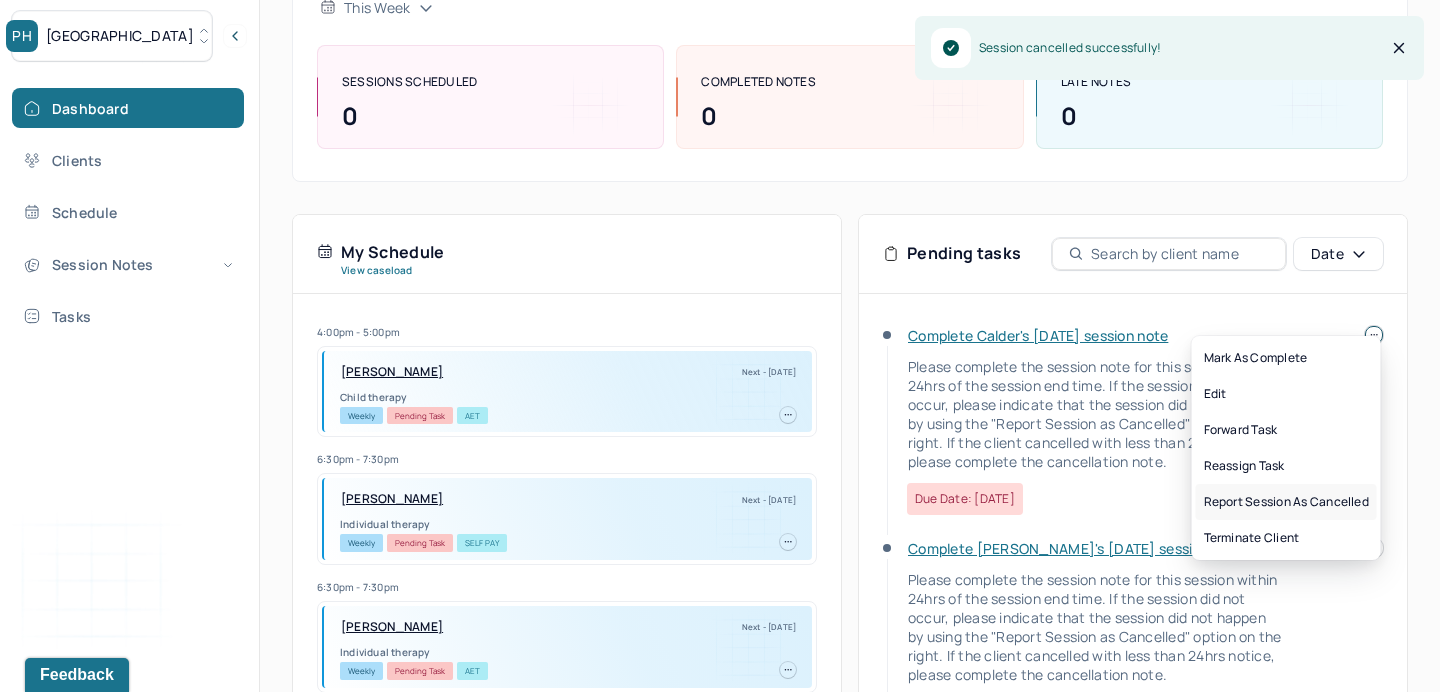 click on "Report session as cancelled" at bounding box center (1286, 502) 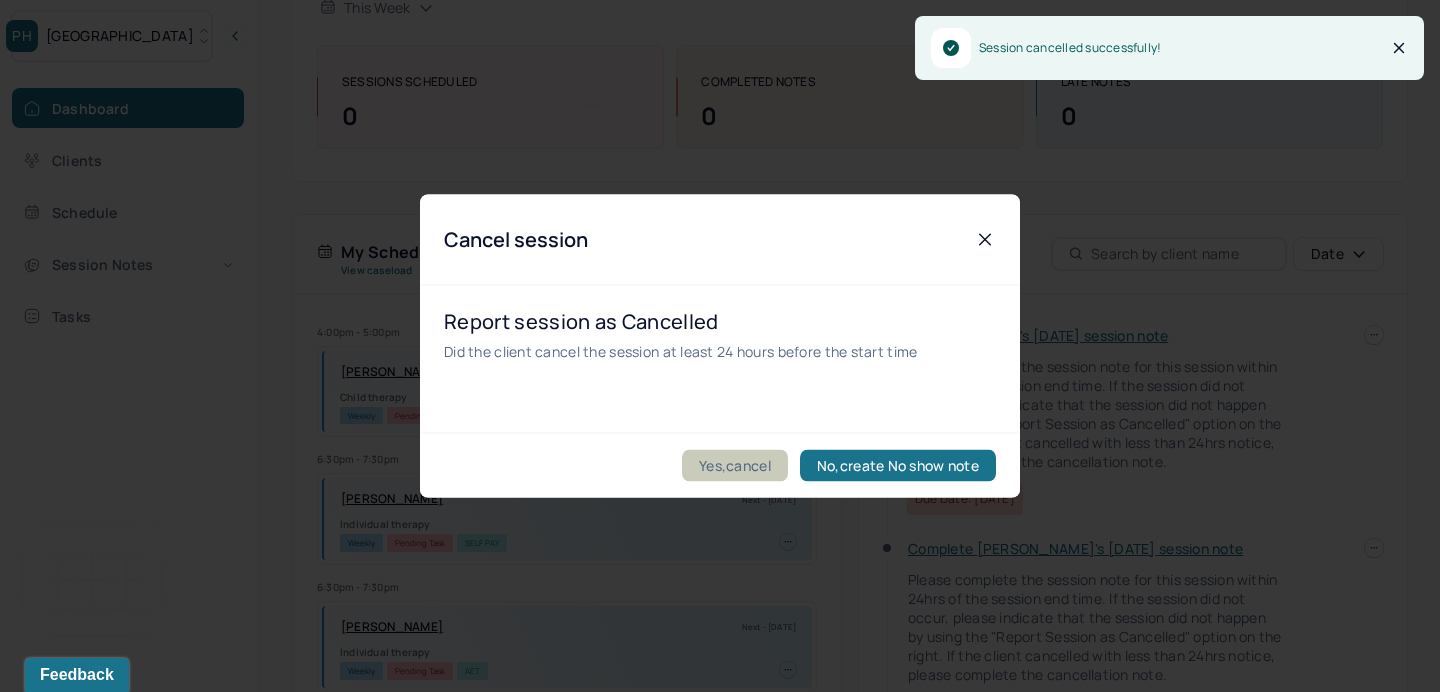click on "Yes,cancel" at bounding box center [735, 466] 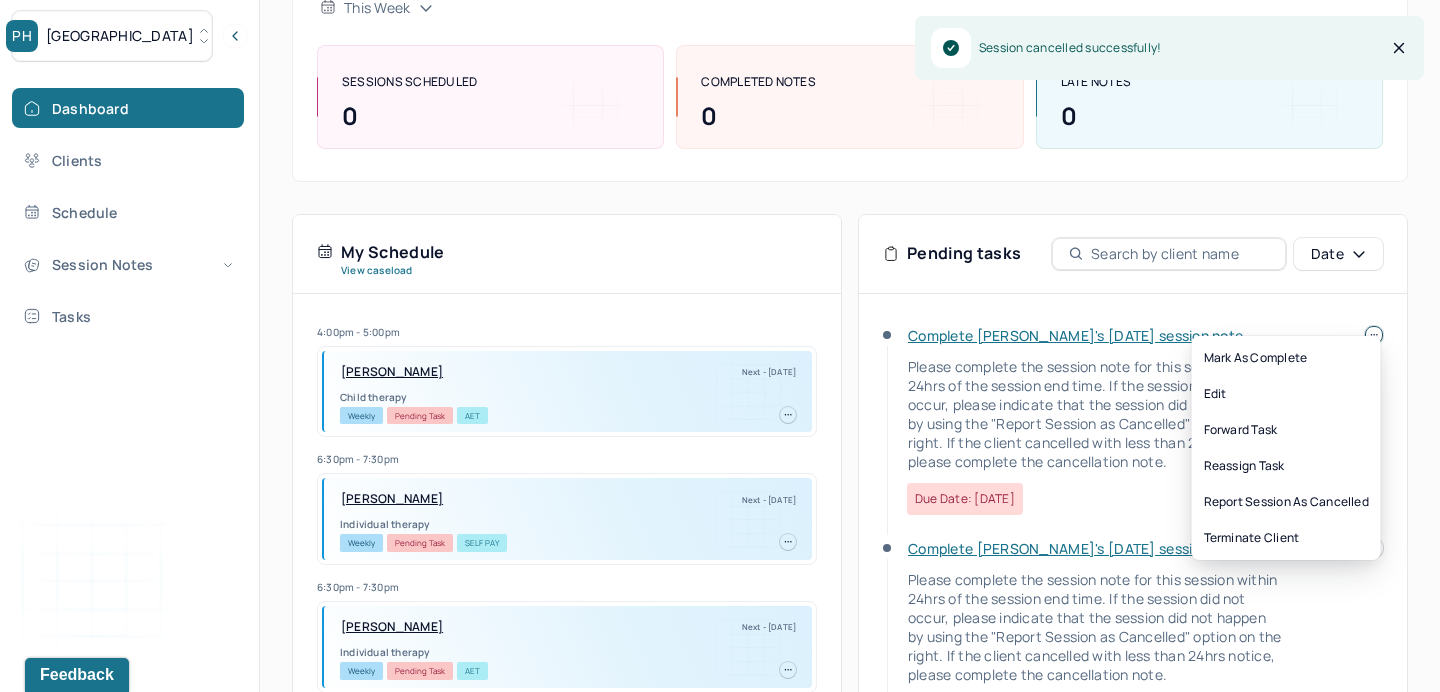 click at bounding box center [1374, 335] 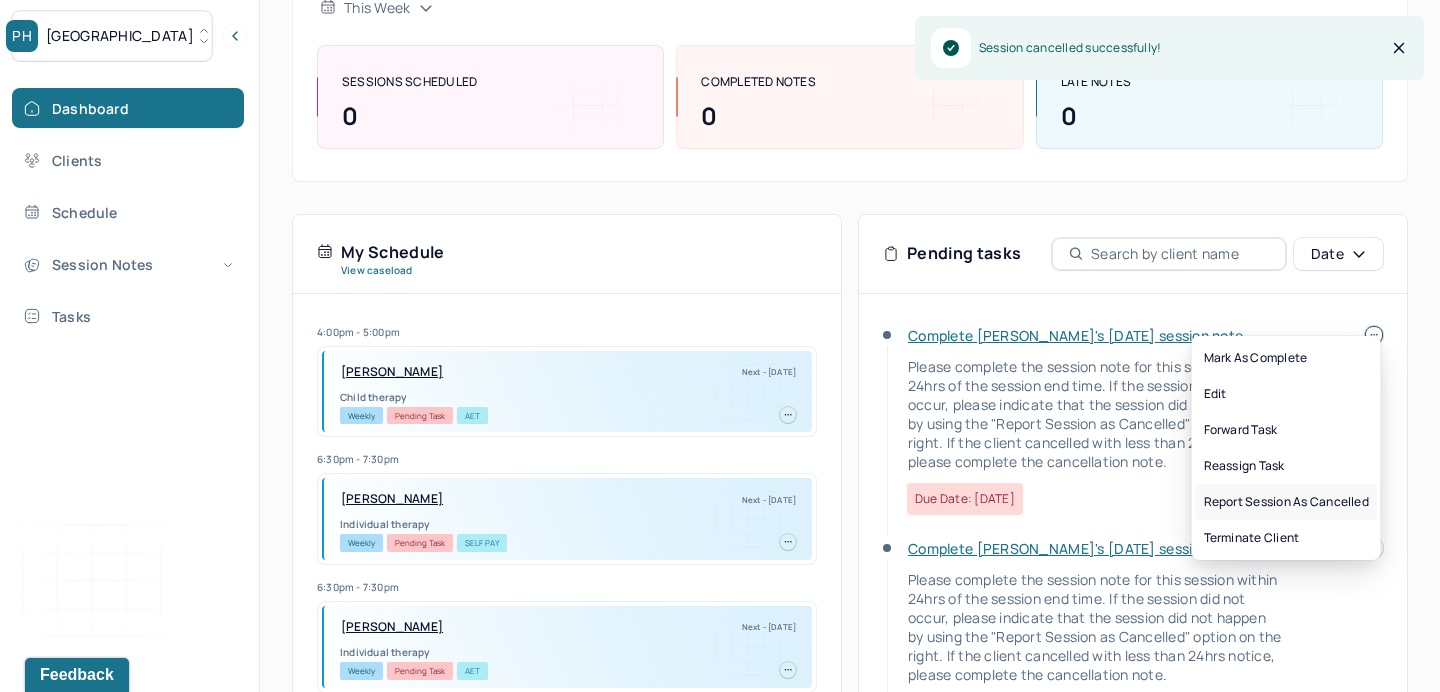click on "Report session as cancelled" at bounding box center [1286, 502] 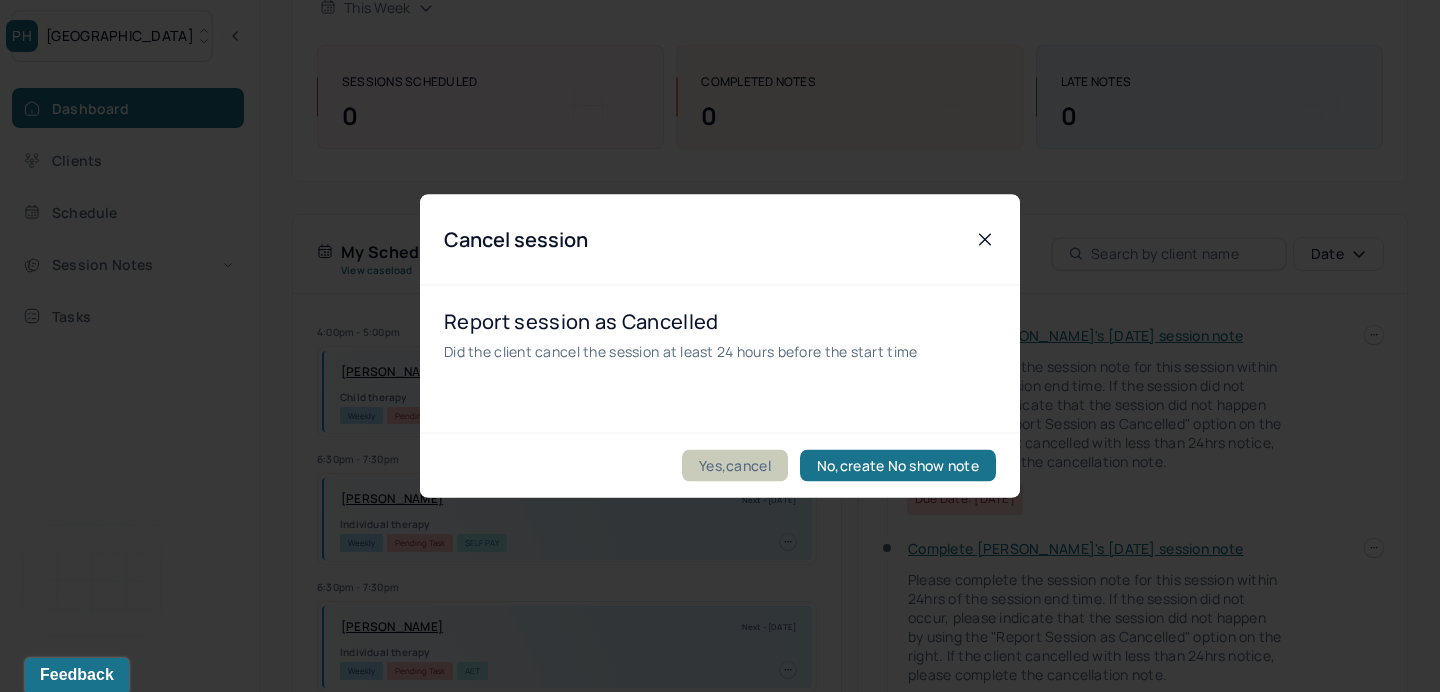 click on "Yes,cancel" at bounding box center [735, 466] 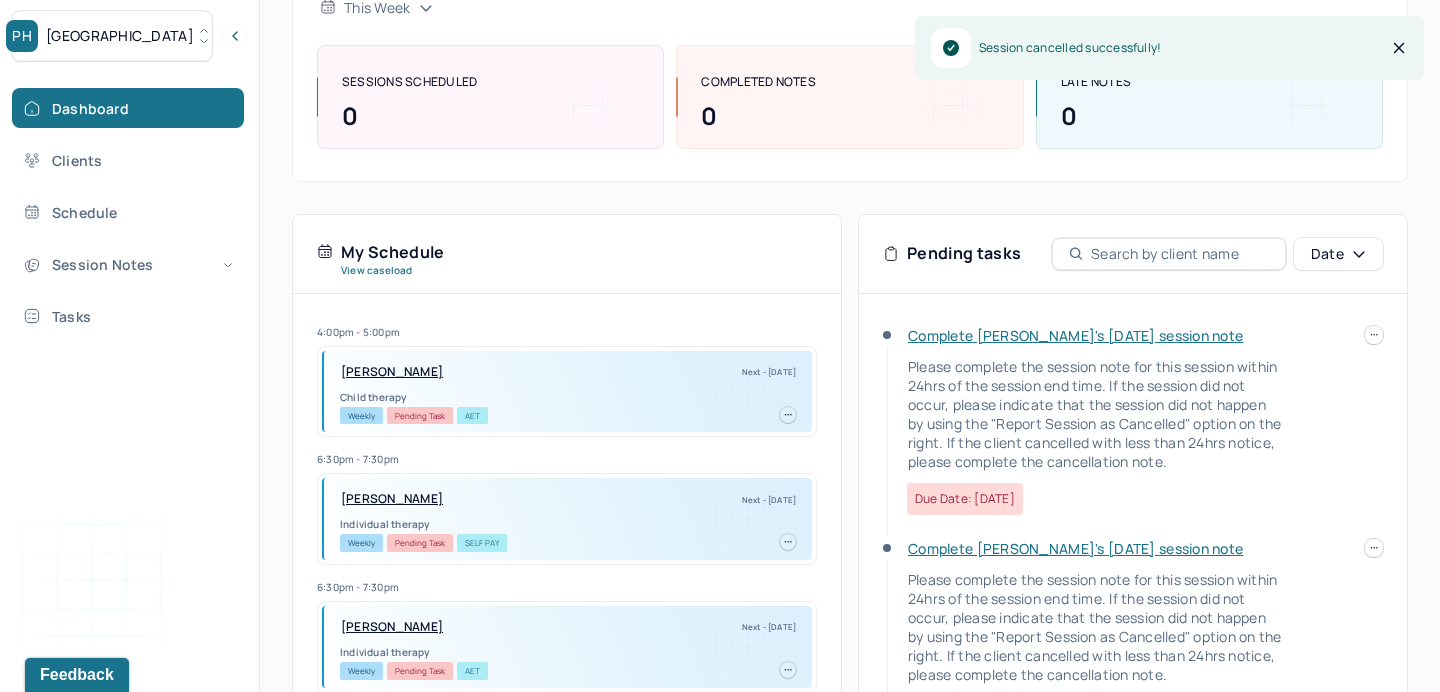 click 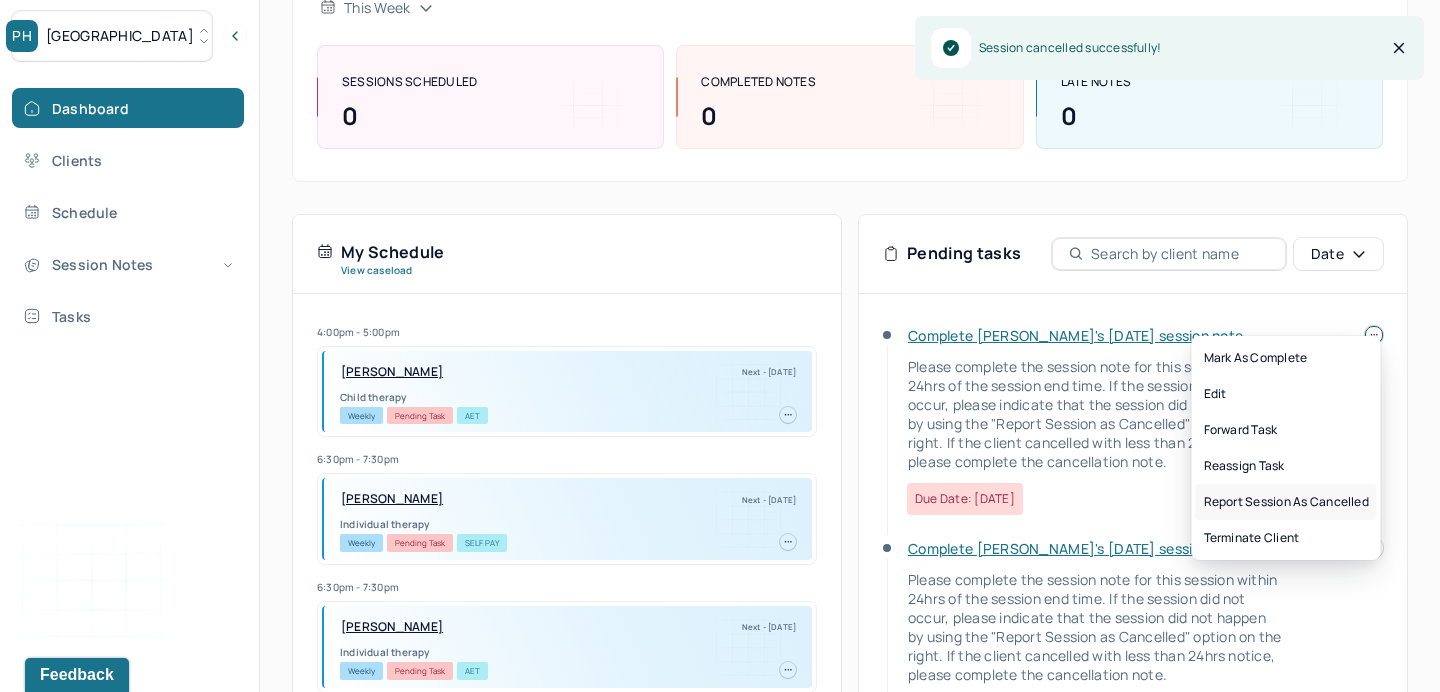 click on "Report session as cancelled" at bounding box center (1286, 502) 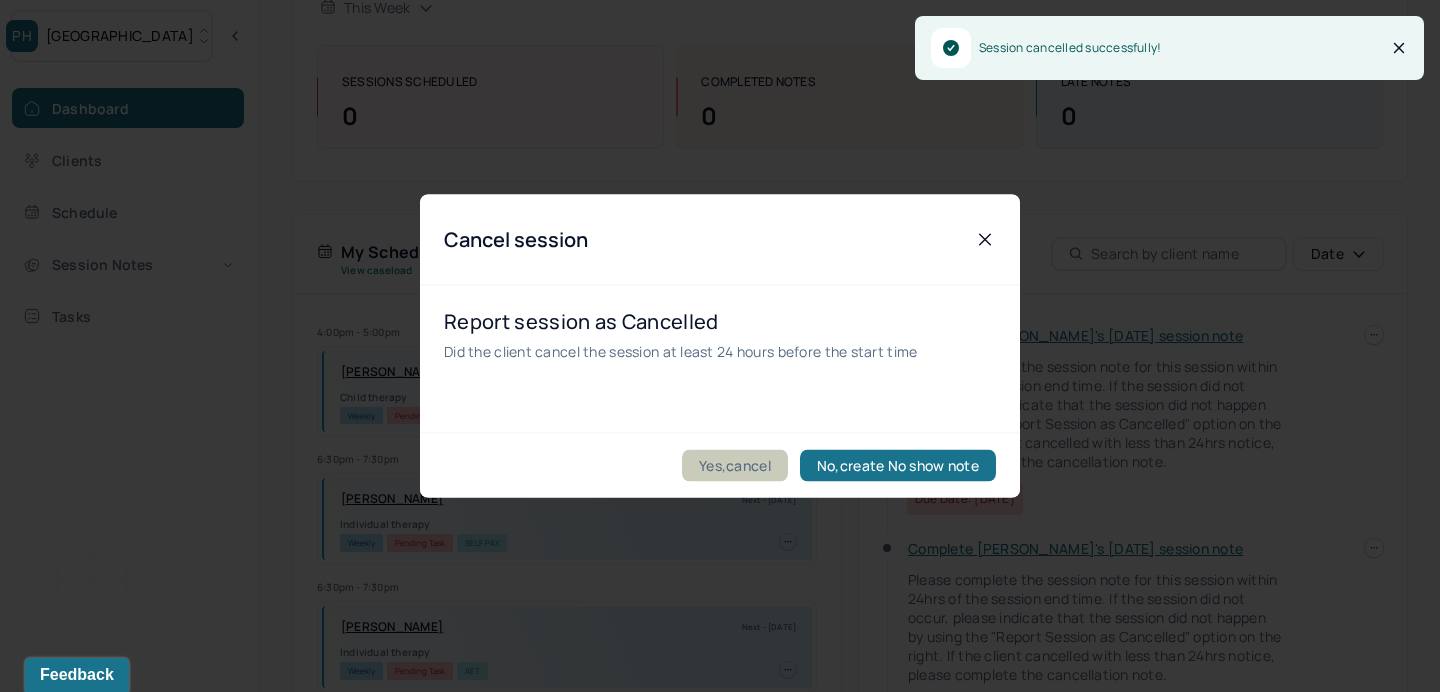 click on "Yes,cancel" at bounding box center [735, 466] 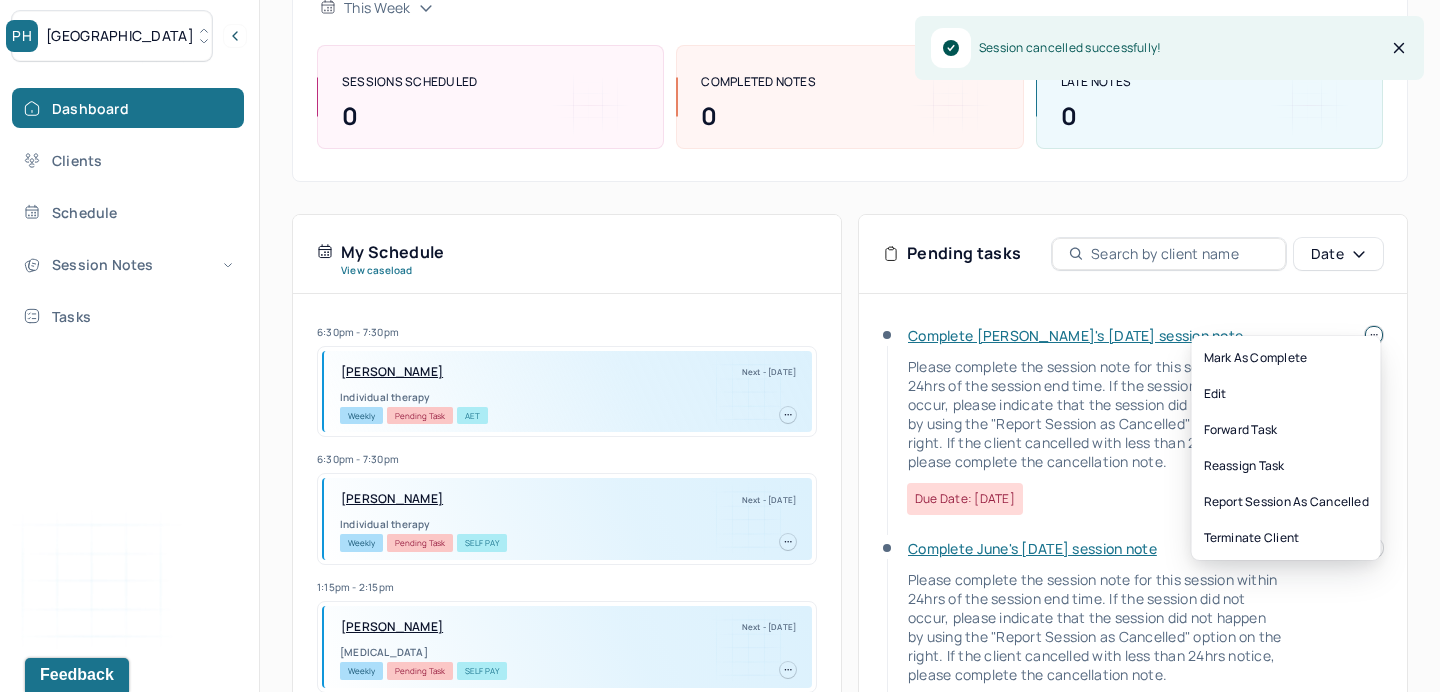 click at bounding box center (1374, 335) 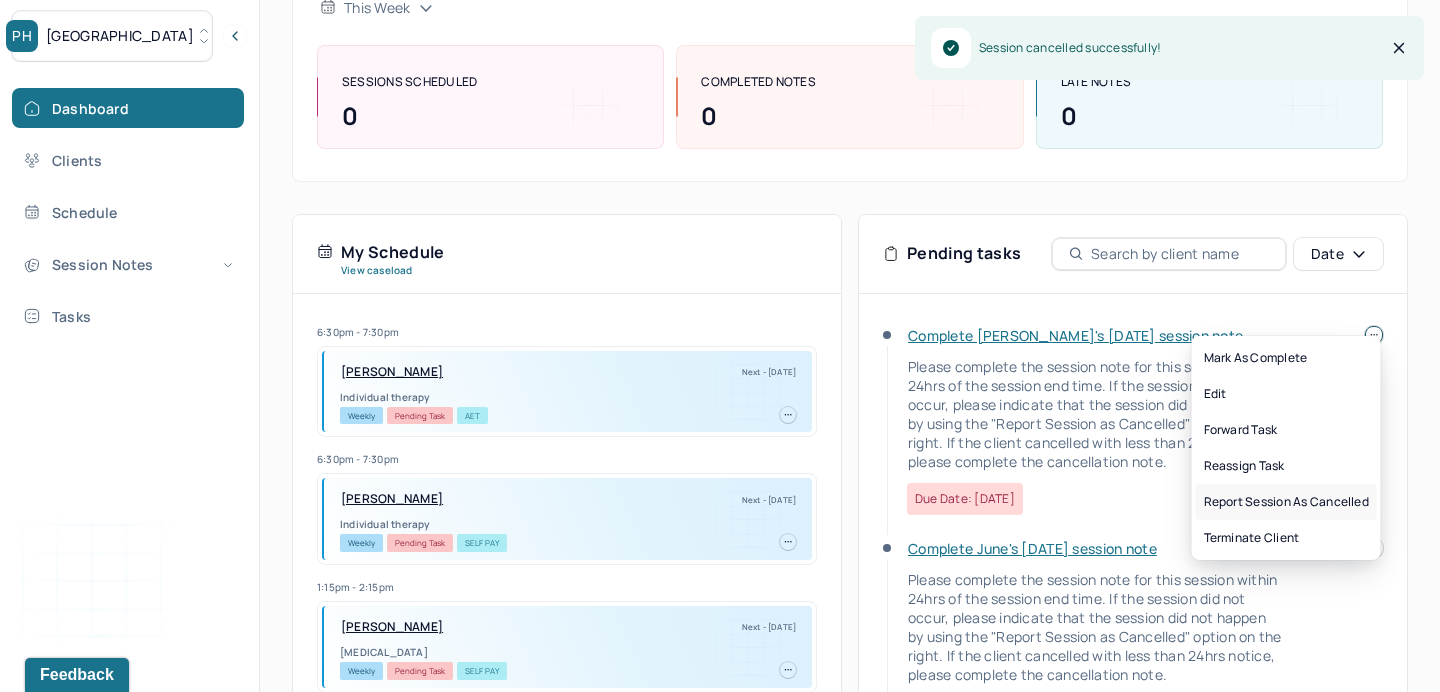 click on "Report session as cancelled" at bounding box center (1286, 502) 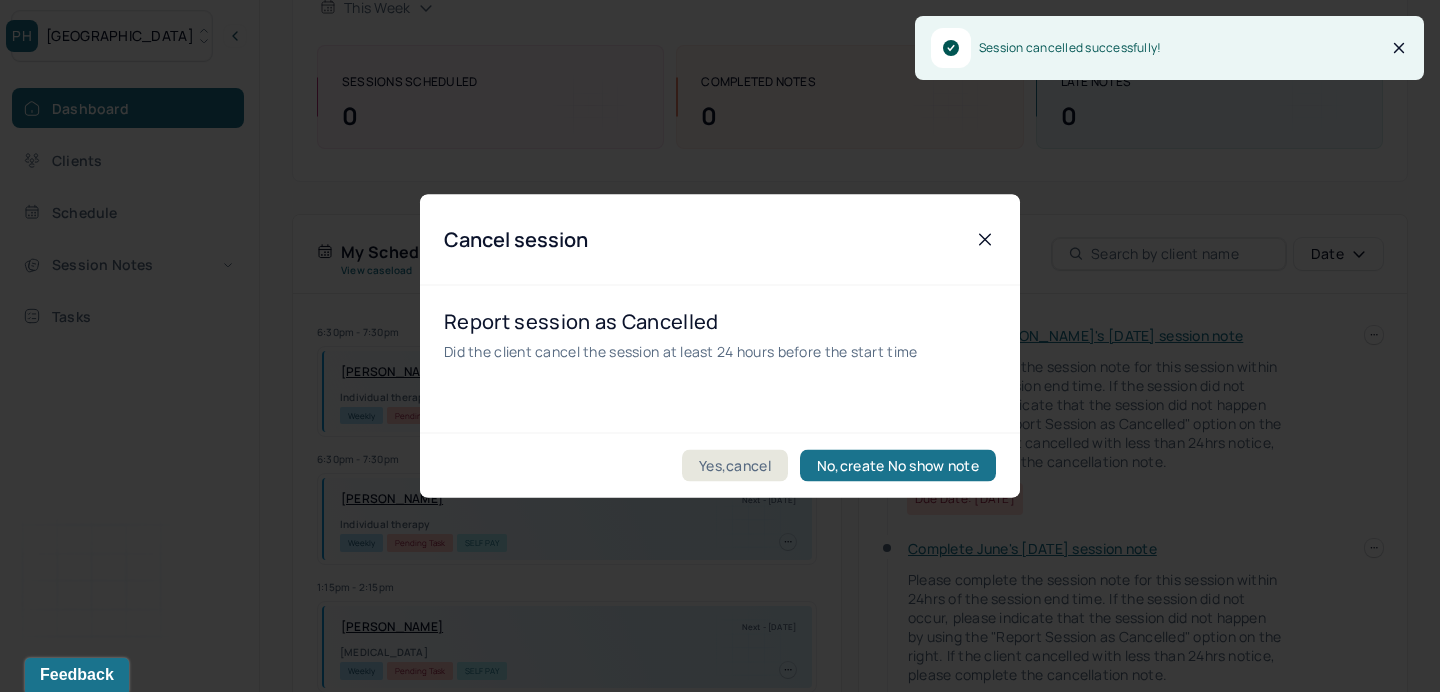 click on "Yes,cancel     No,create No show note" at bounding box center (720, 465) 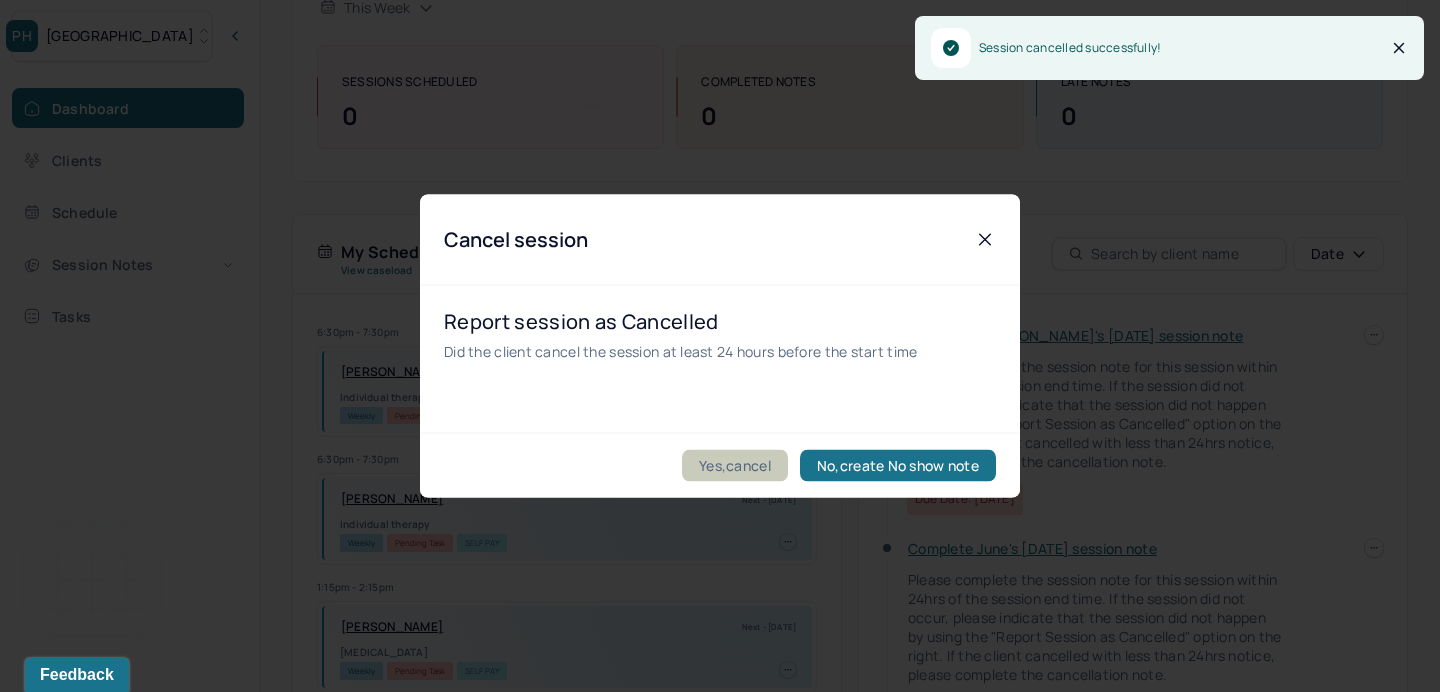 click on "Yes,cancel" at bounding box center [735, 466] 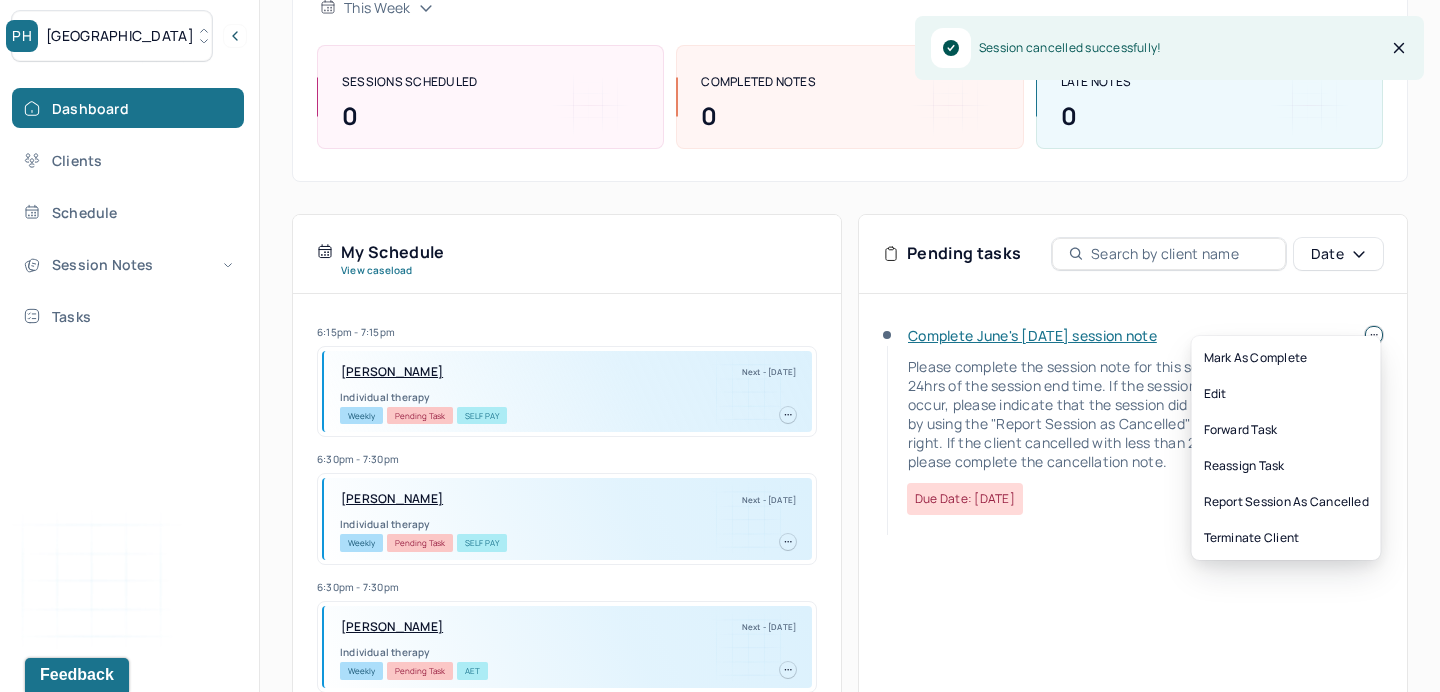 click 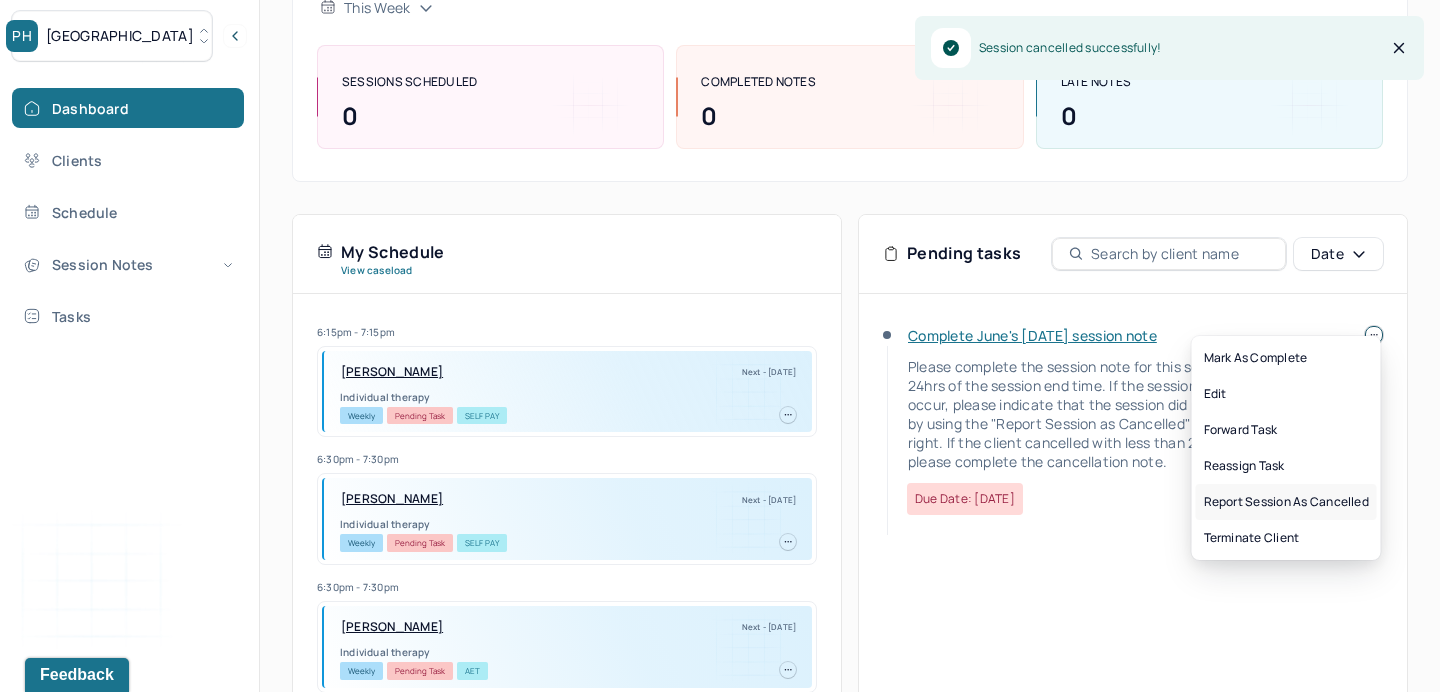 click on "Report session as cancelled" at bounding box center [1286, 502] 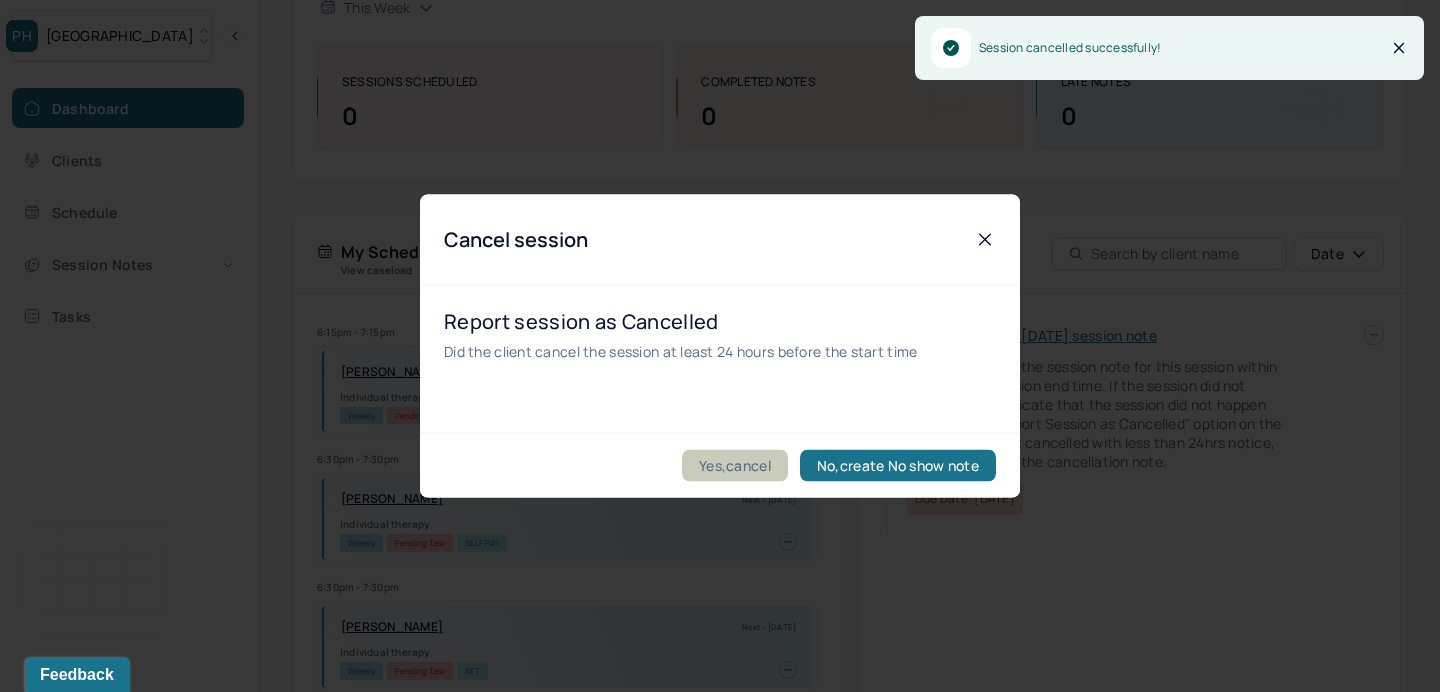 click on "Yes,cancel" at bounding box center (735, 466) 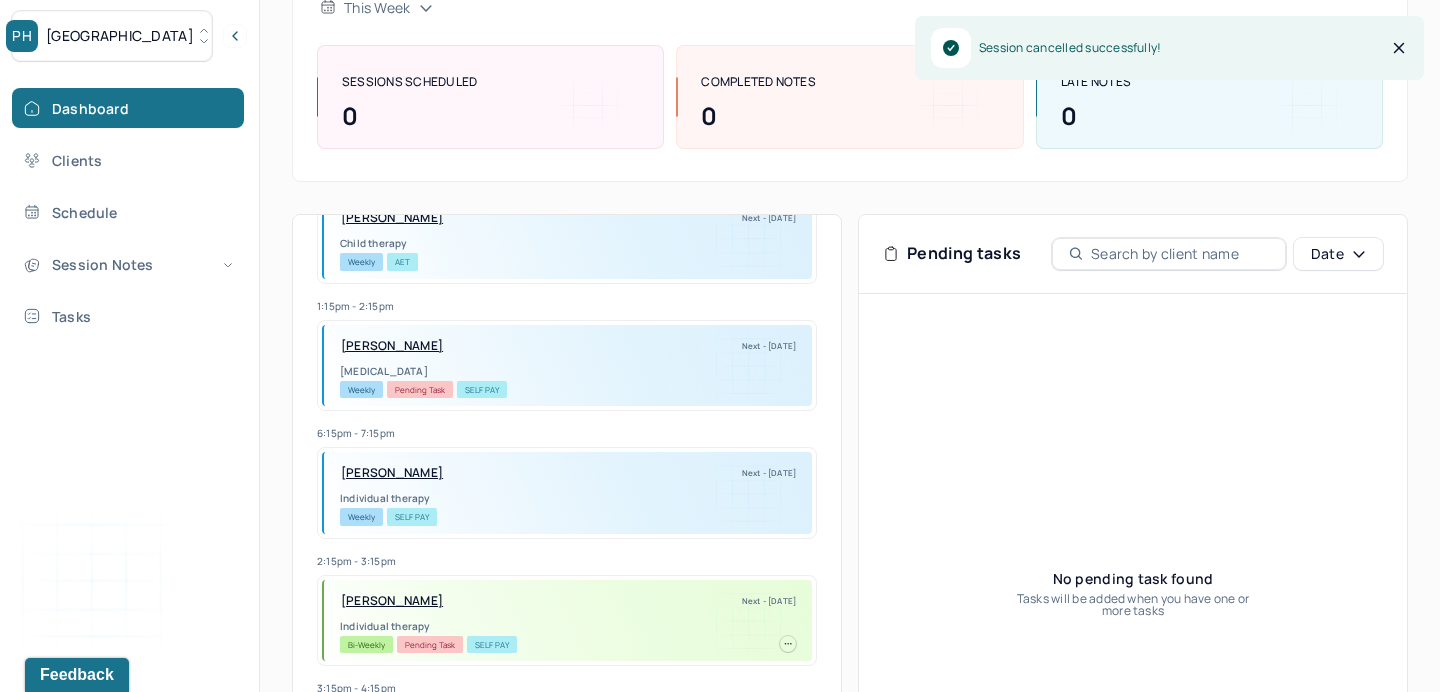 scroll, scrollTop: 0, scrollLeft: 0, axis: both 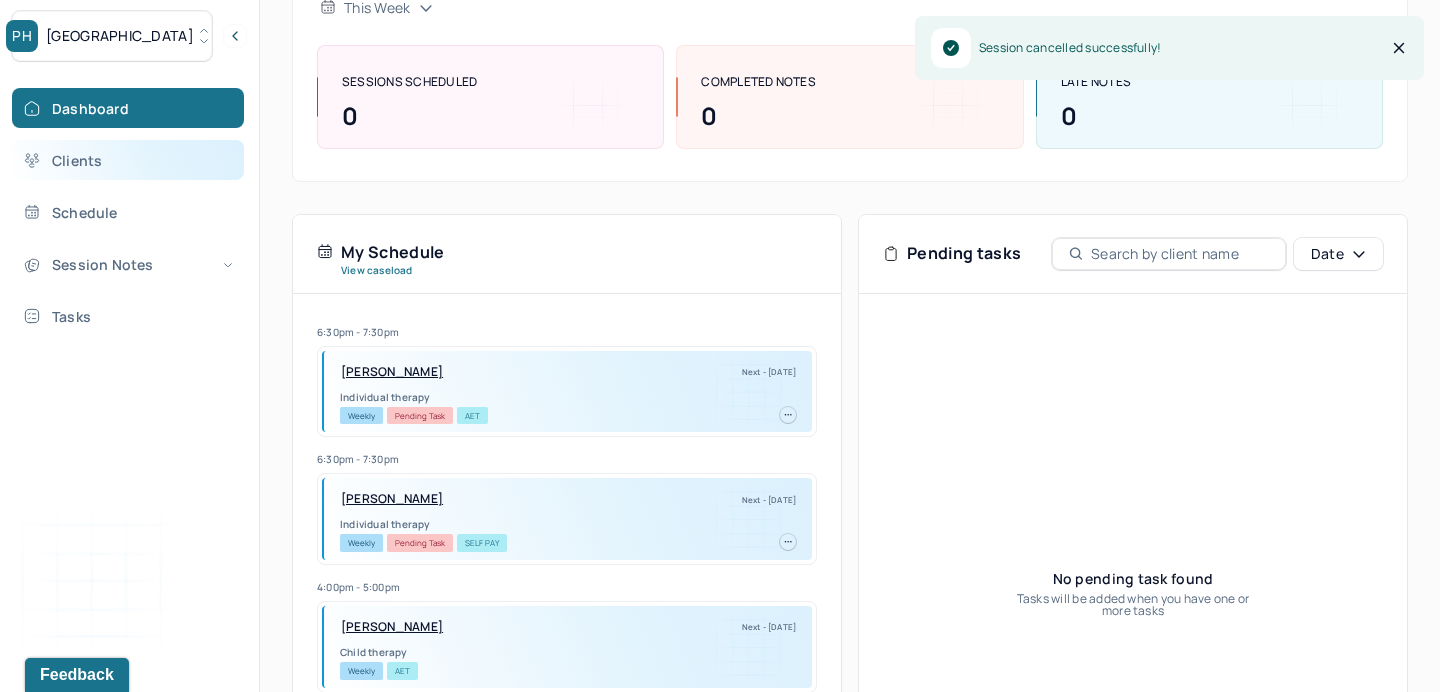 click on "Clients" at bounding box center (128, 160) 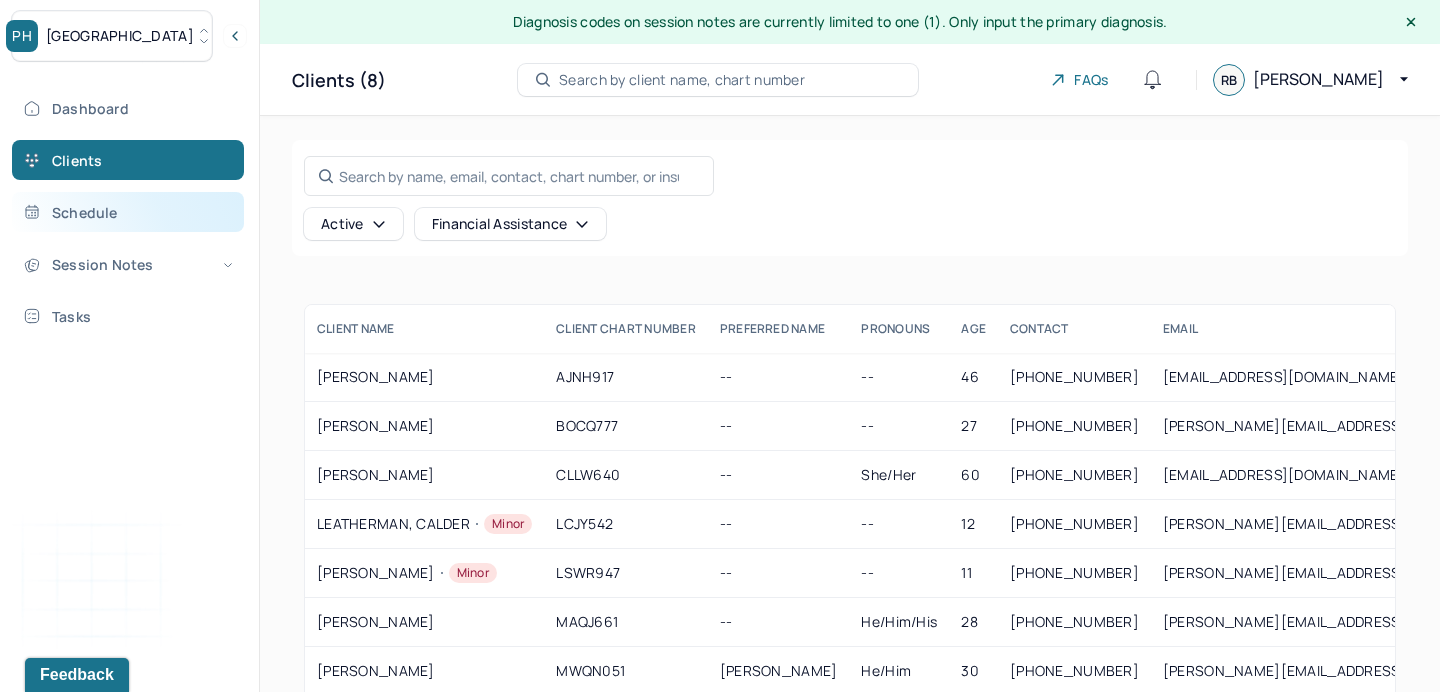 click on "Schedule" at bounding box center [128, 212] 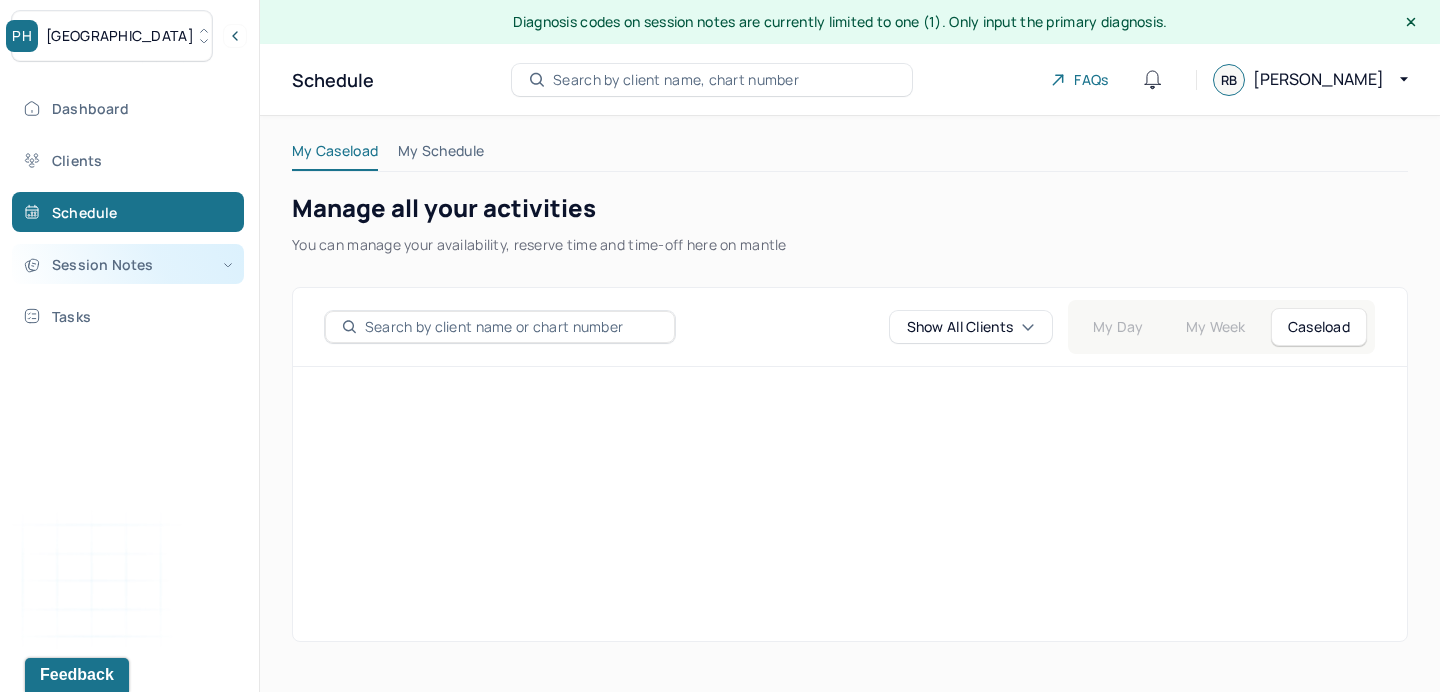 click on "Session Notes" at bounding box center (128, 264) 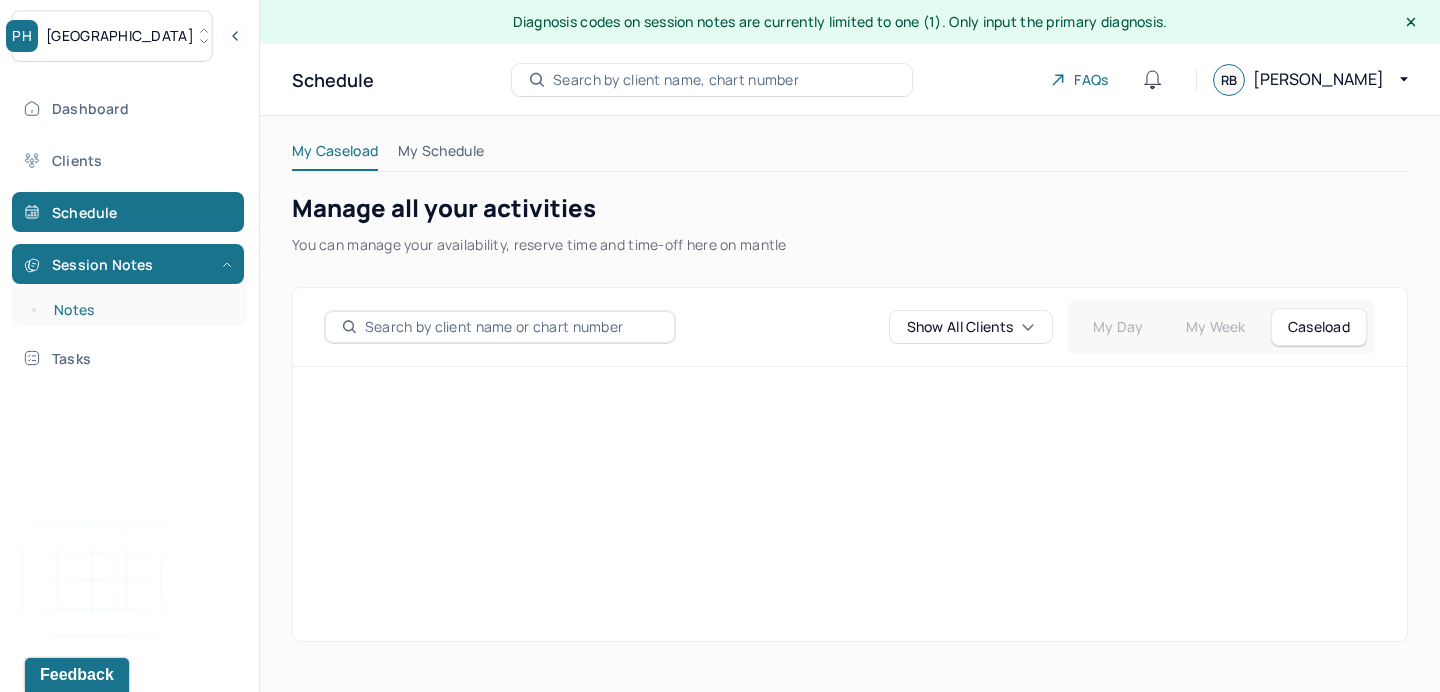 click on "Notes" at bounding box center [139, 310] 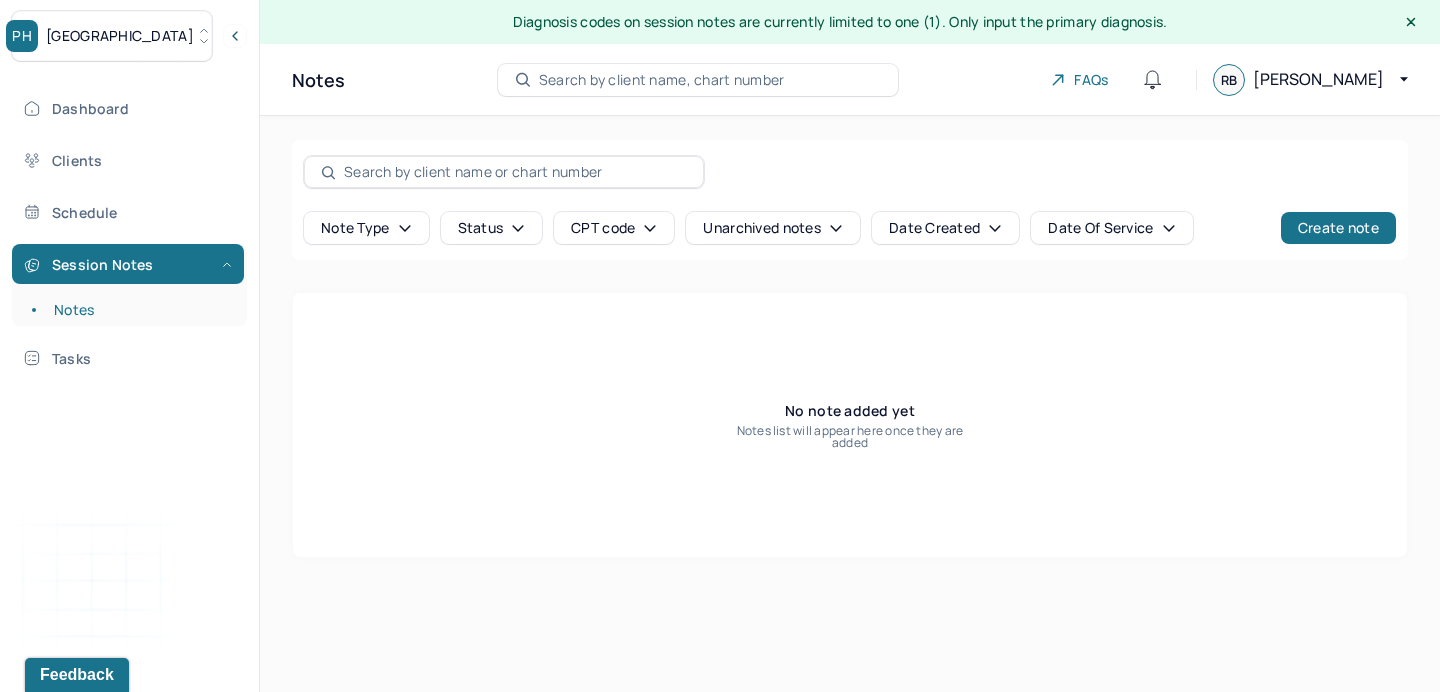 click on "Dashboard Clients Schedule Session Notes Notes Tasks" at bounding box center (129, 233) 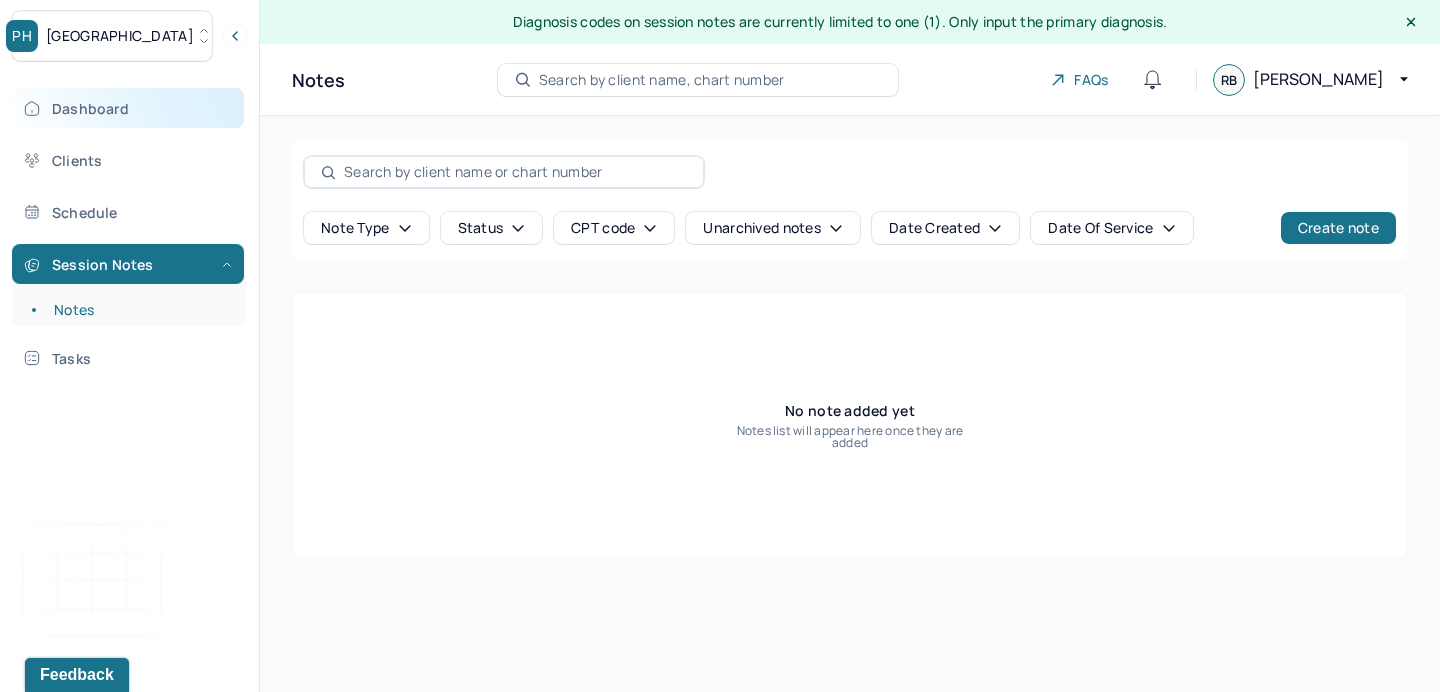 click on "Dashboard" at bounding box center (128, 108) 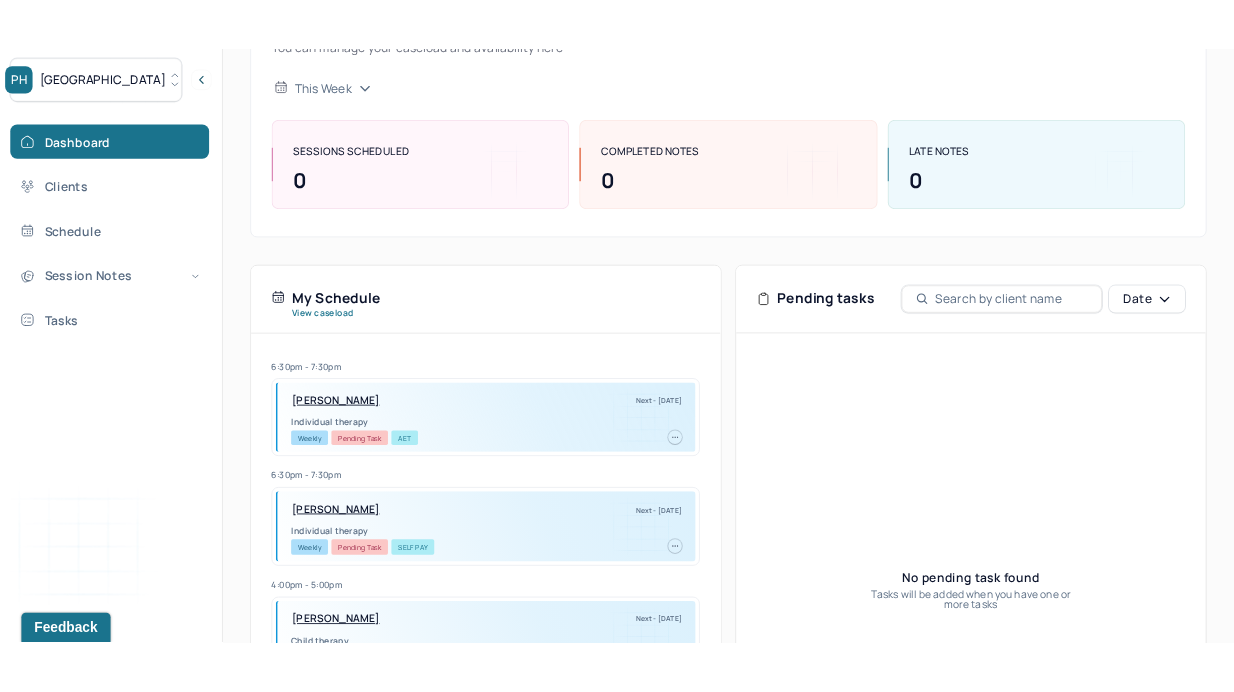 scroll, scrollTop: 0, scrollLeft: 0, axis: both 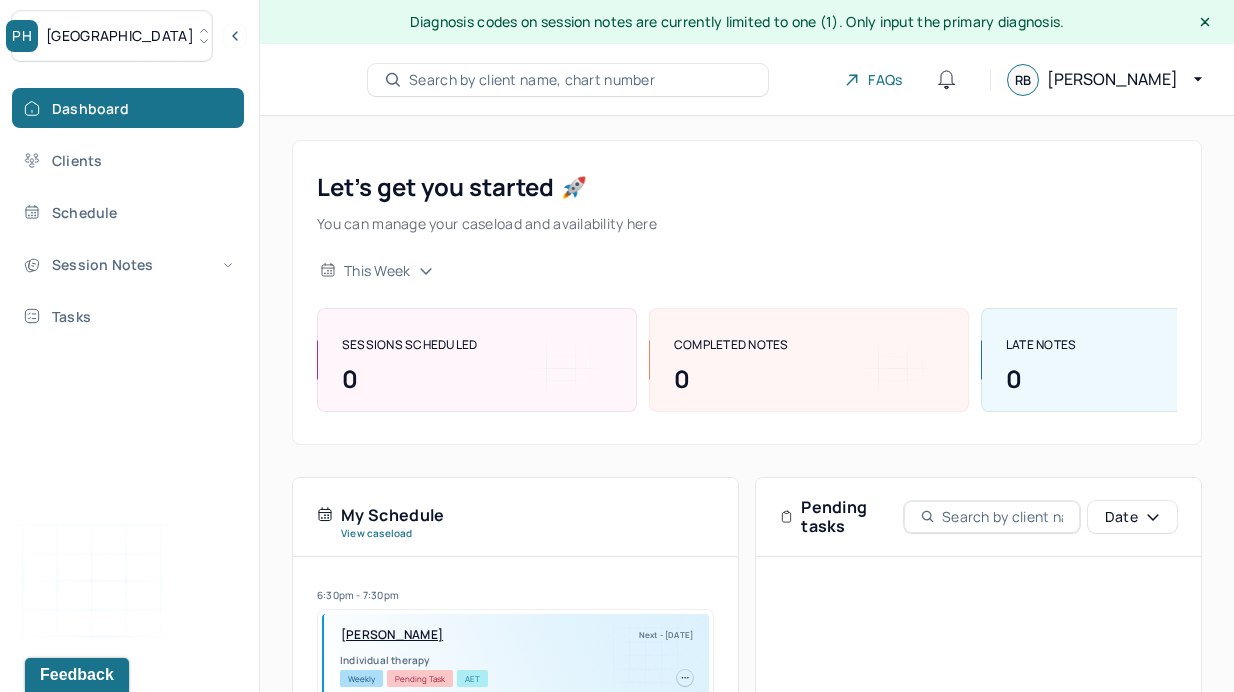 click on "Let’s get you started 🚀 You can manage your caseload and availability here" at bounding box center [487, 203] 